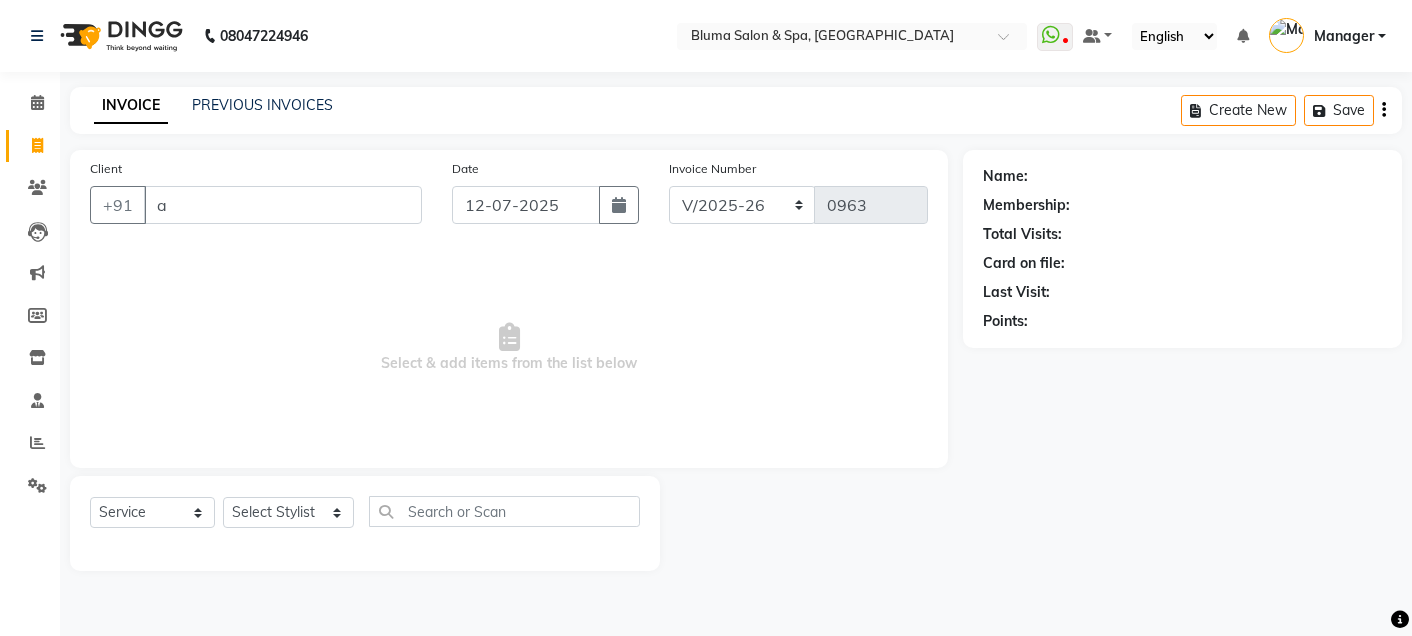 select on "3653" 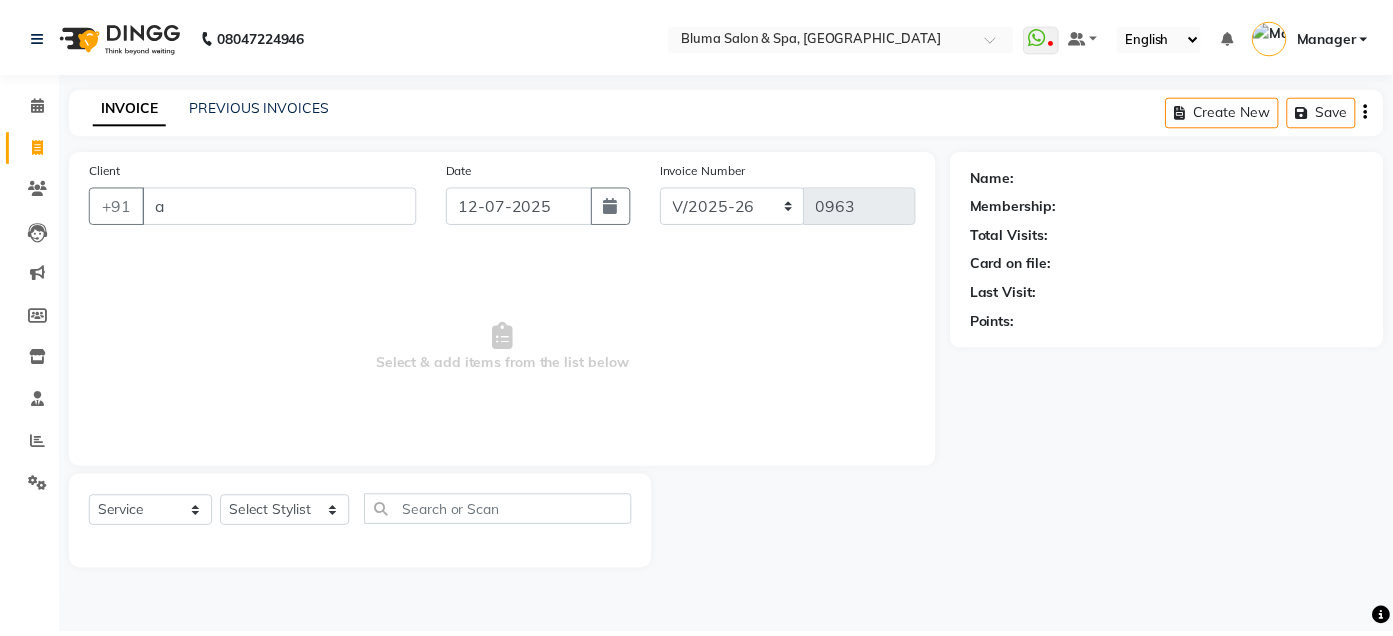 scroll, scrollTop: 0, scrollLeft: 0, axis: both 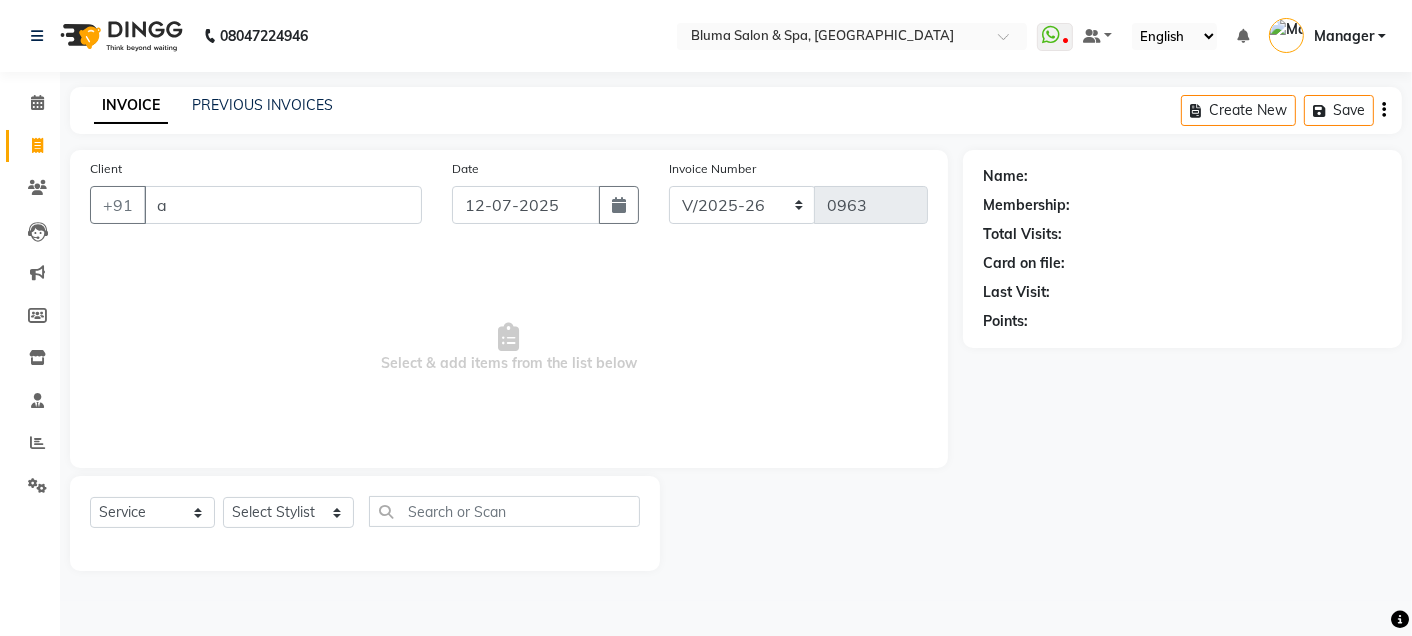 click on "a" at bounding box center (283, 205) 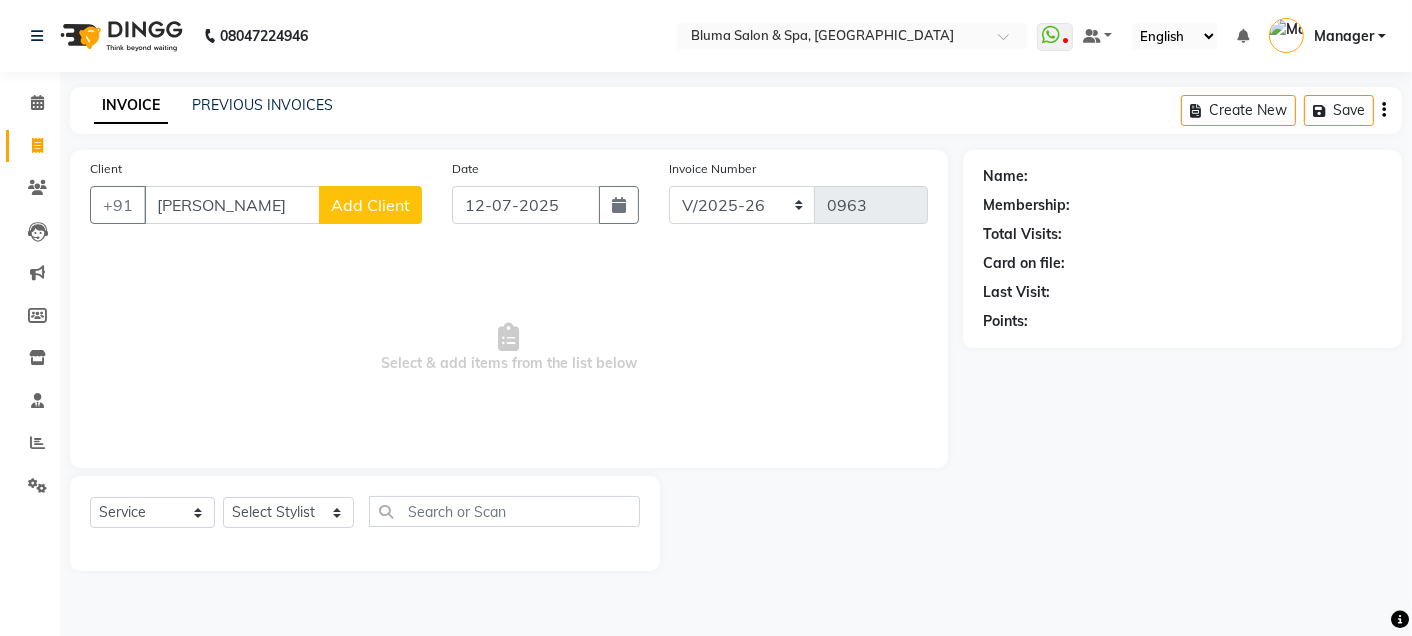 click on "[PERSON_NAME]" at bounding box center [232, 205] 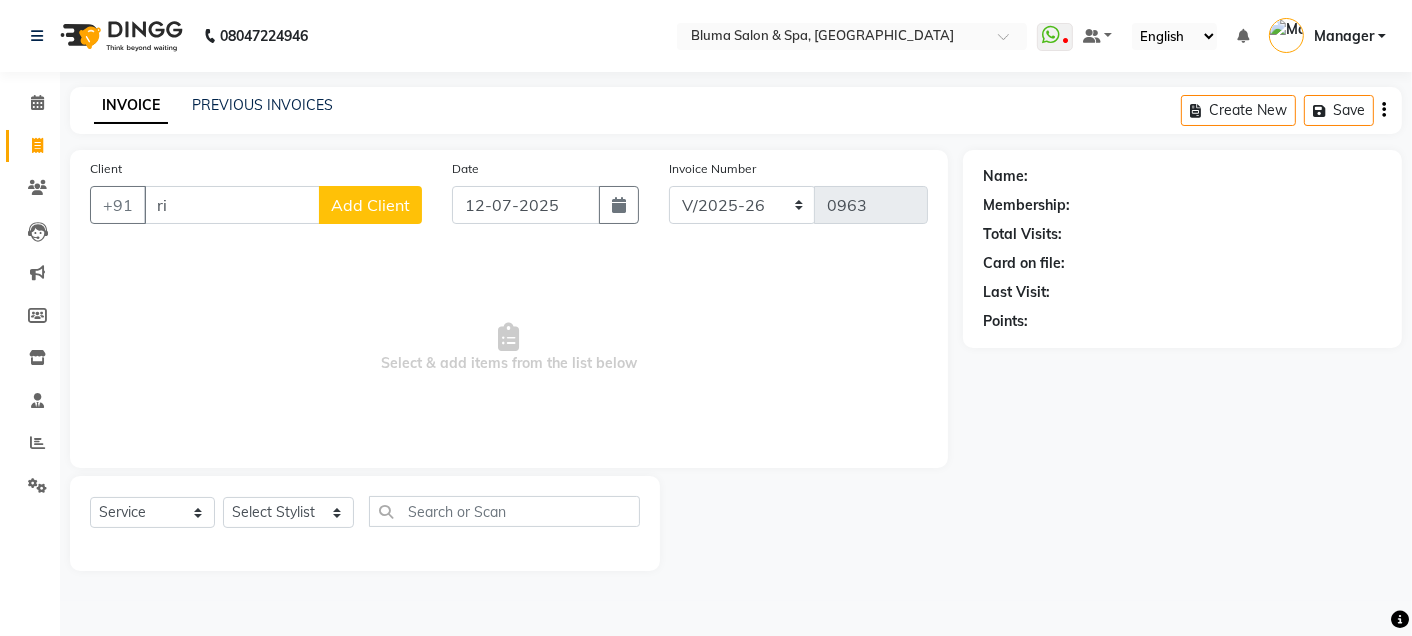 type on "r" 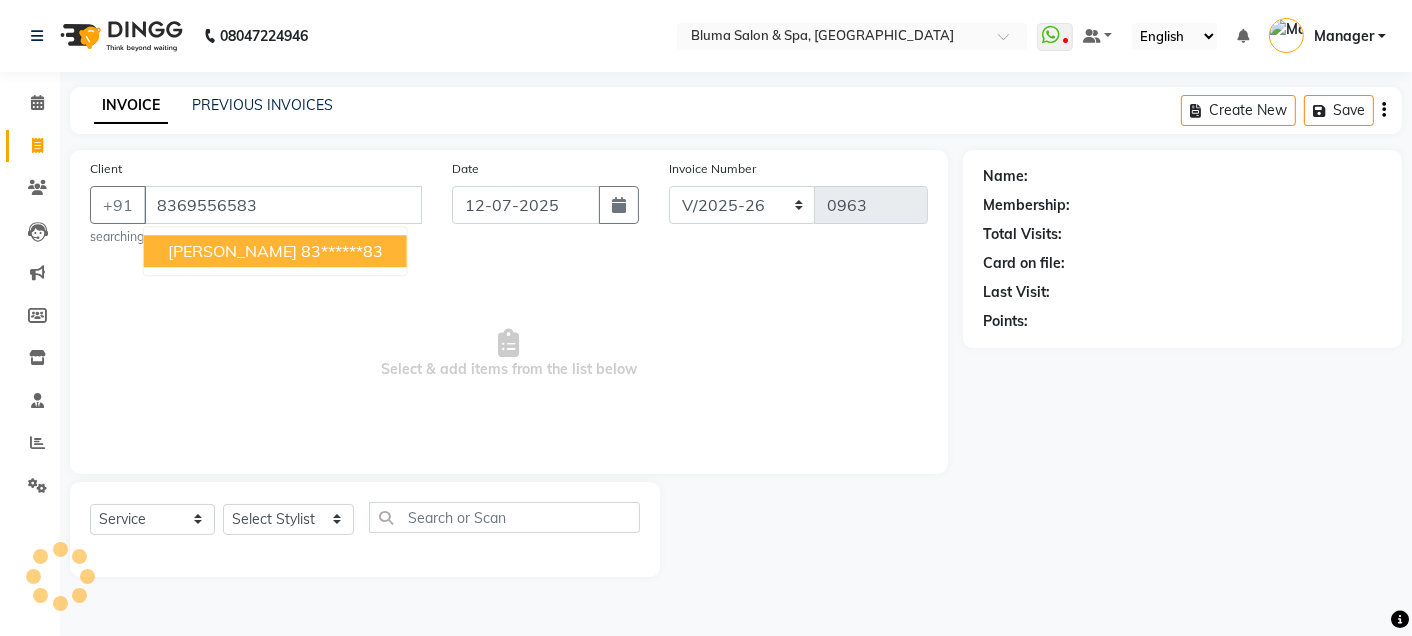 type on "8369556583" 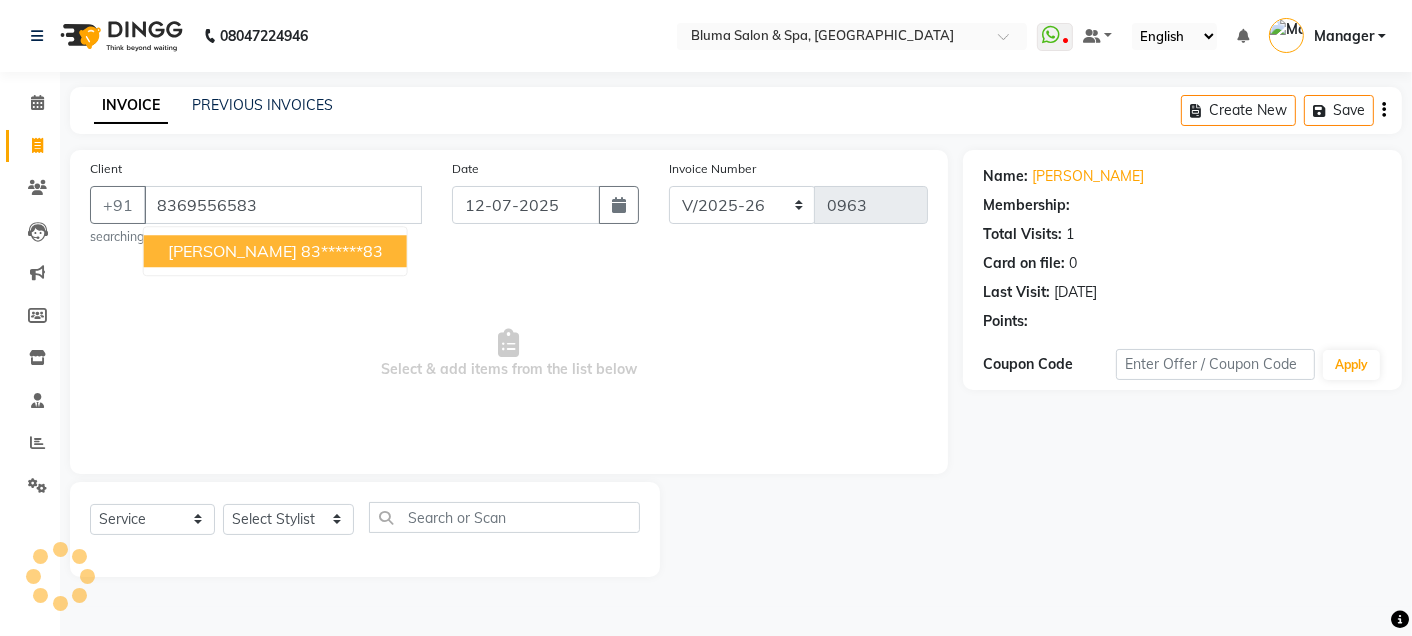 select on "1: Object" 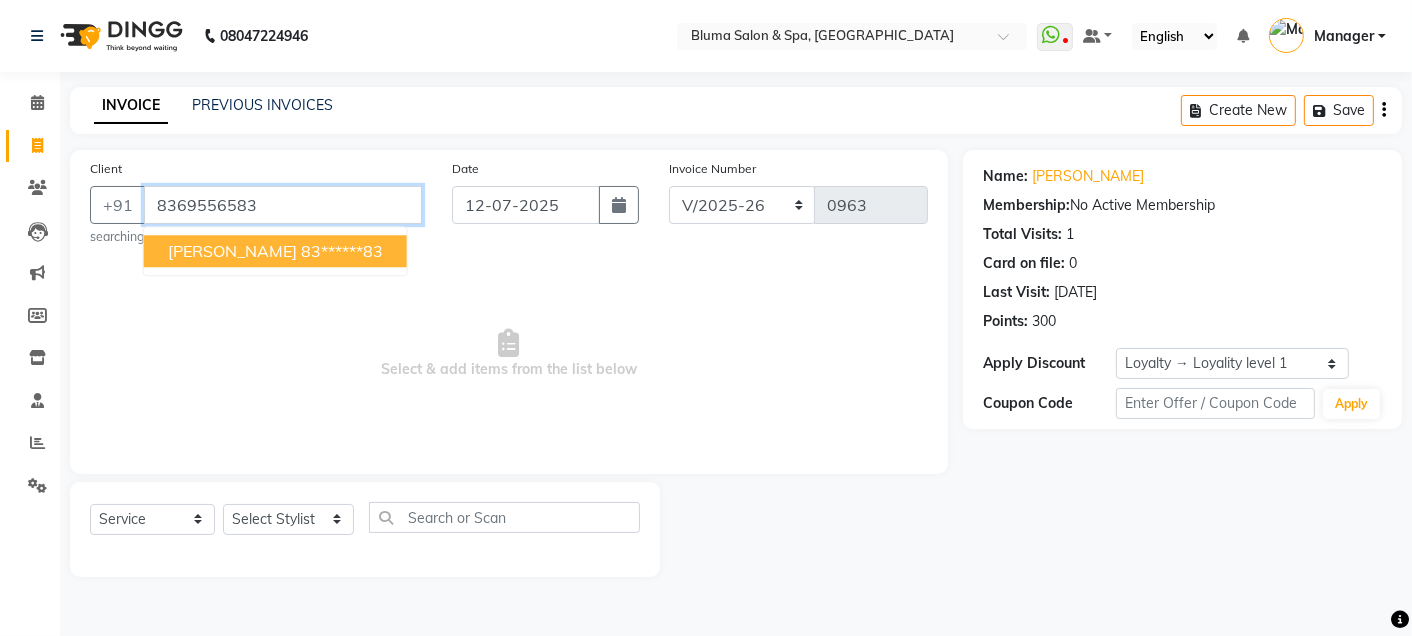 click on "8369556583" at bounding box center (283, 205) 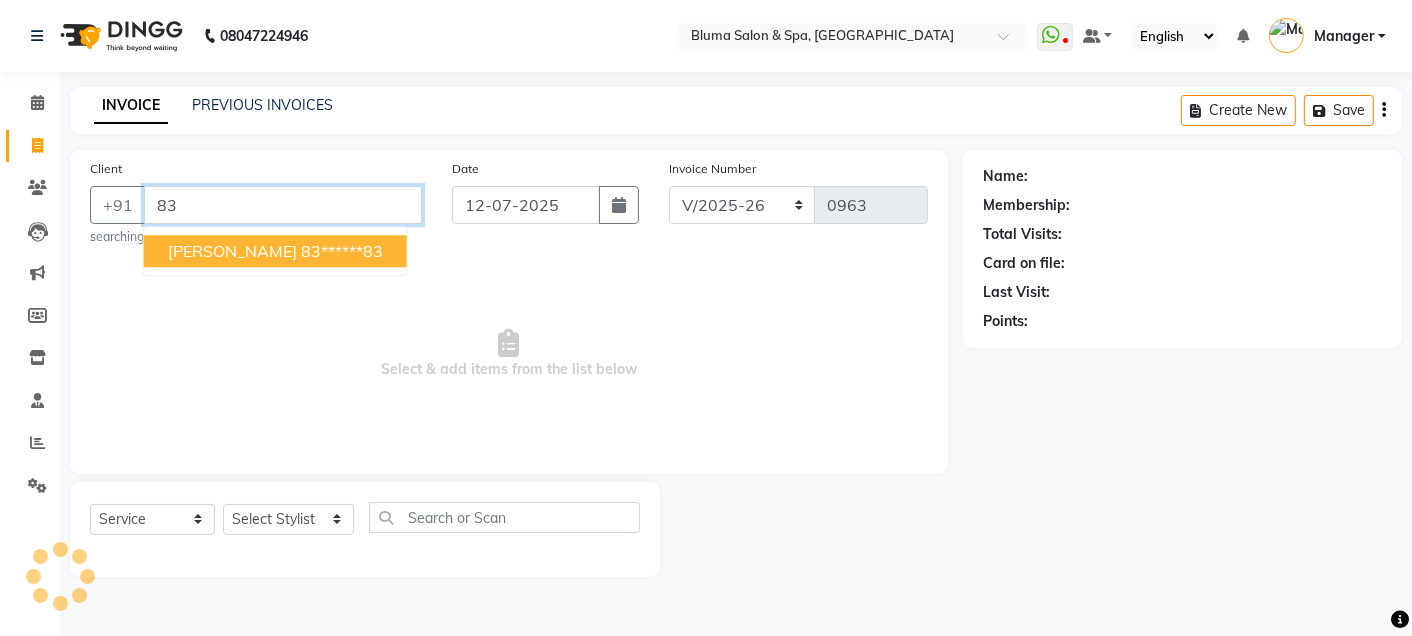 type on "8" 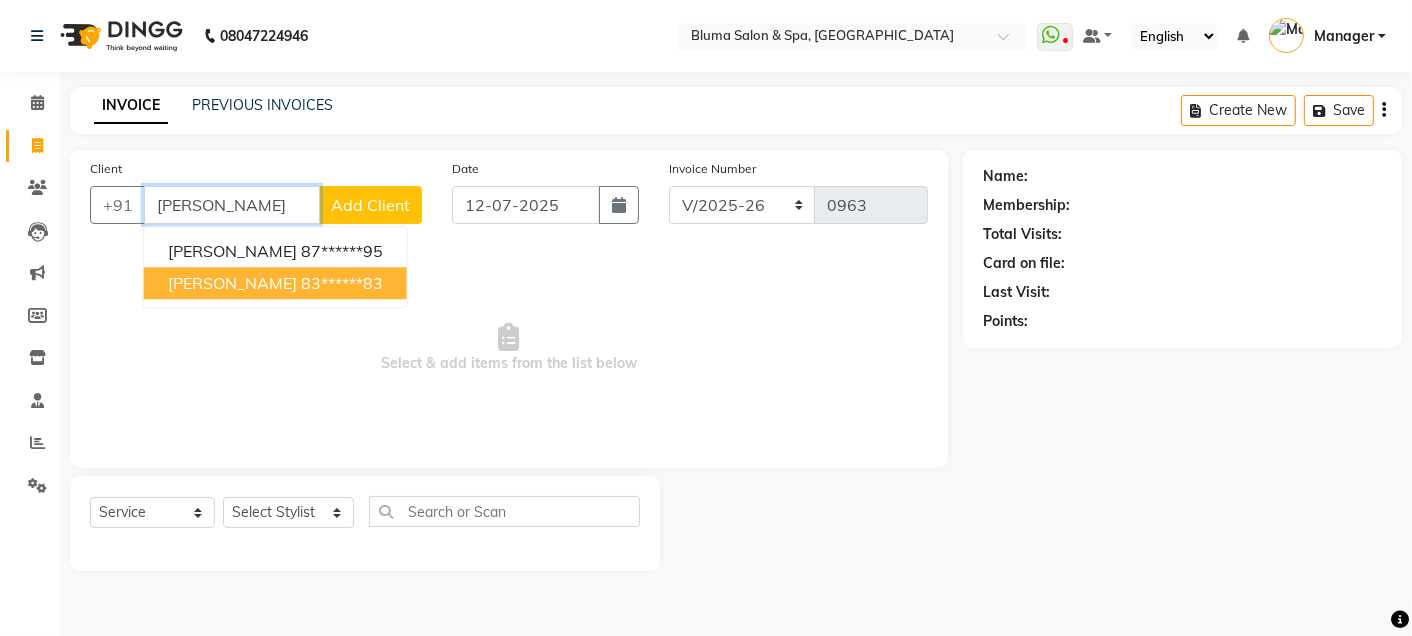 click on "83******83" at bounding box center [342, 283] 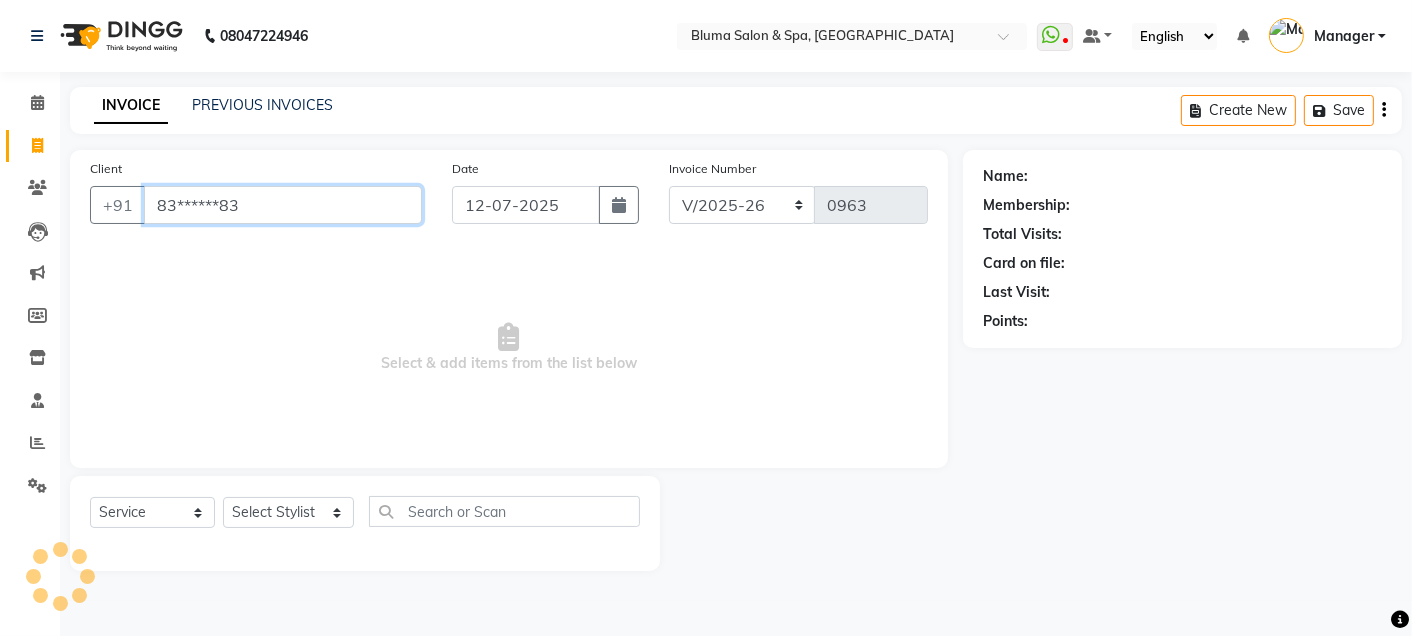 type on "83******83" 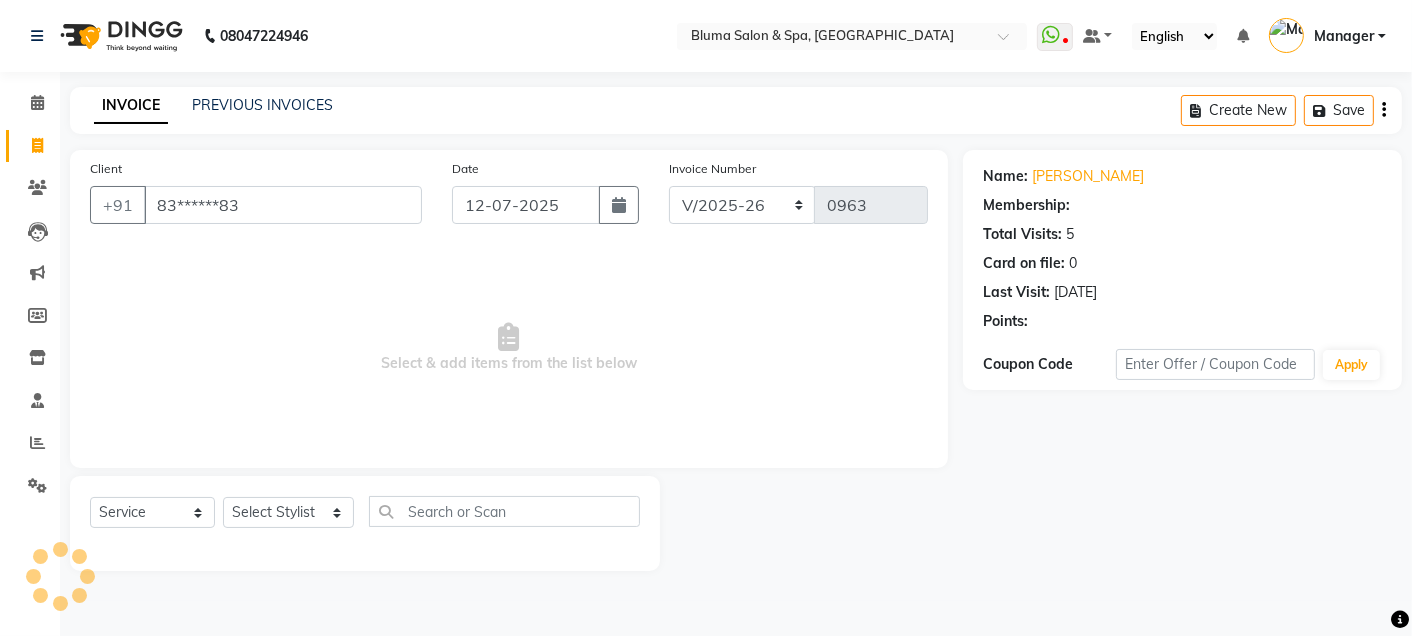 select on "1: Object" 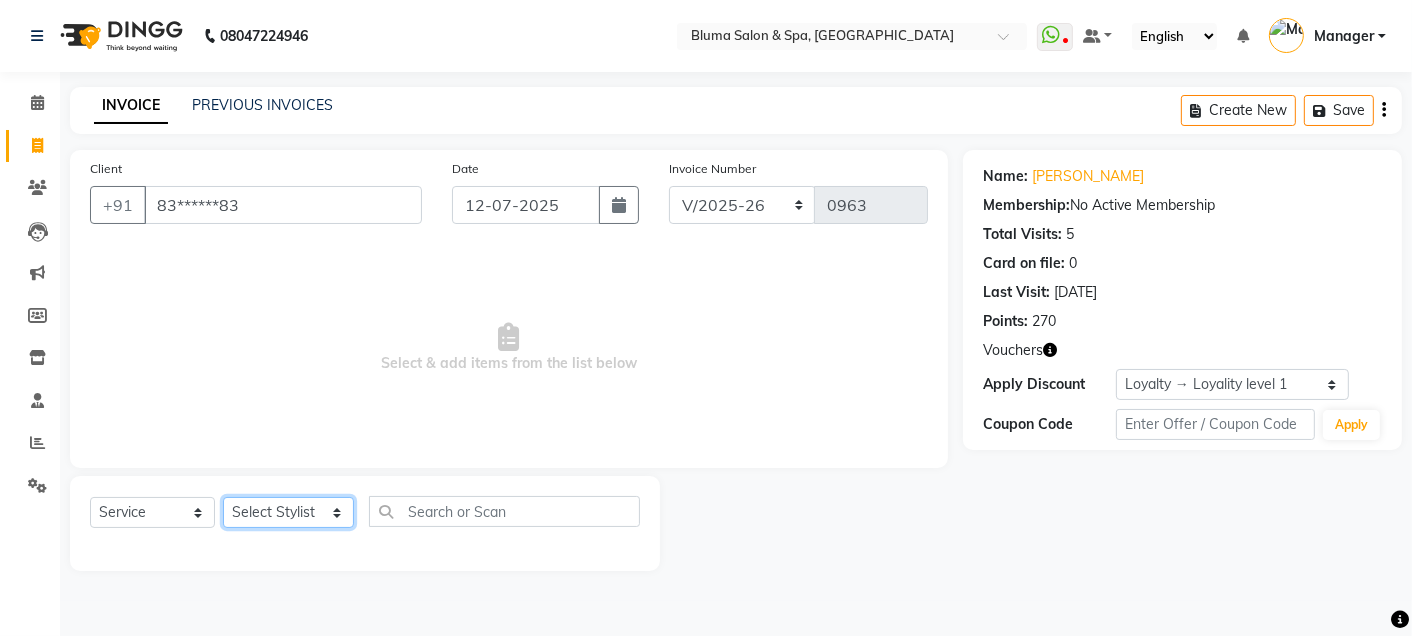 click on "Select Stylist Admin Ajay [PERSON_NAME]  [PERSON_NAME] [PERSON_NAME] Manager [PERSON_NAME] [PERSON_NAME] [PERSON_NAME]  pooja [PERSON_NAME] [PERSON_NAME] [PERSON_NAME] [PERSON_NAME]" 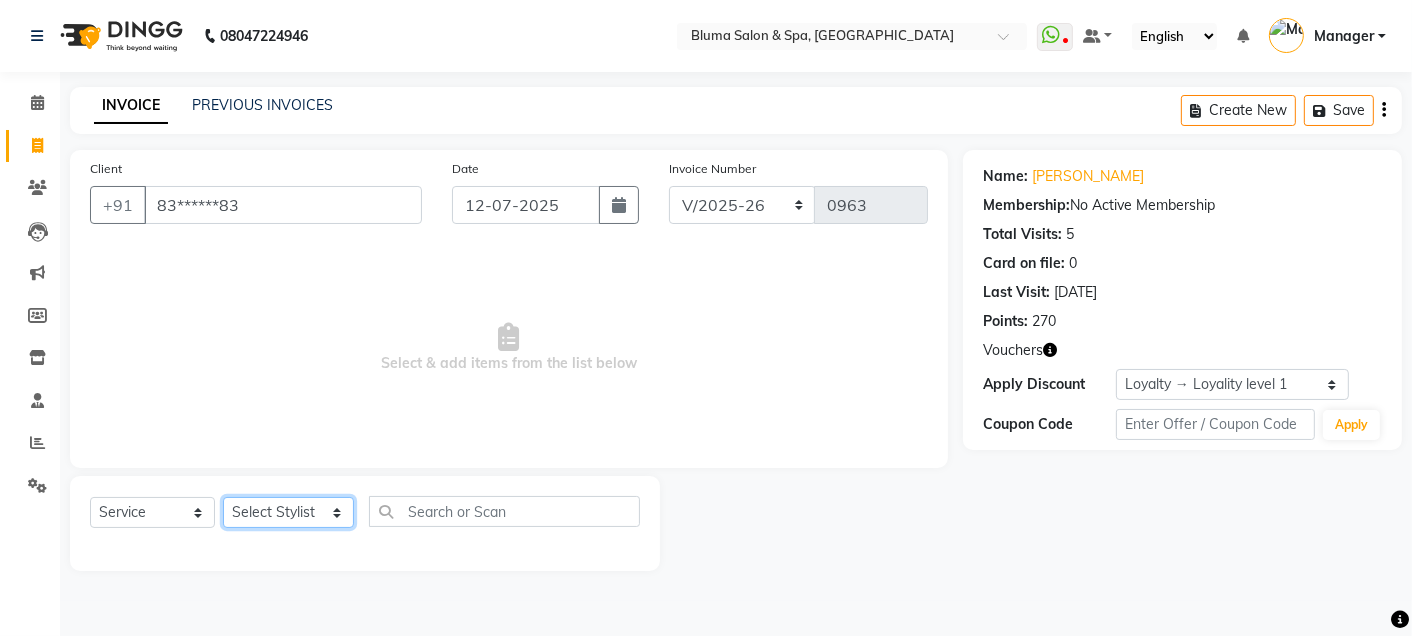 select on "30719" 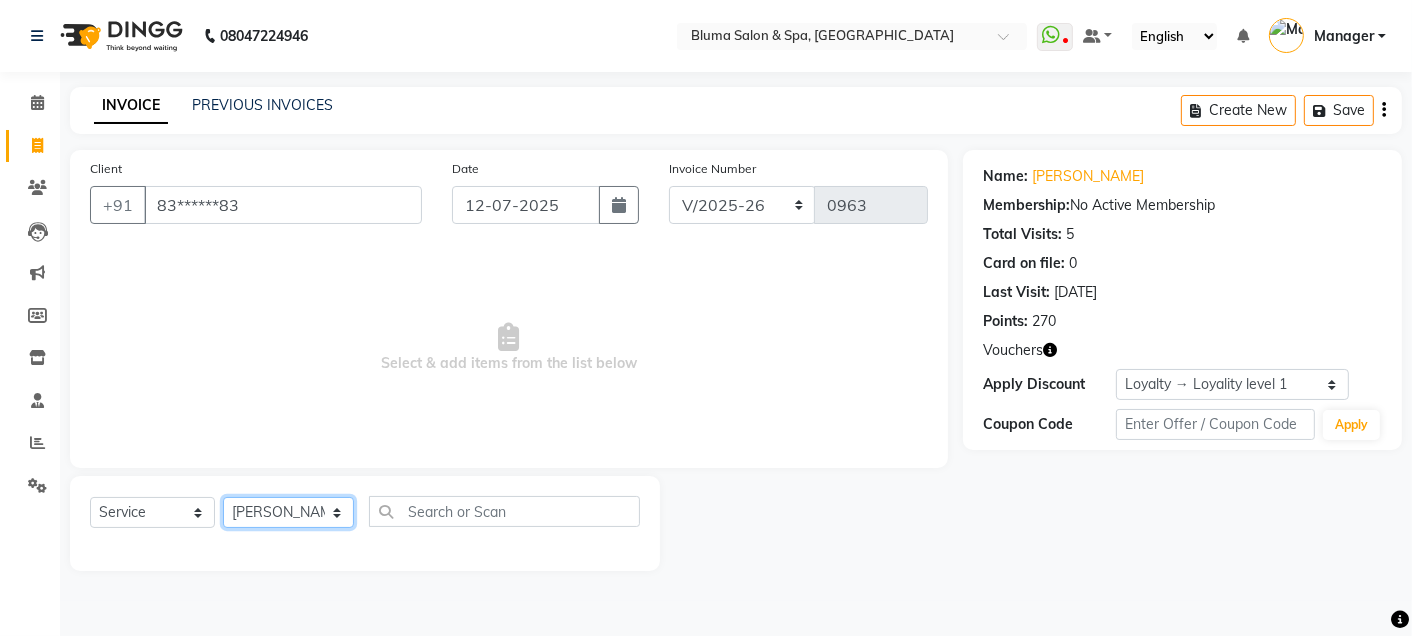 click on "Select Stylist Admin Ajay [PERSON_NAME]  [PERSON_NAME] [PERSON_NAME] Manager [PERSON_NAME] [PERSON_NAME] [PERSON_NAME]  pooja [PERSON_NAME] [PERSON_NAME] [PERSON_NAME] [PERSON_NAME]" 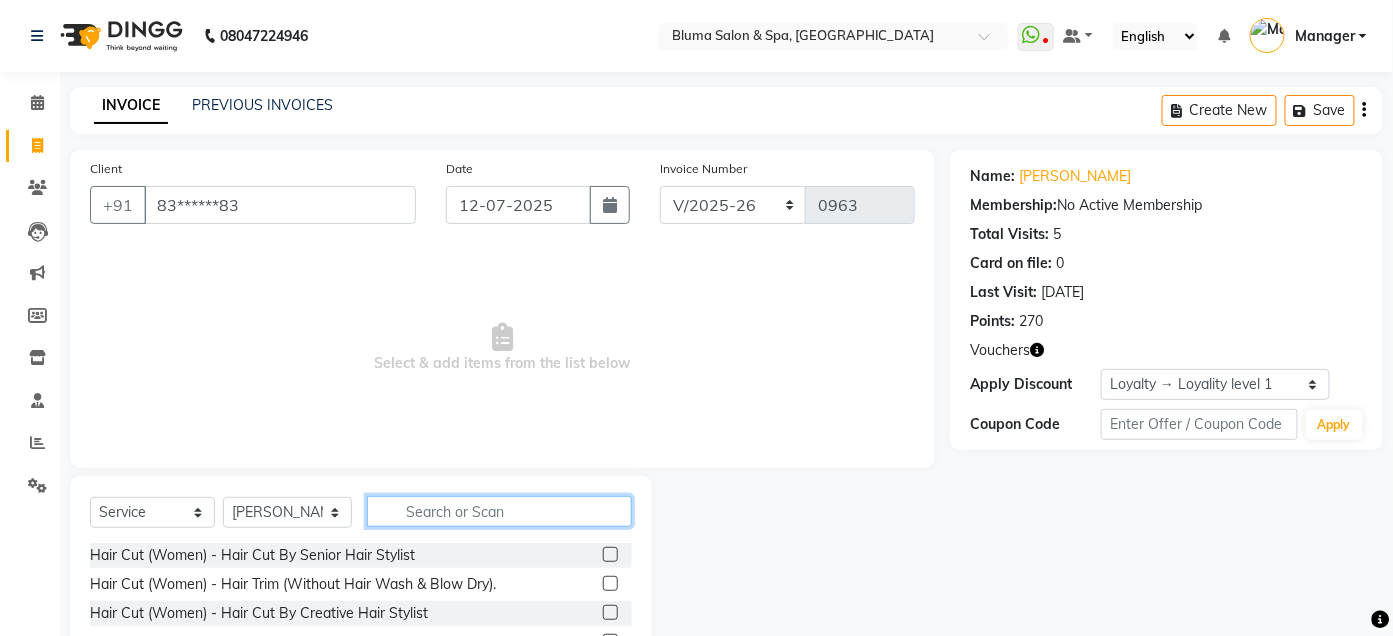 click 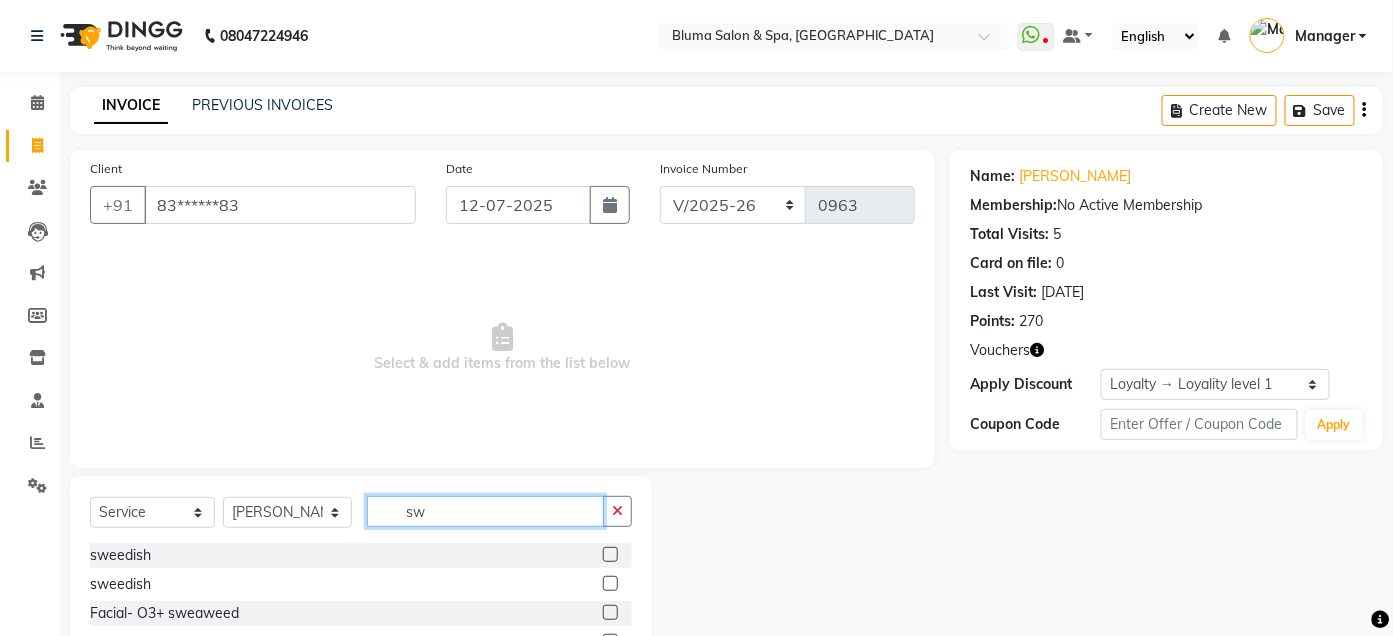 type on "sw" 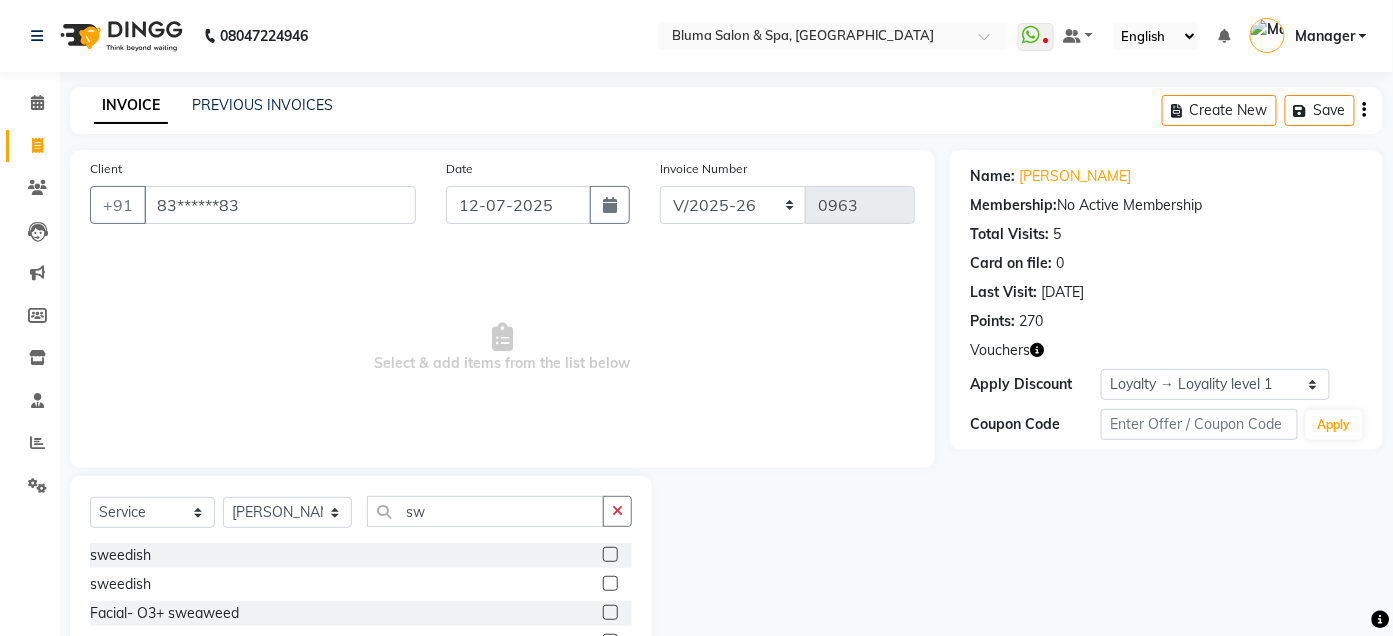 click 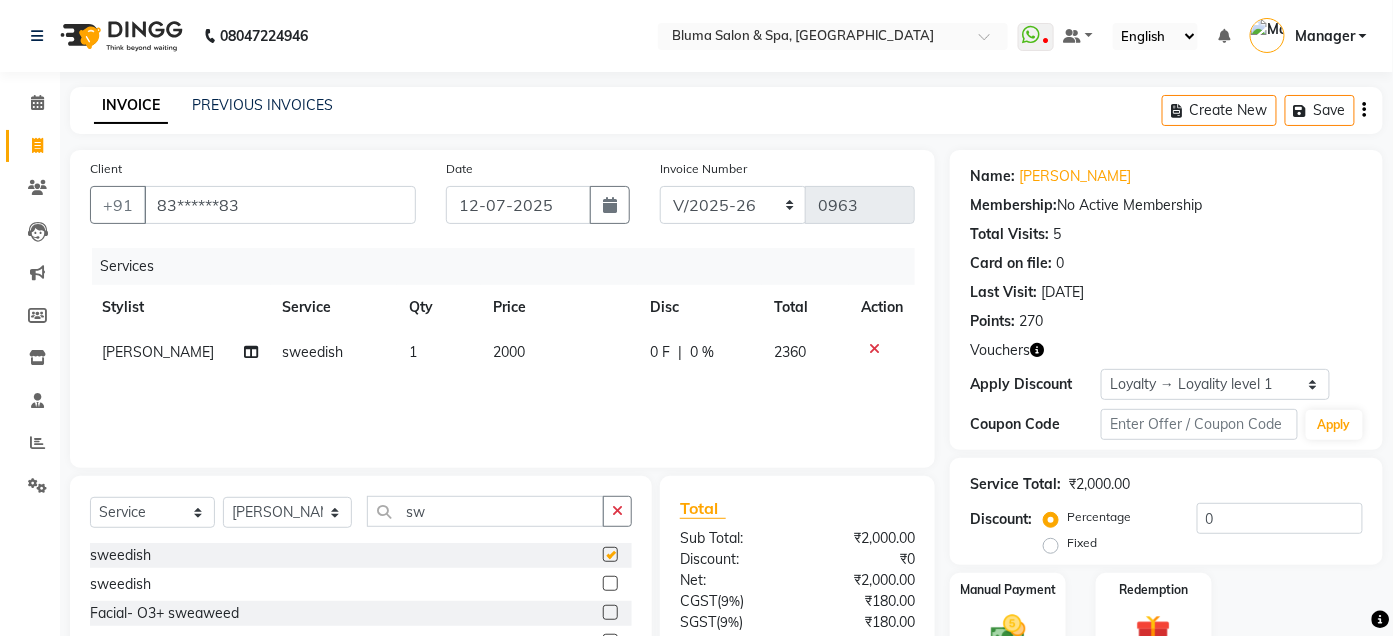 checkbox on "false" 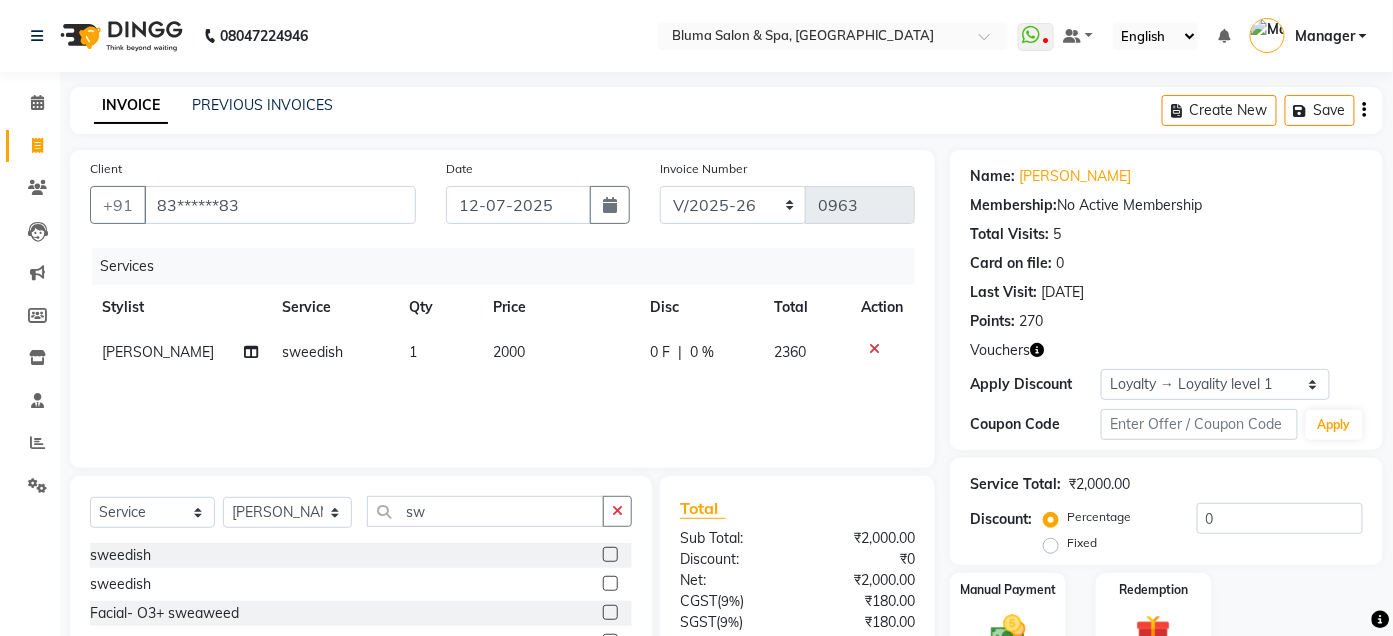 click 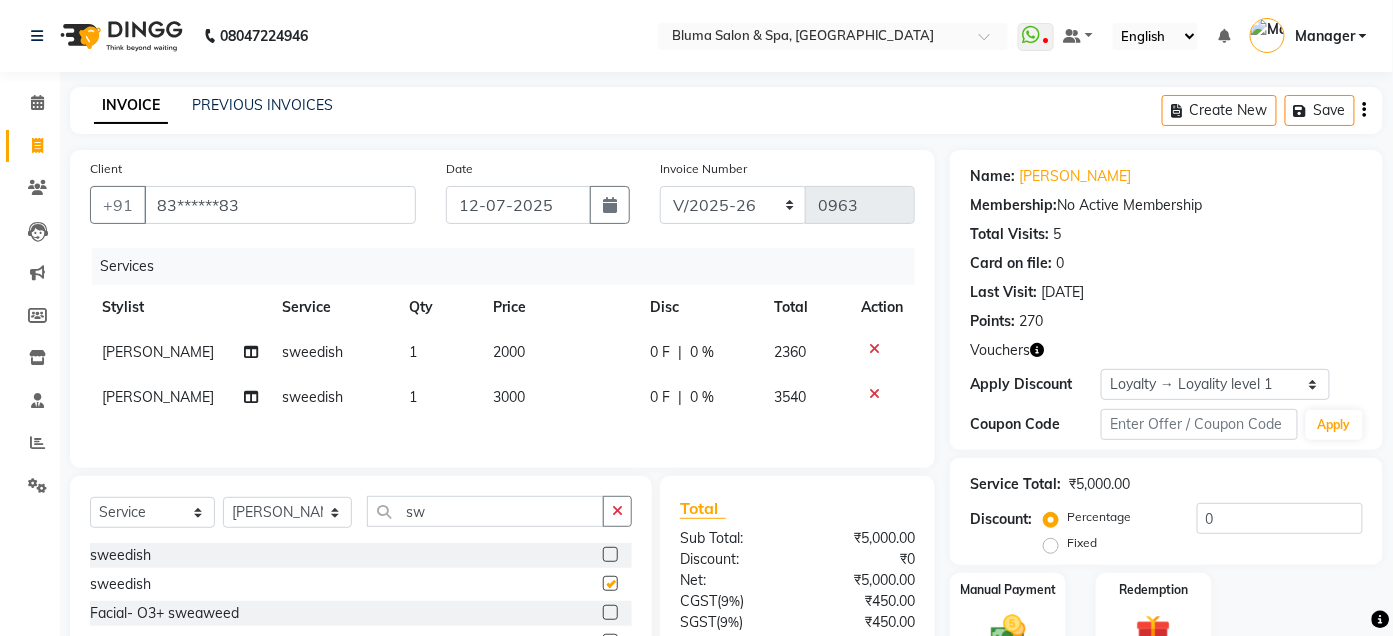 checkbox on "false" 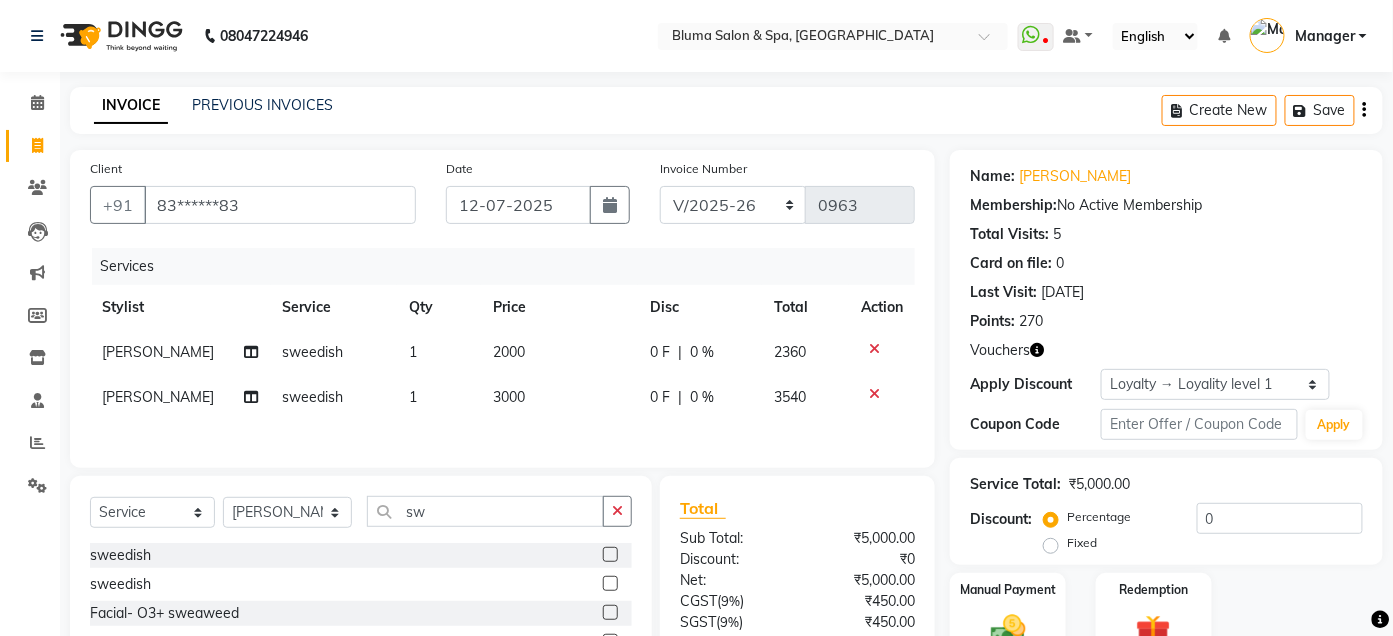 click 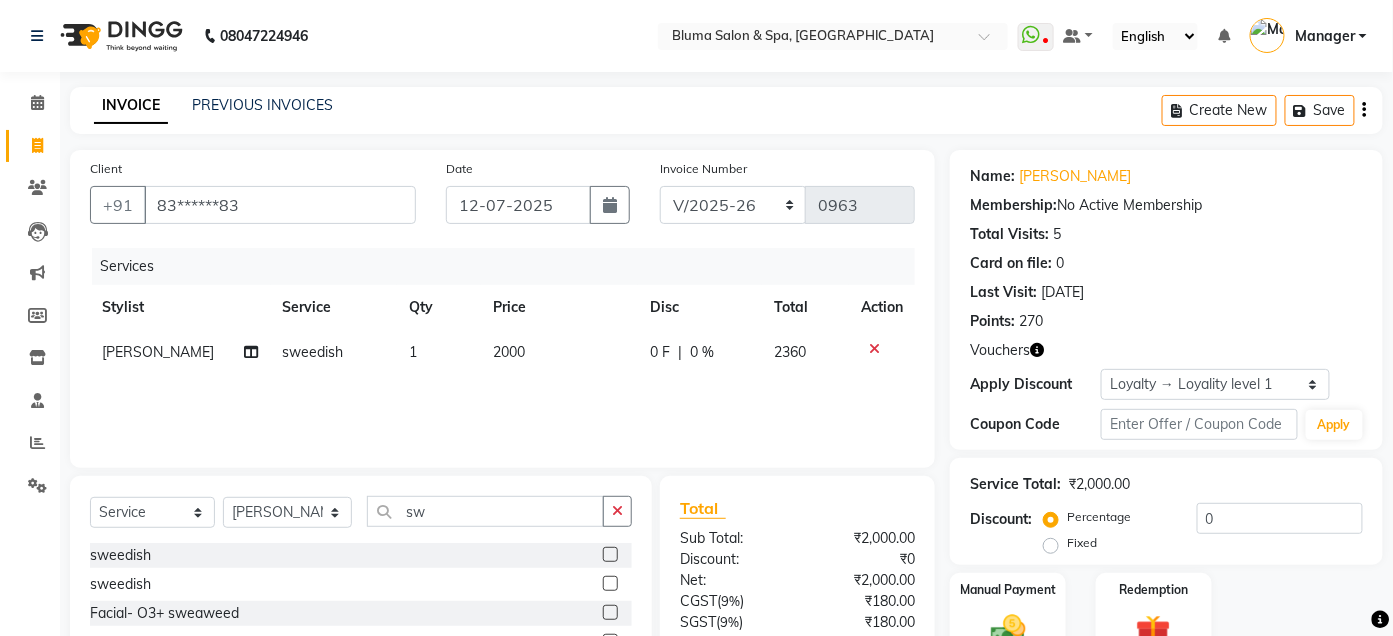 click 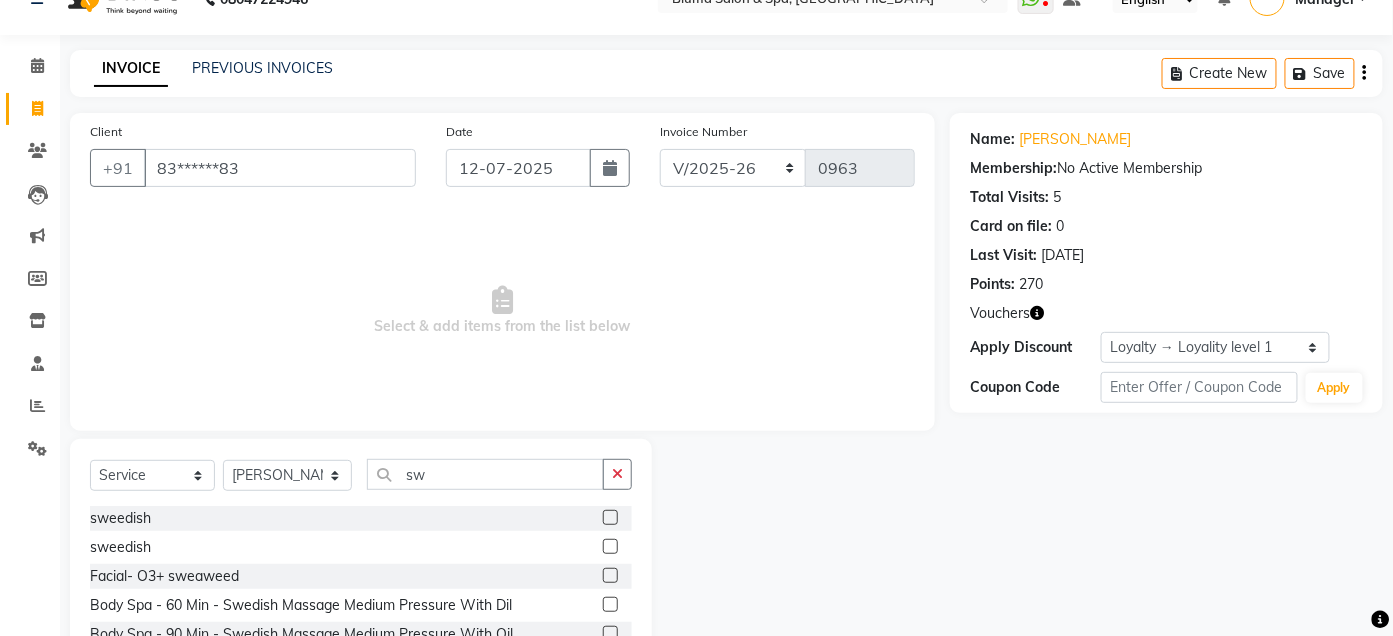 scroll, scrollTop: 109, scrollLeft: 0, axis: vertical 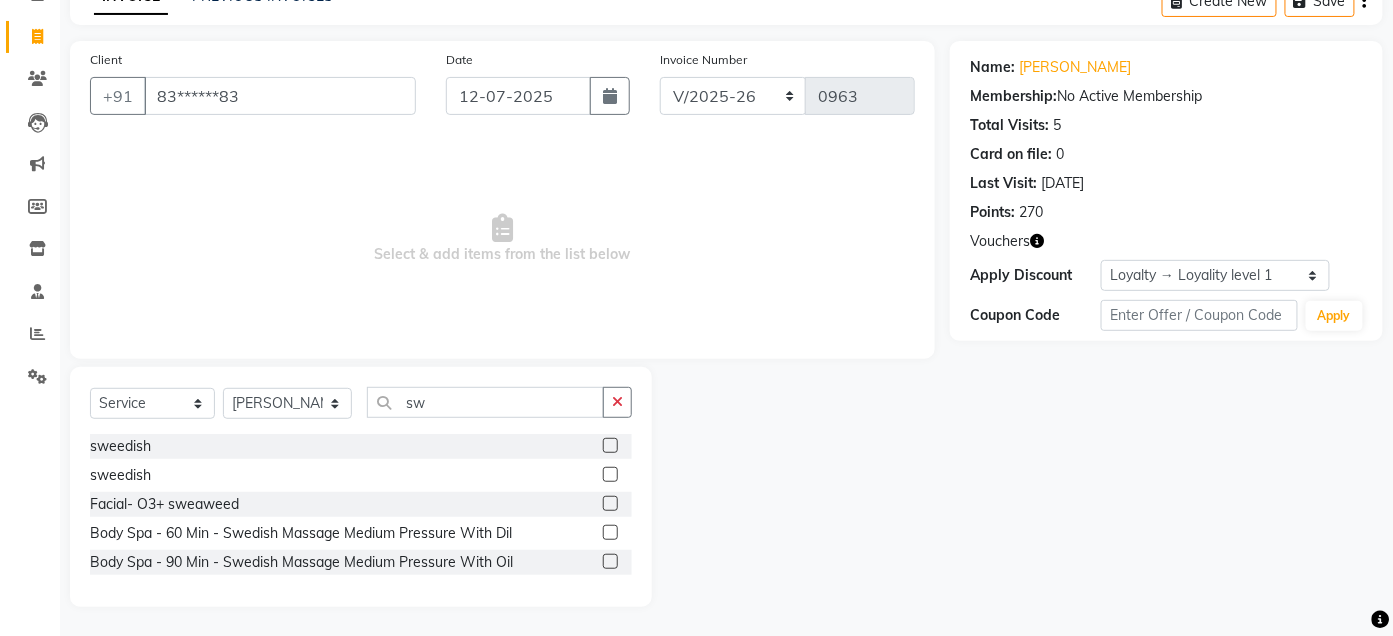 click on "sweedish" 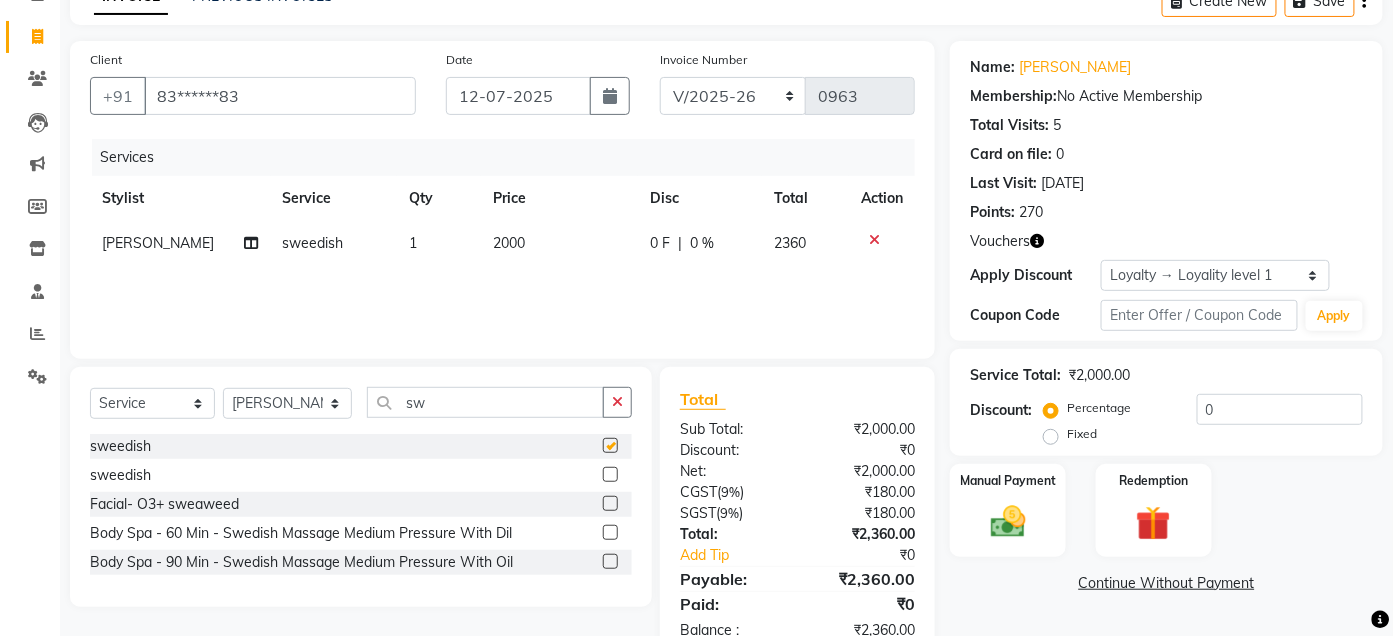 checkbox on "false" 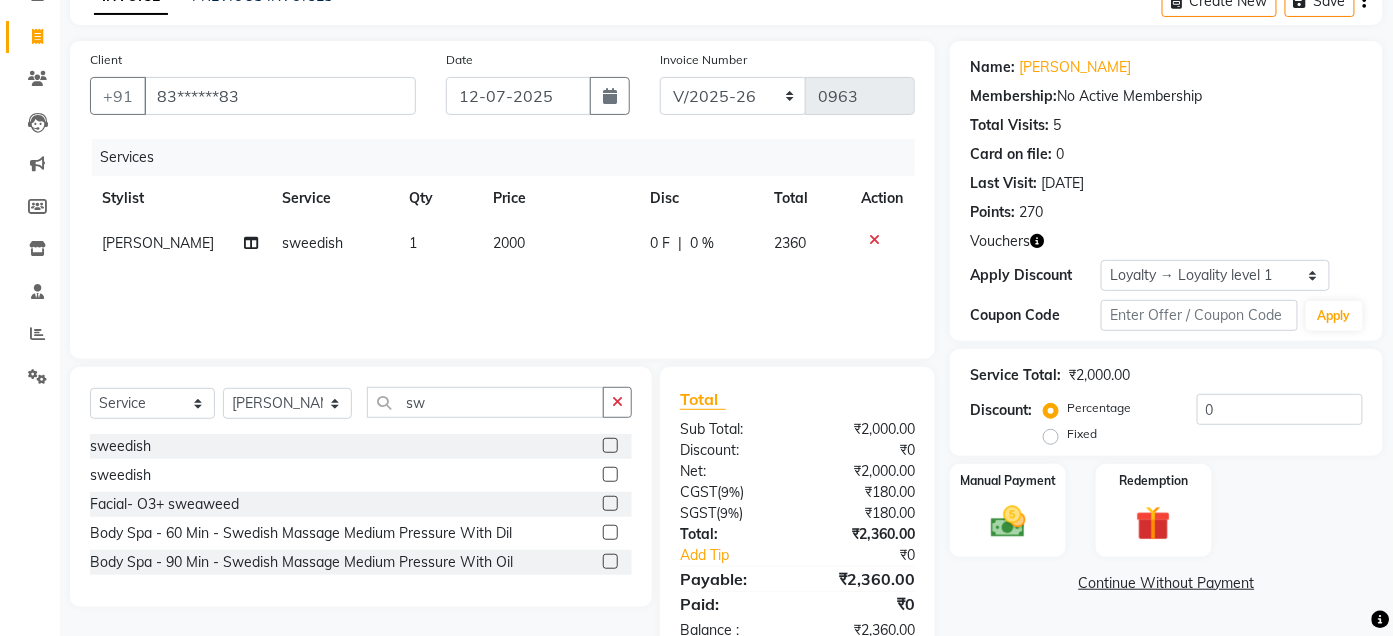 click 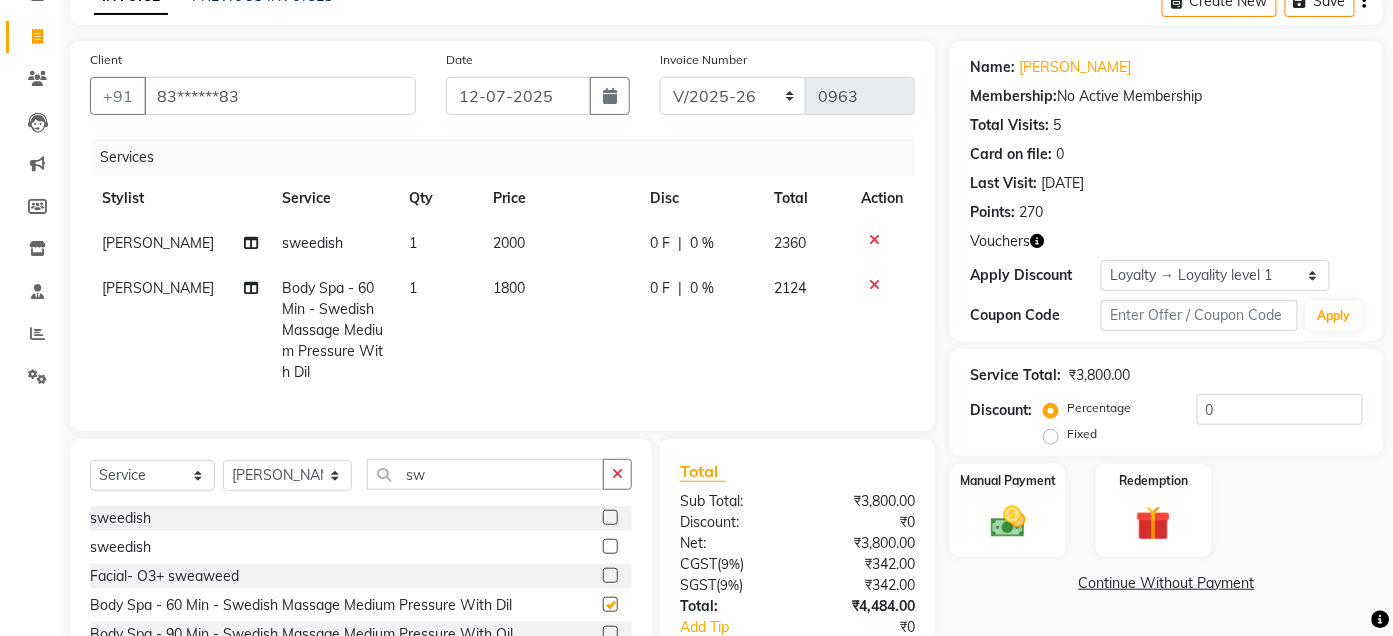 checkbox on "false" 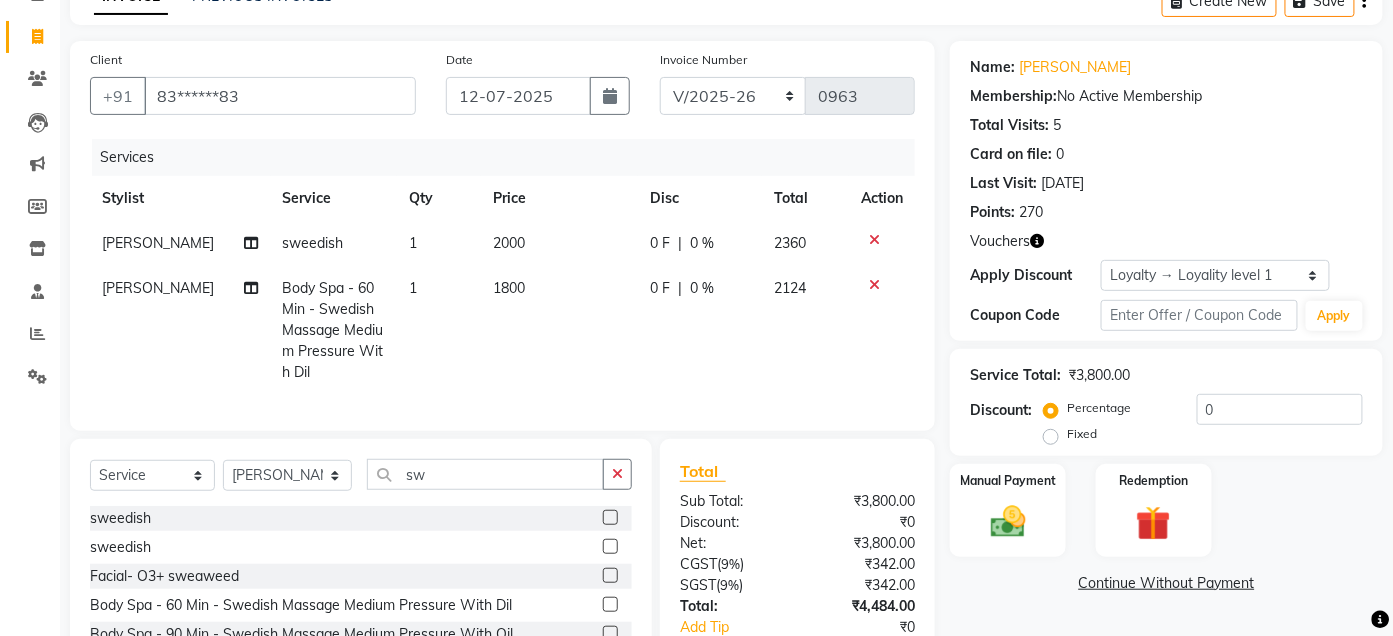 click 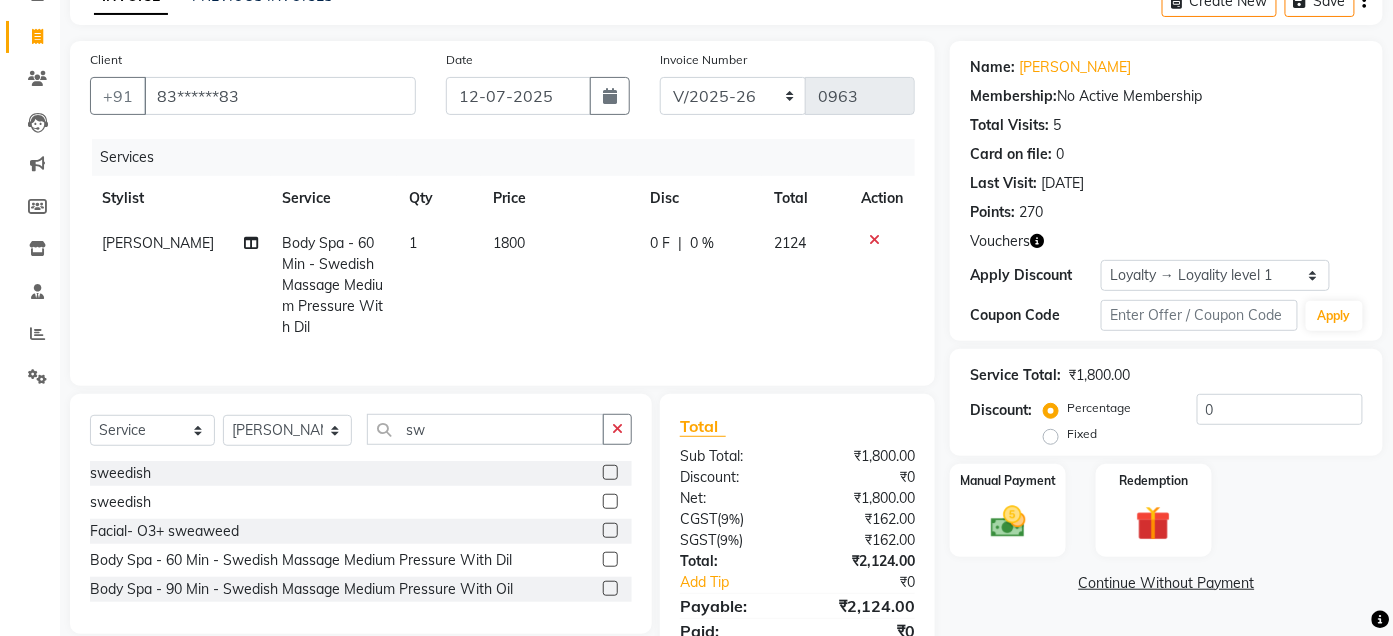 click on "1800" 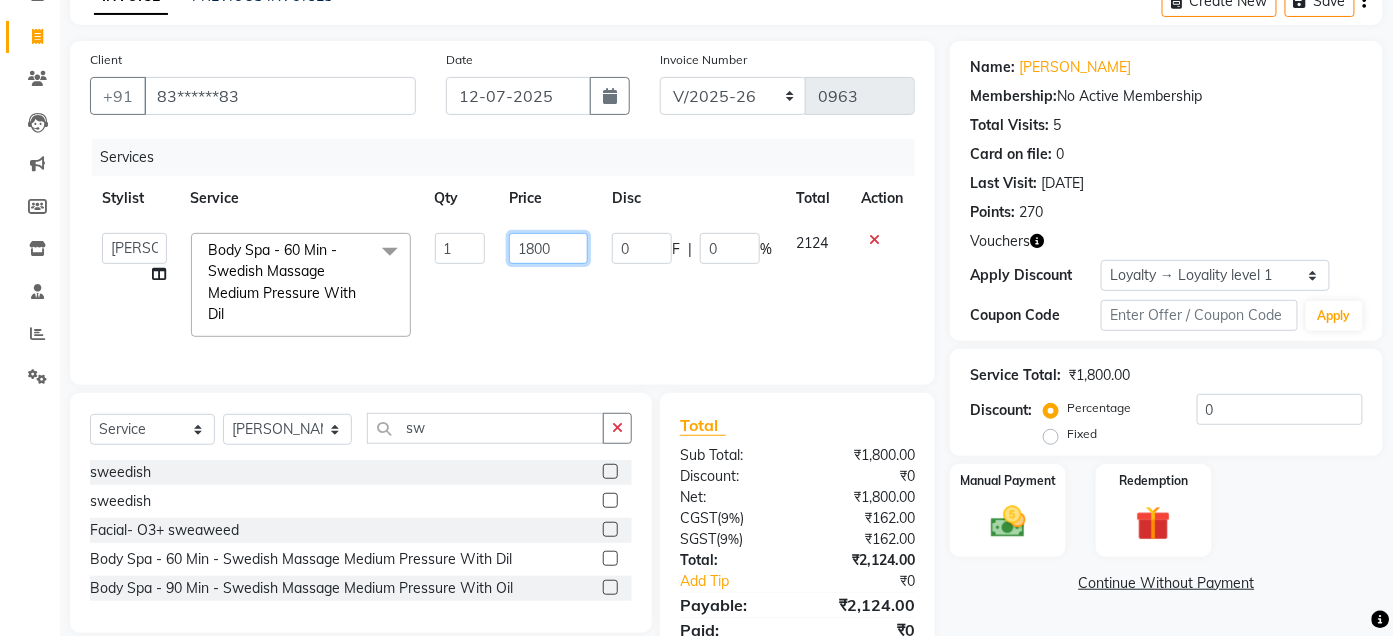 click on "1800" 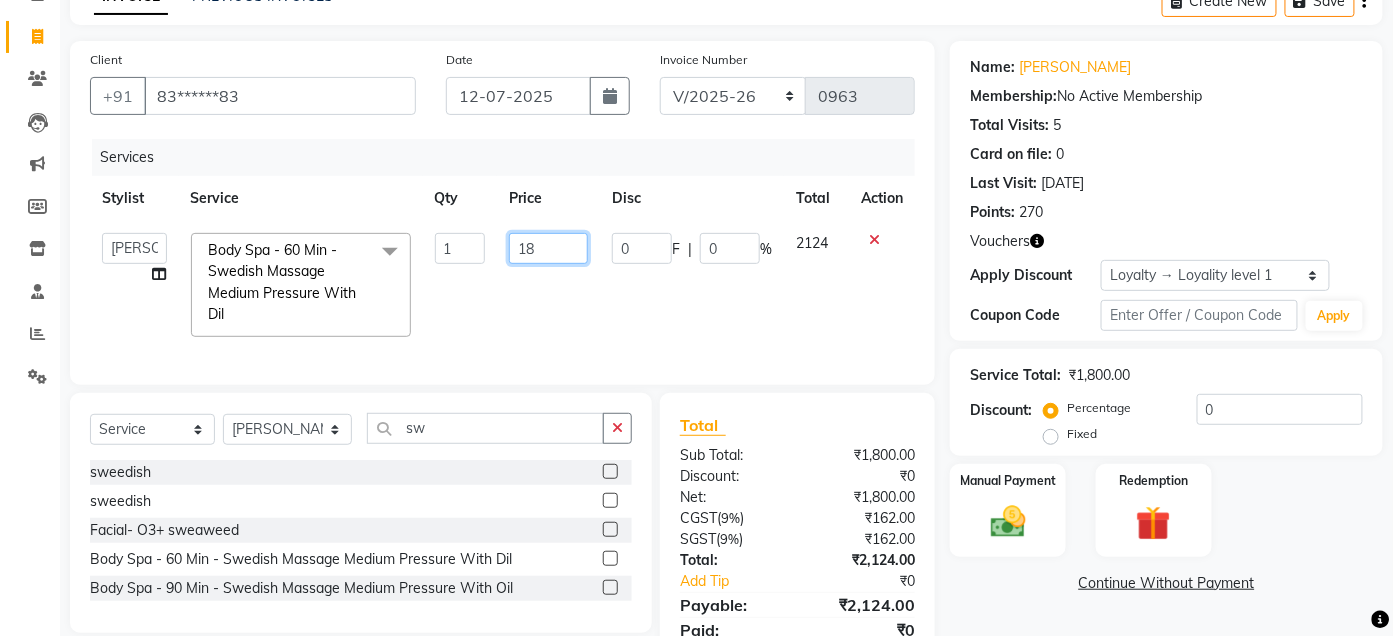 type on "1" 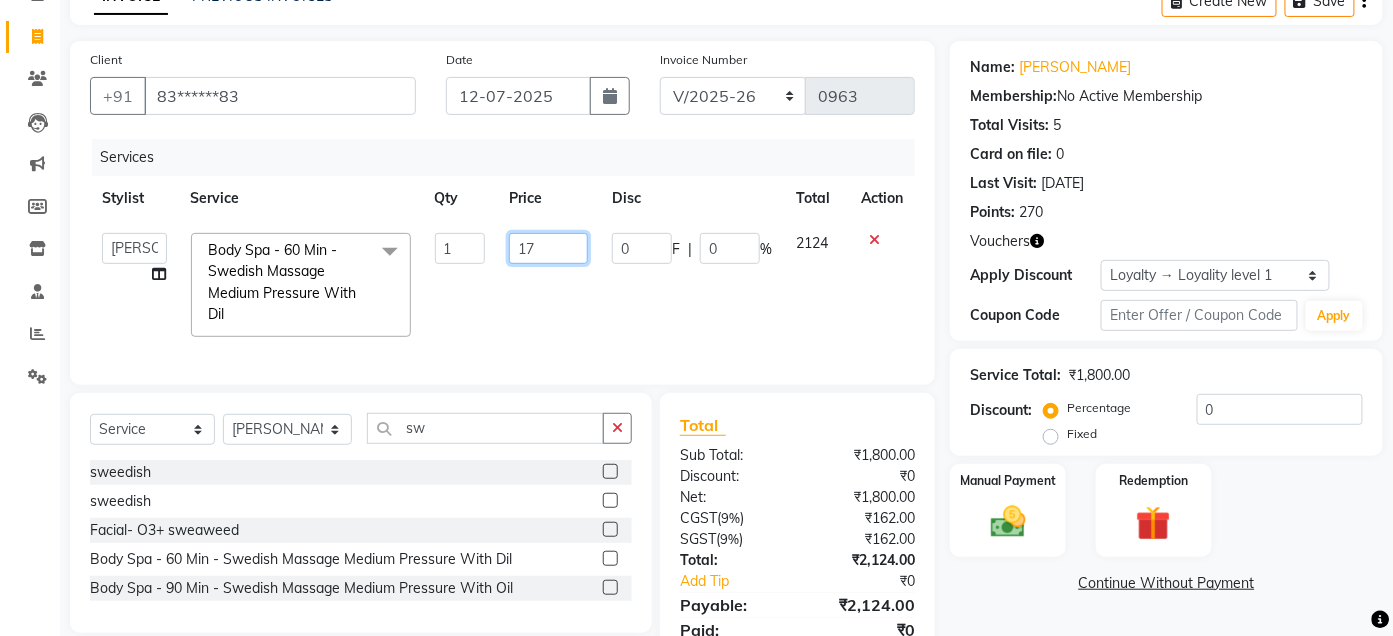 type on "1" 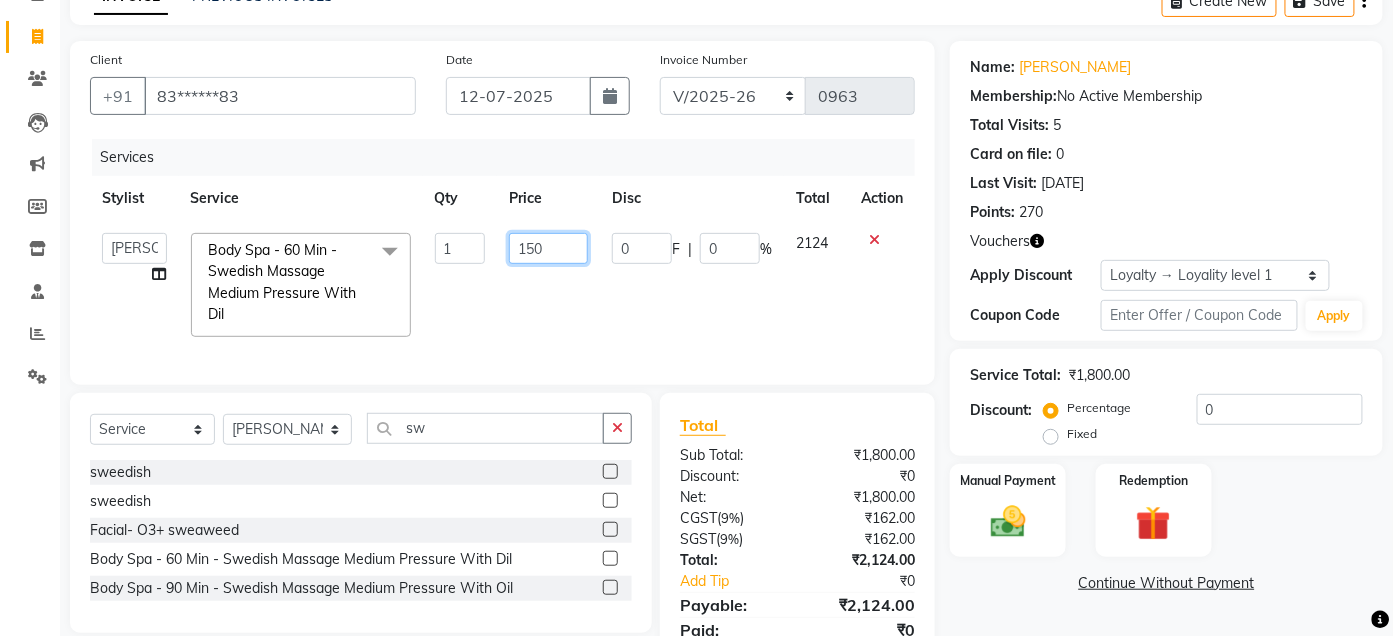 type on "1500" 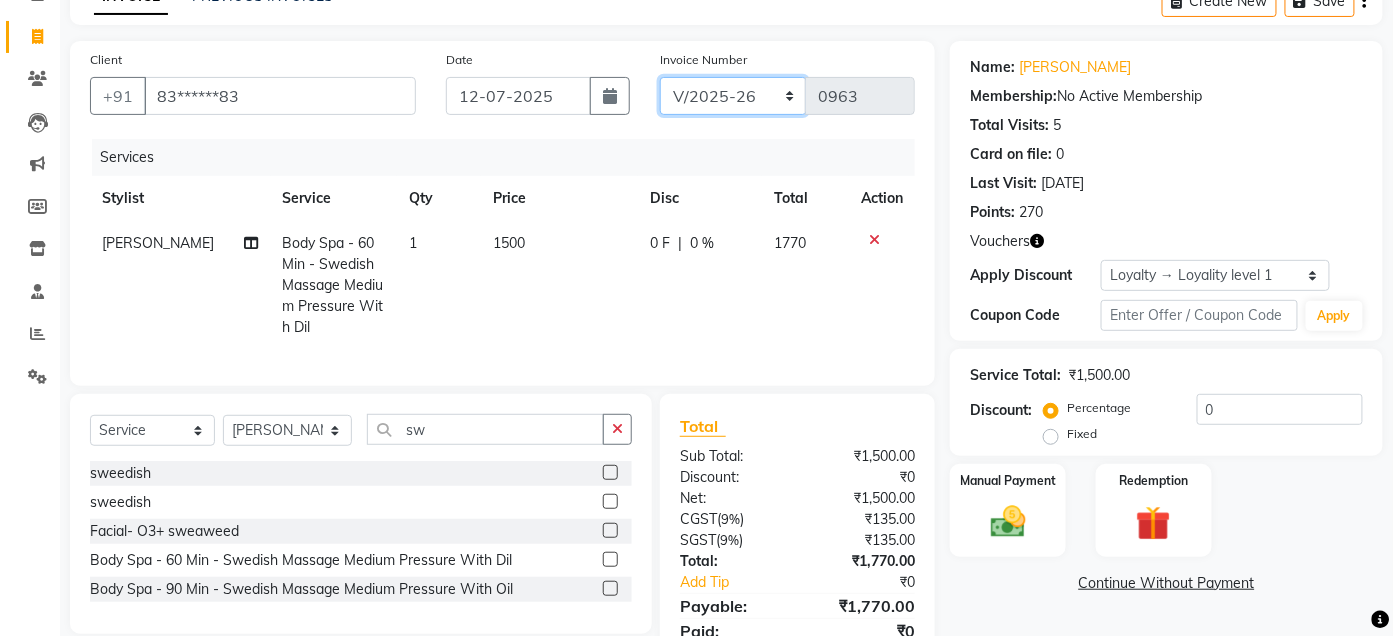 click on "ALN/2025-26 AL/2025-26 BKN/2025-26 BK/2025-26 V/2025 V/2025-26" 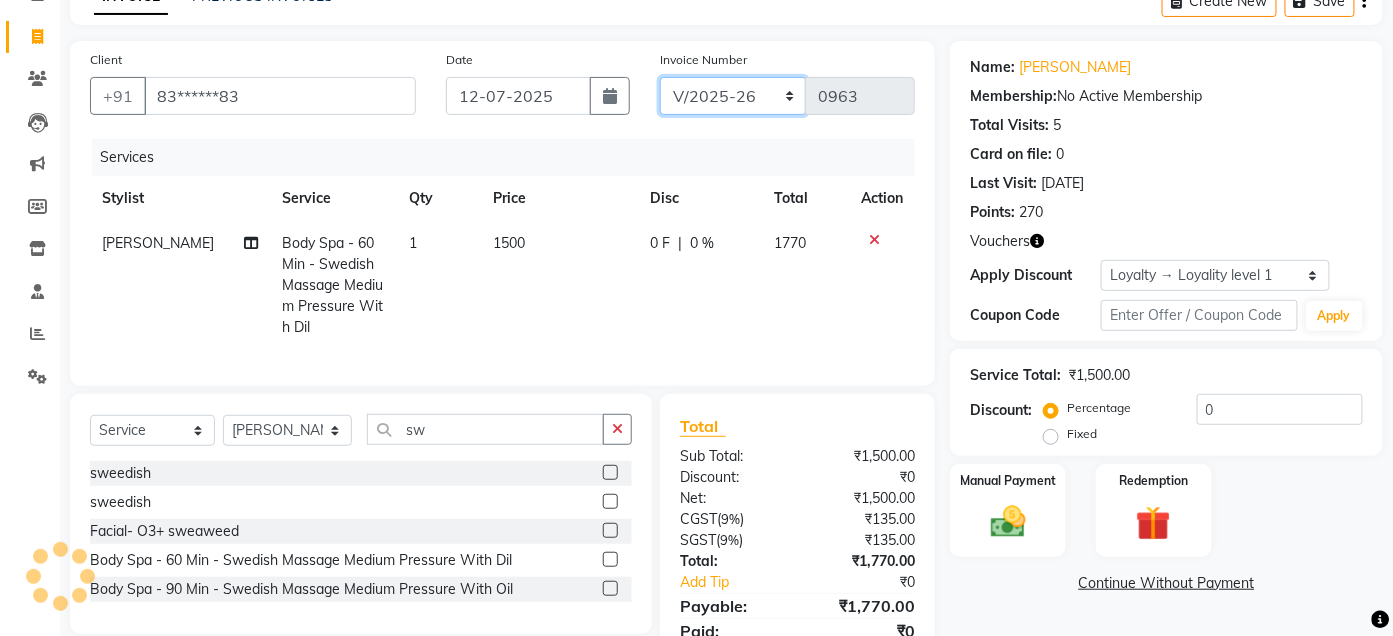 select on "7729" 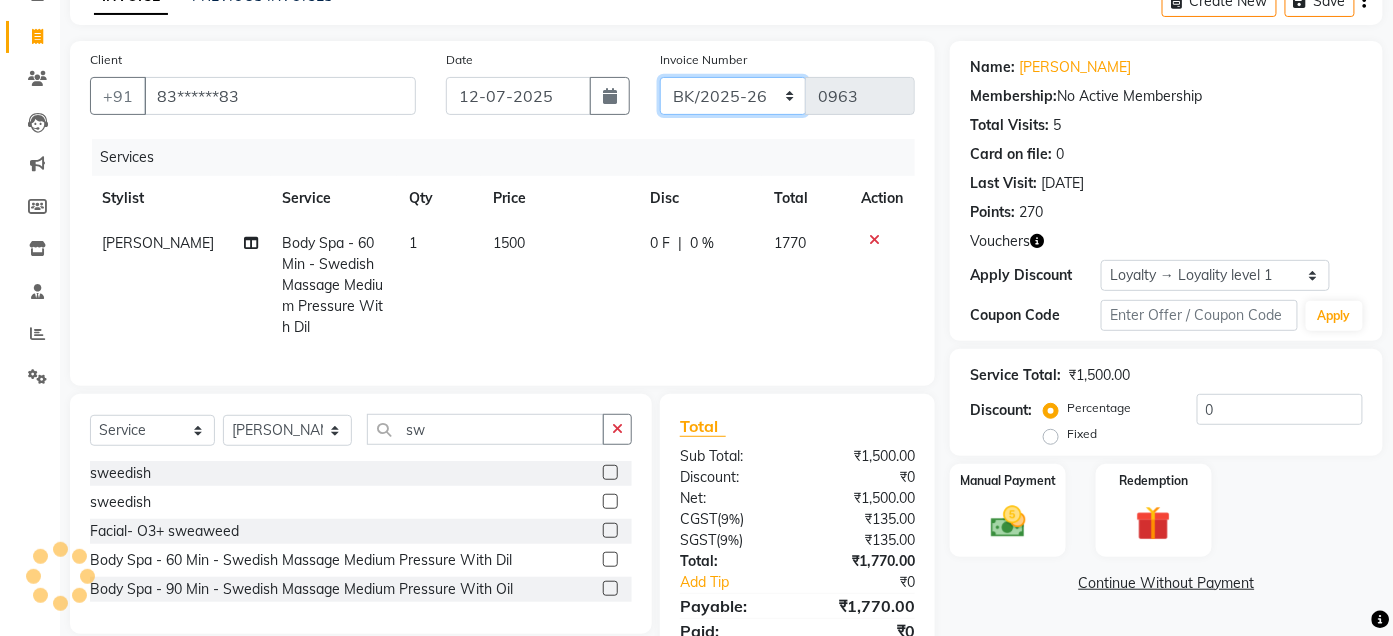 click on "ALN/2025-26 AL/2025-26 BKN/2025-26 BK/2025-26 V/2025 V/2025-26" 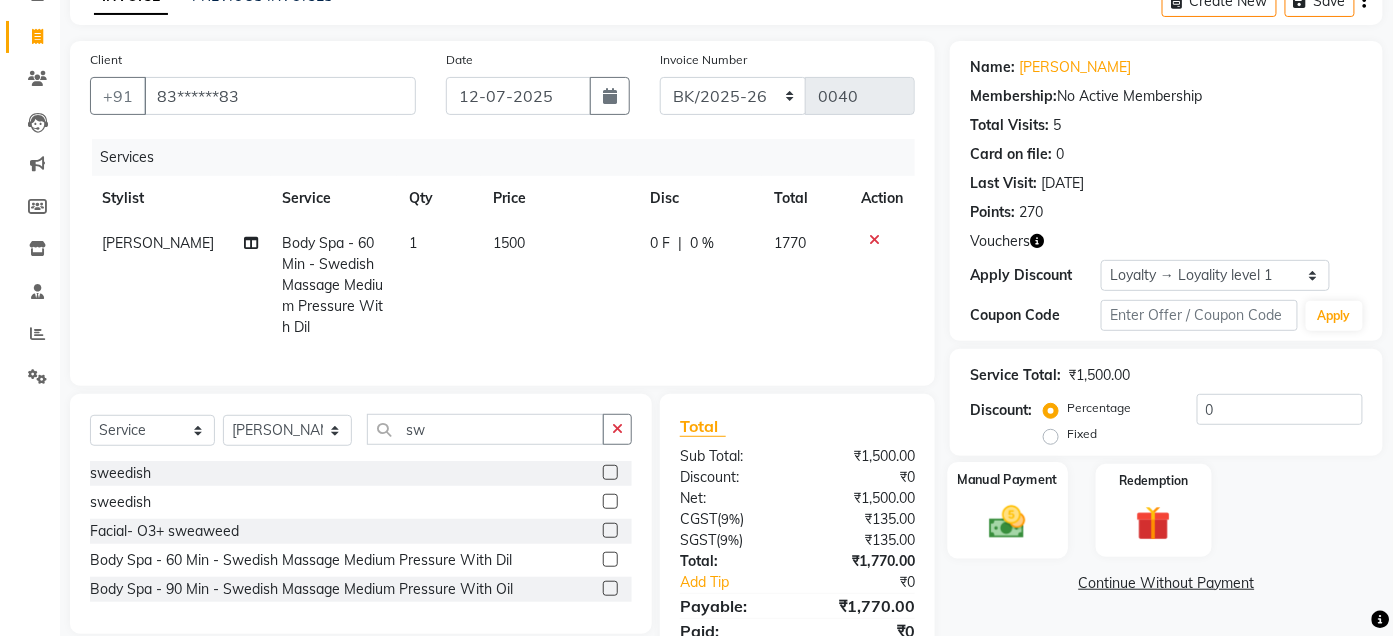 click 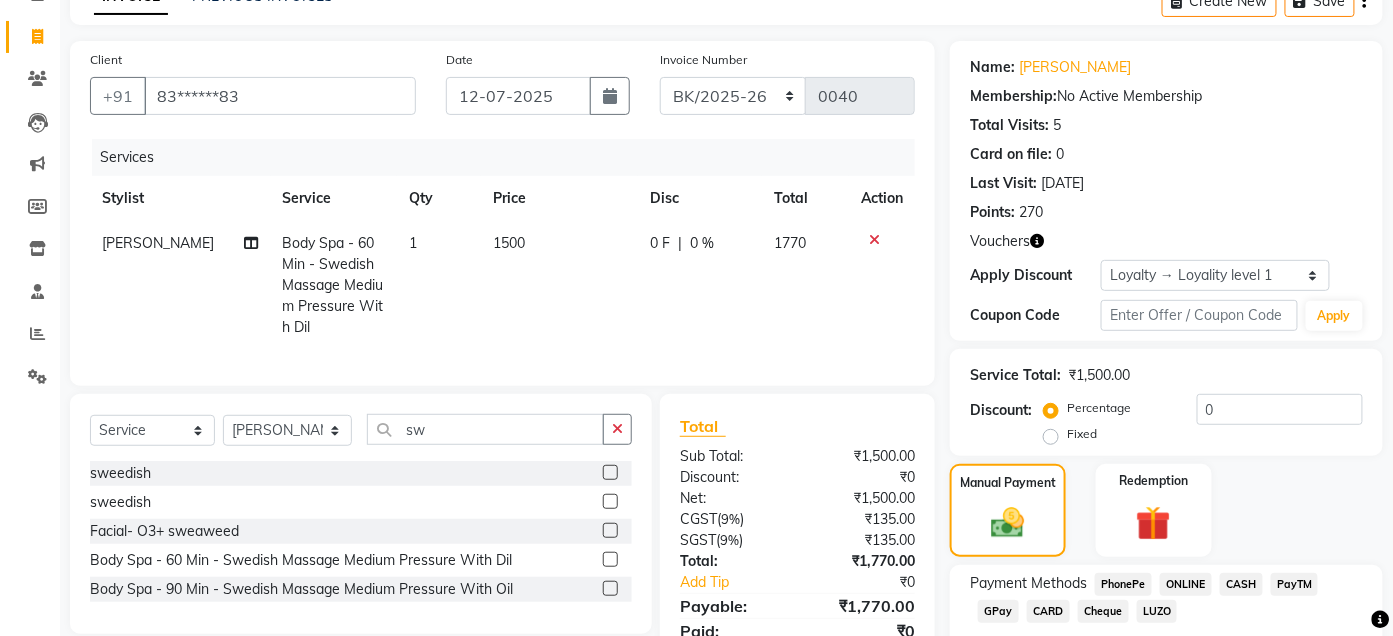 click on "CARD" 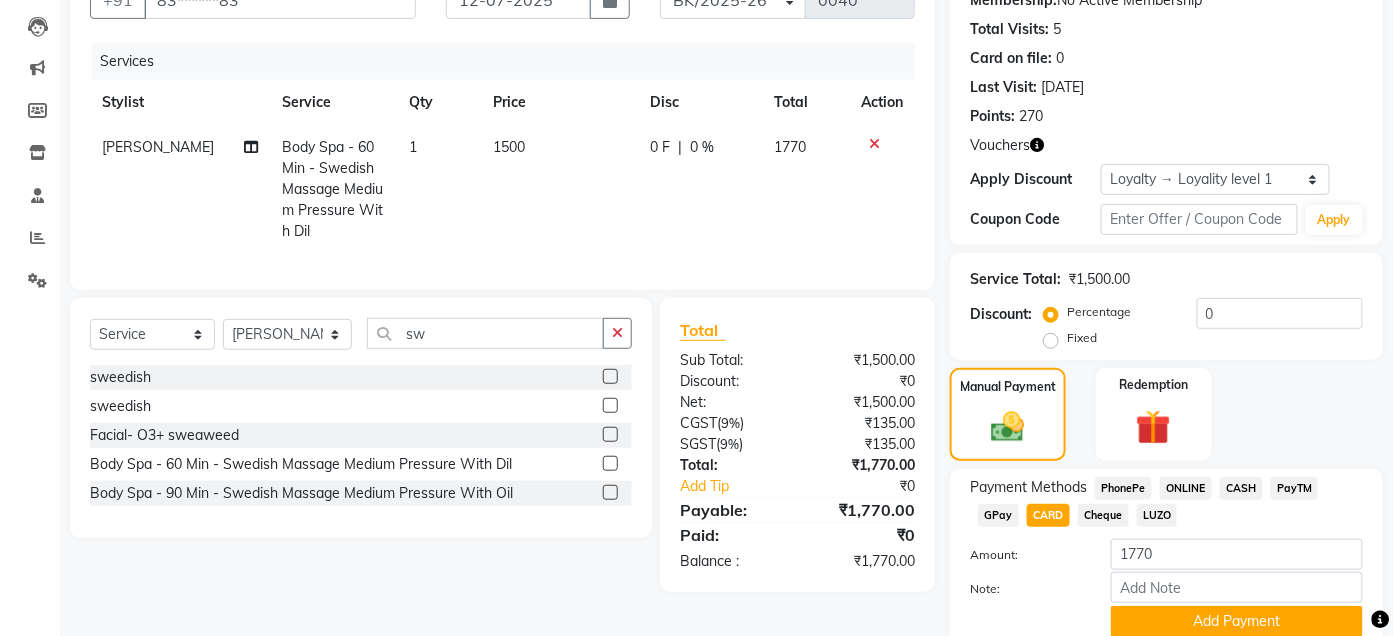 scroll, scrollTop: 206, scrollLeft: 0, axis: vertical 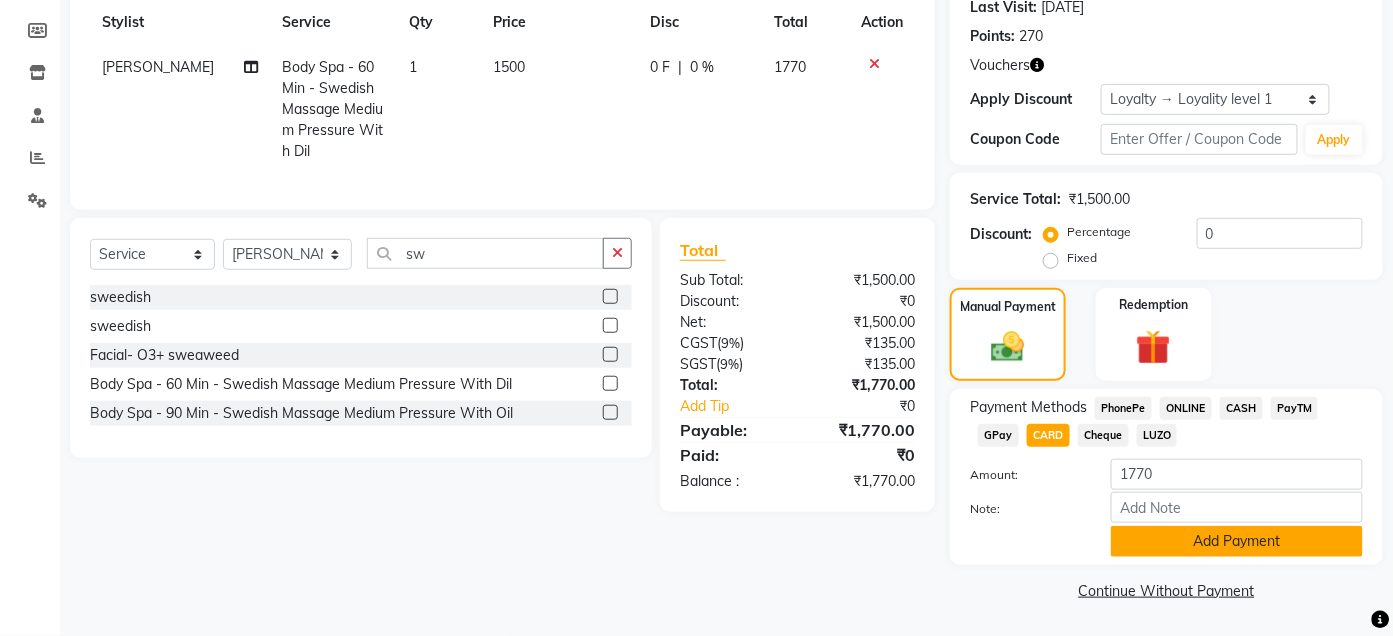 click on "Add Payment" 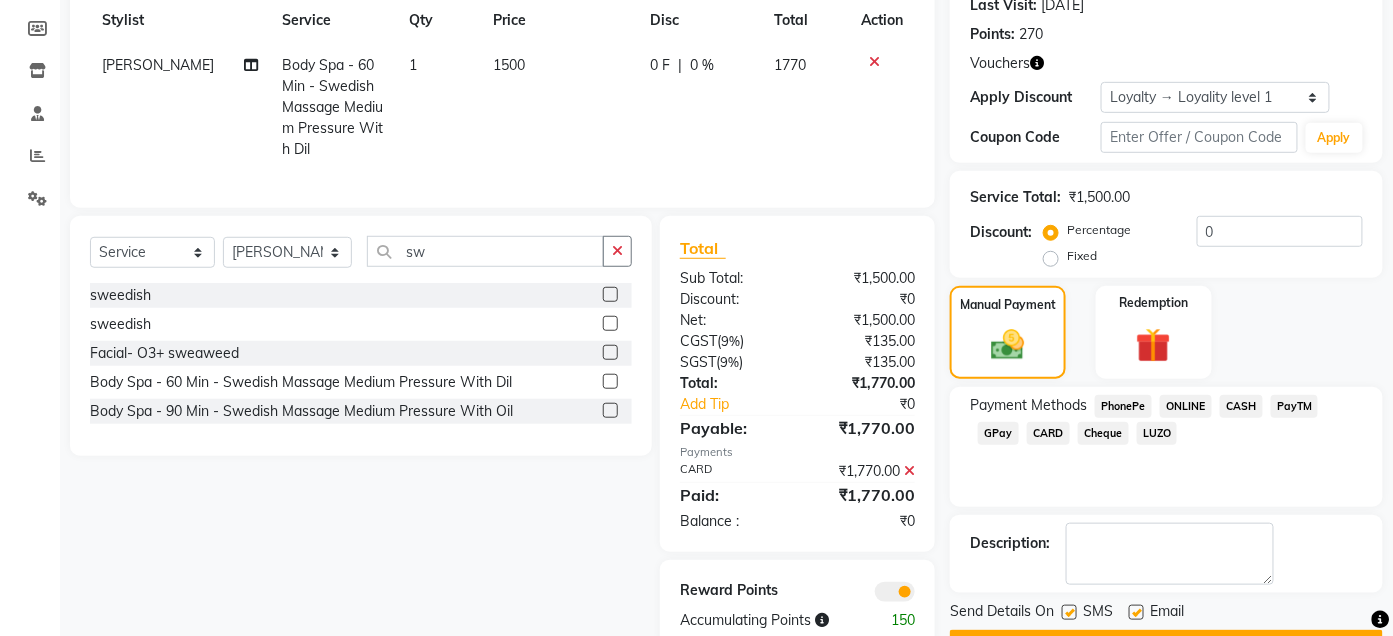 scroll, scrollTop: 350, scrollLeft: 0, axis: vertical 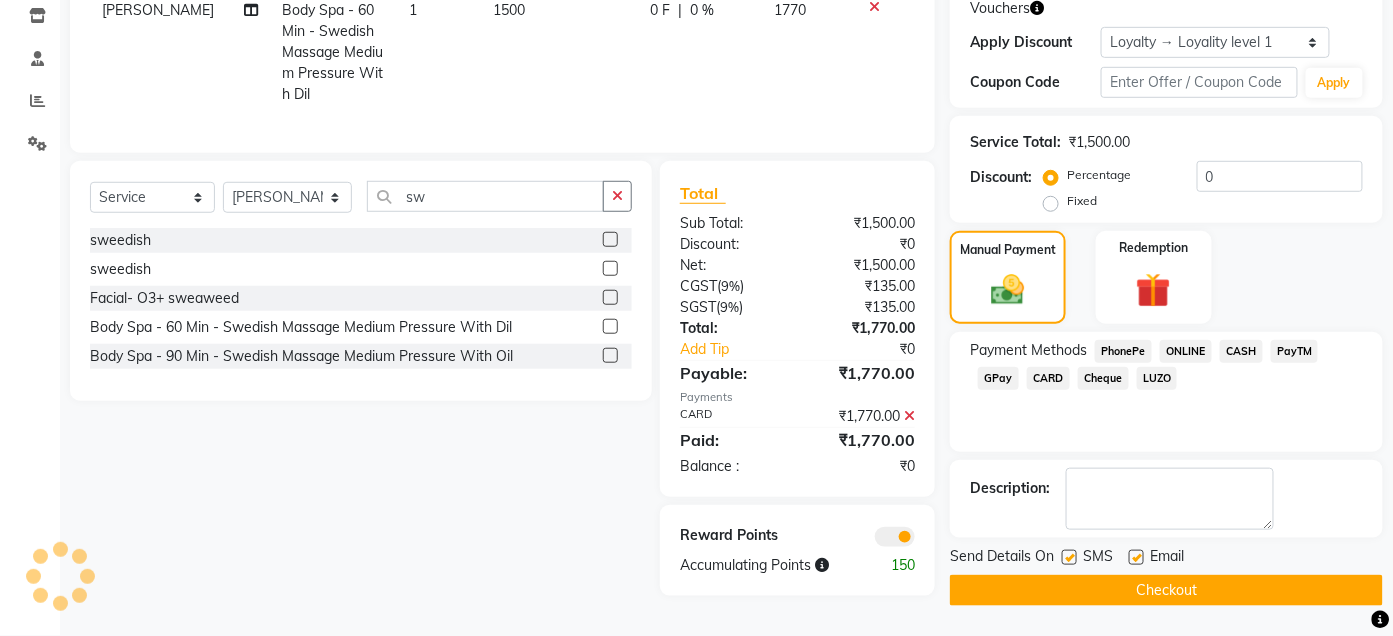 click on "Checkout" 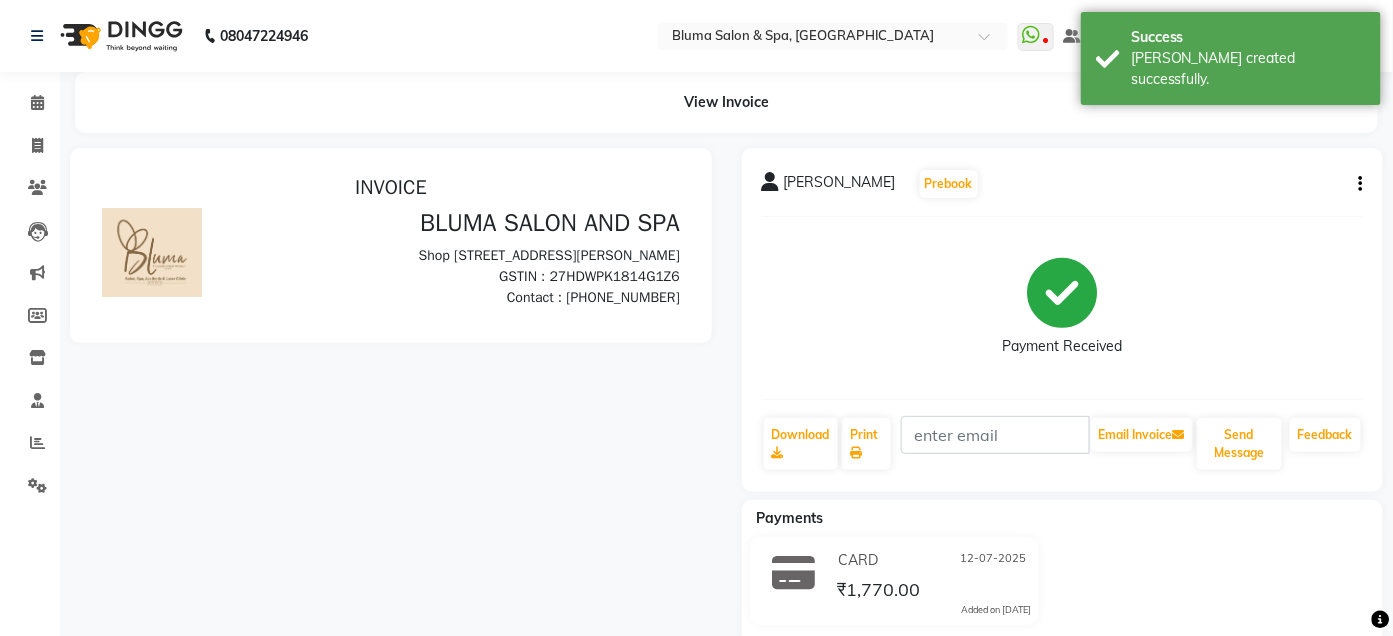 scroll, scrollTop: 0, scrollLeft: 0, axis: both 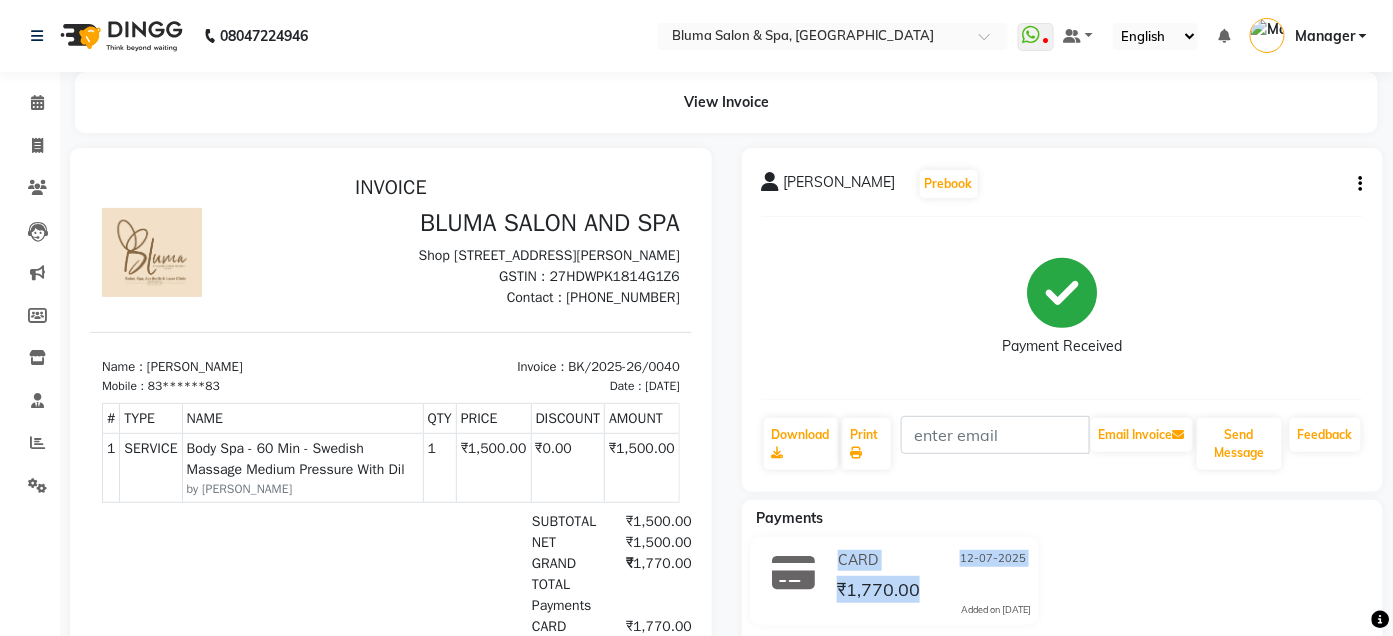 drag, startPoint x: 1371, startPoint y: 496, endPoint x: 1394, endPoint y: 617, distance: 123.16656 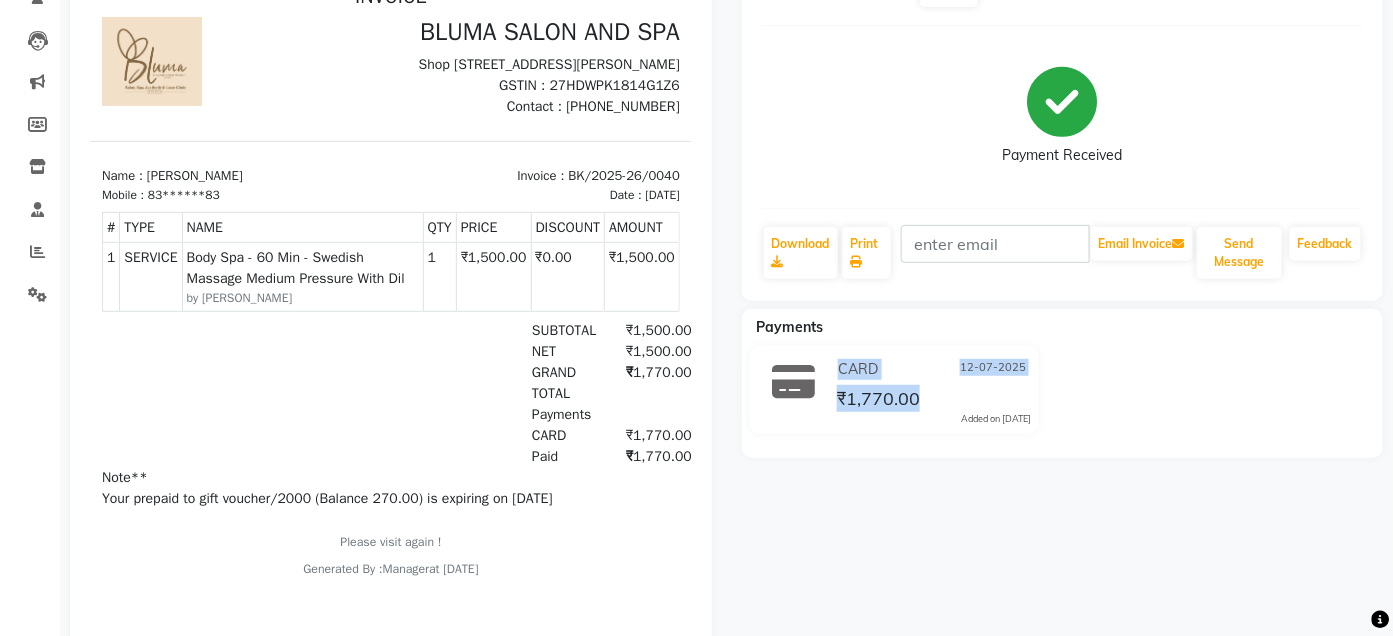 scroll, scrollTop: 269, scrollLeft: 0, axis: vertical 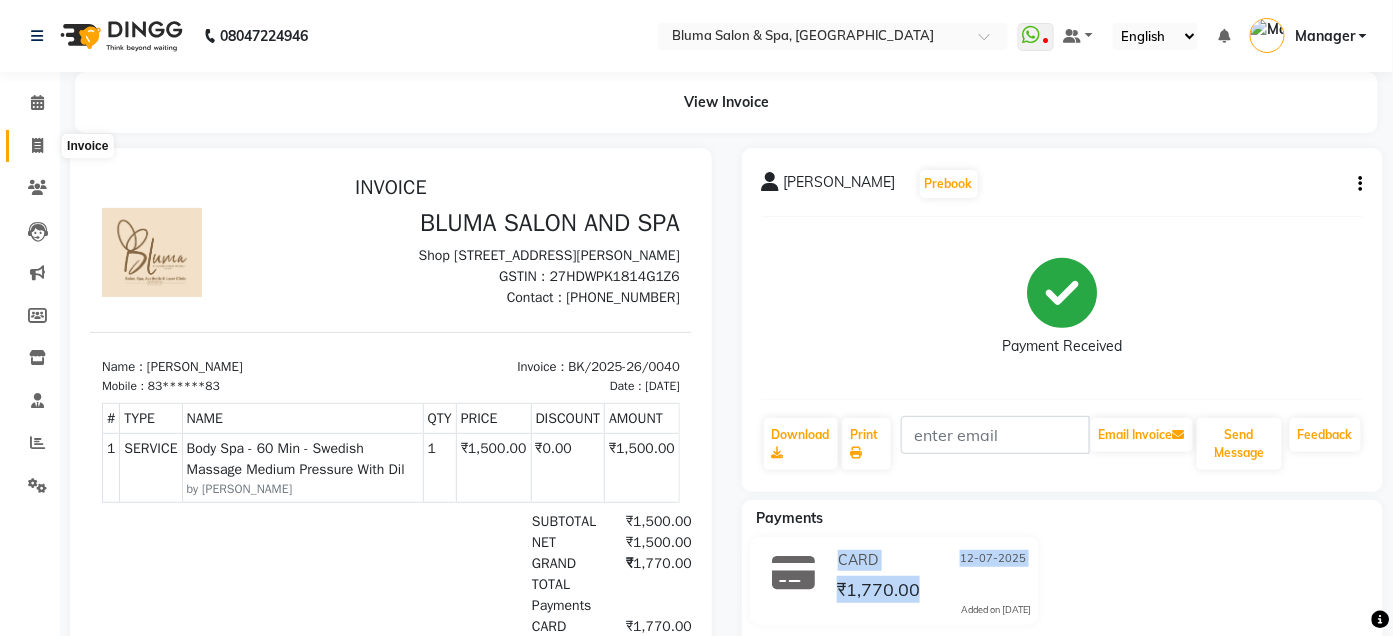 click 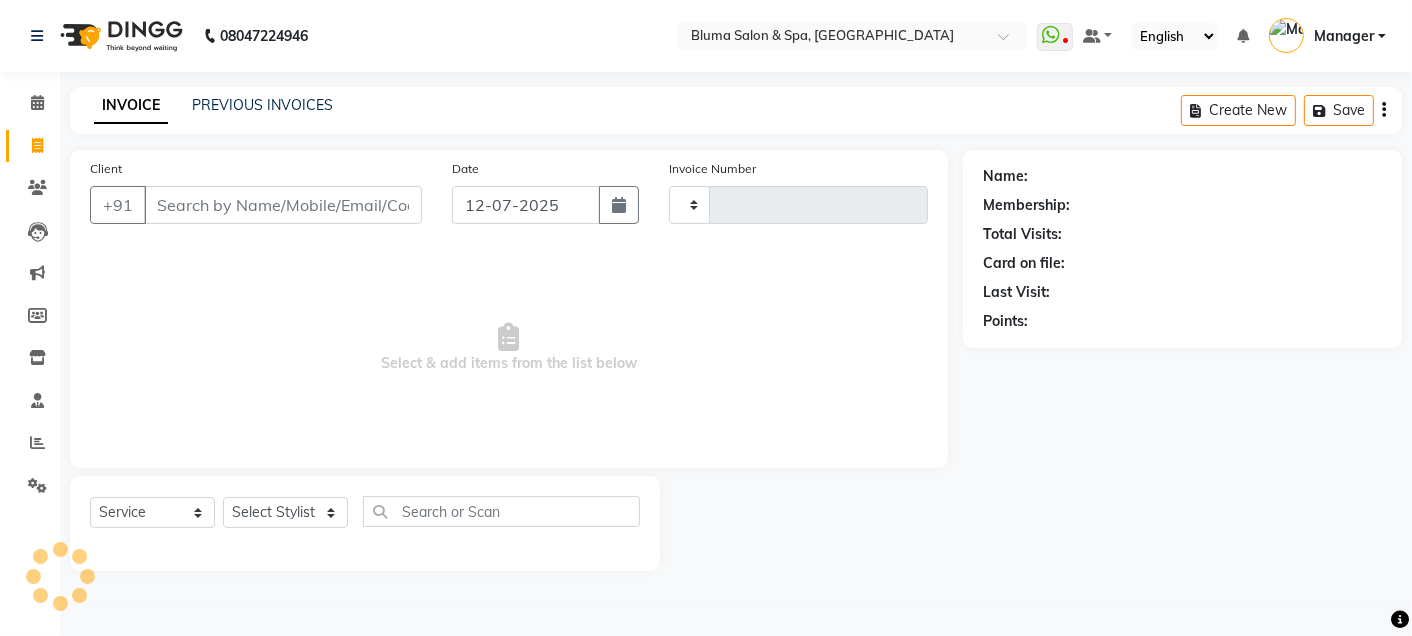 type on "0963" 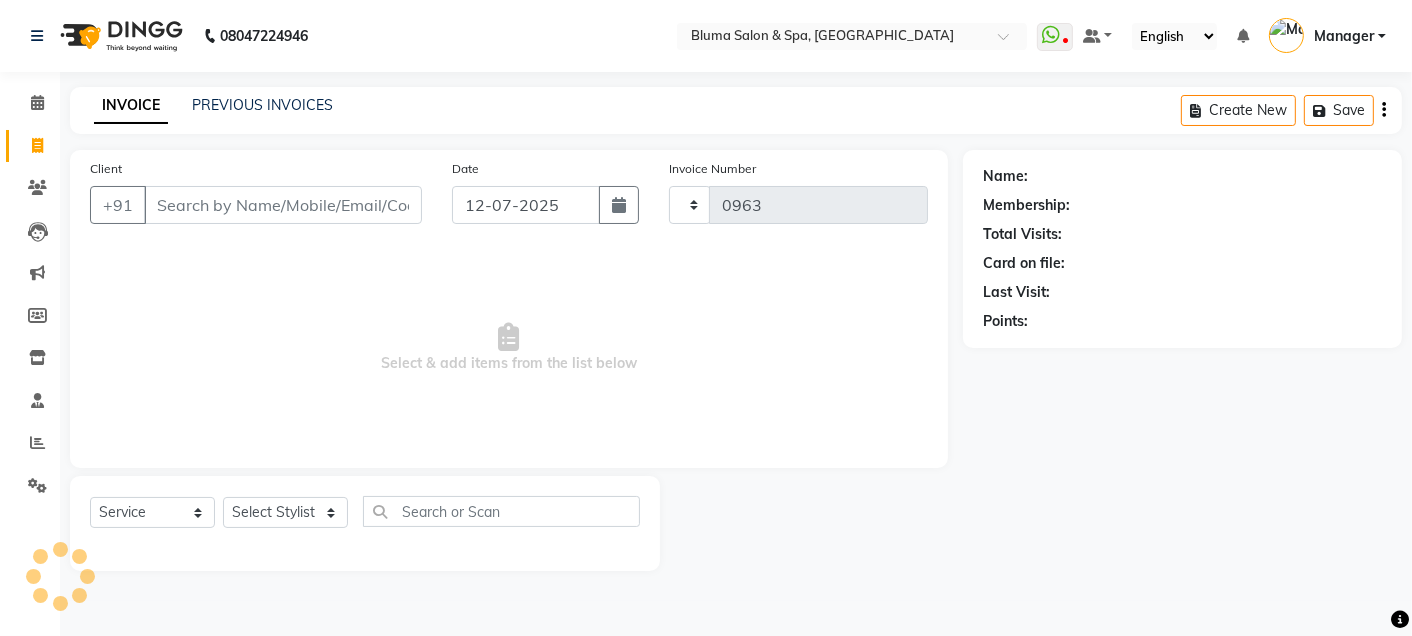 select on "3653" 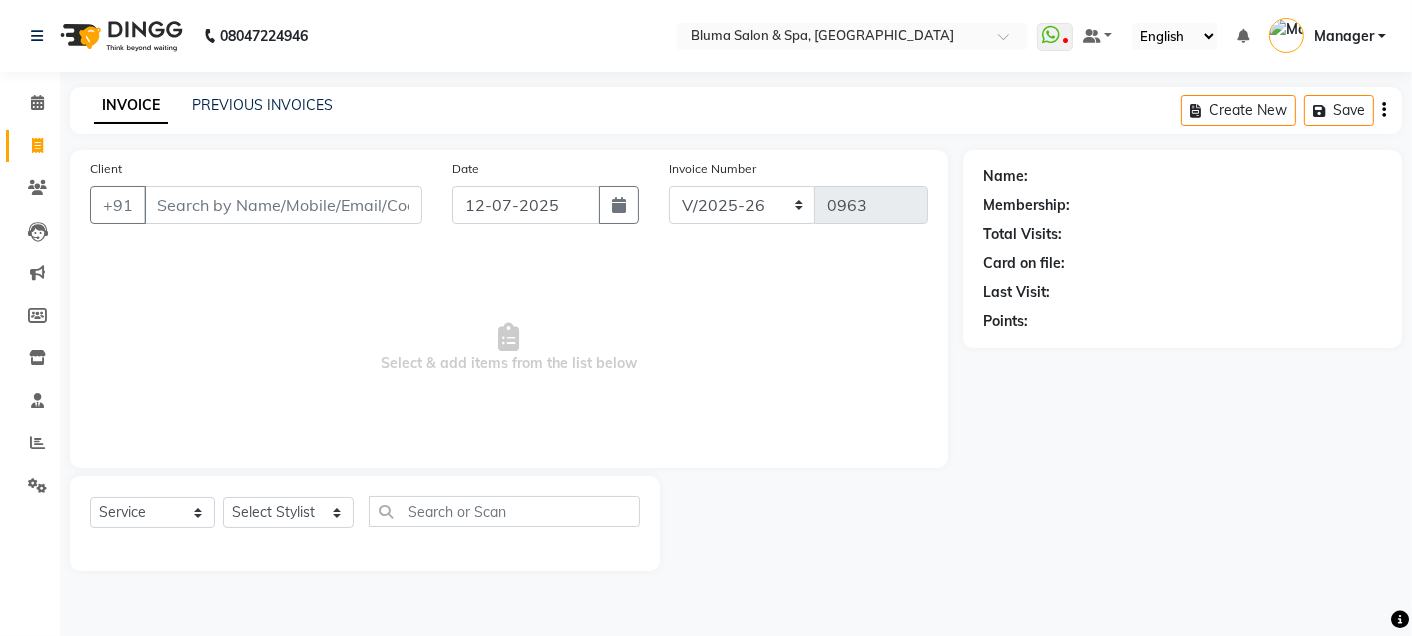 click on "Client" at bounding box center (283, 205) 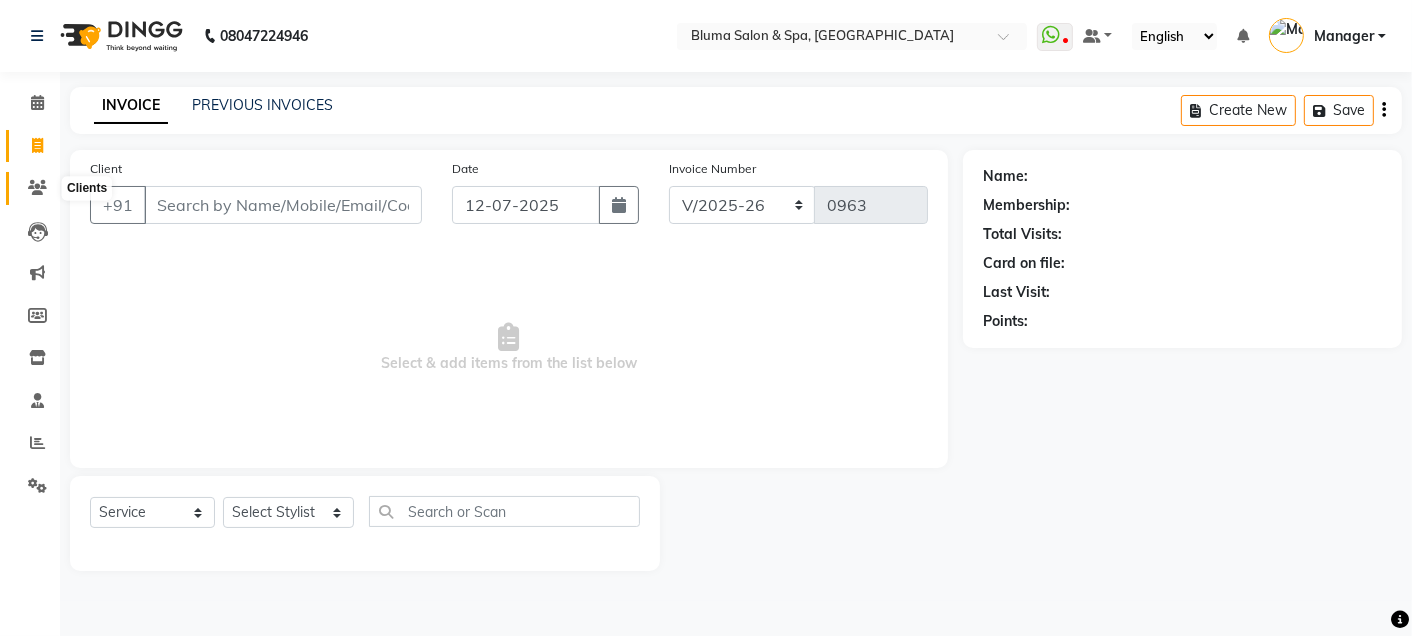 click 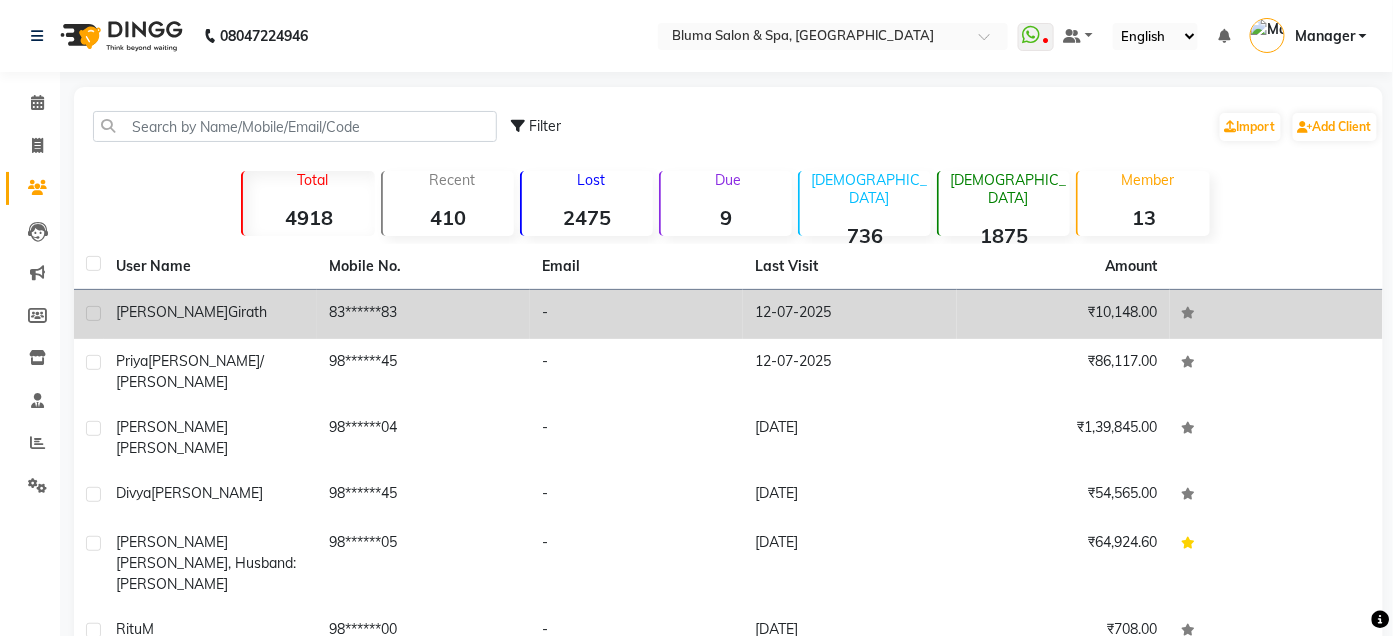 click on "Girath" 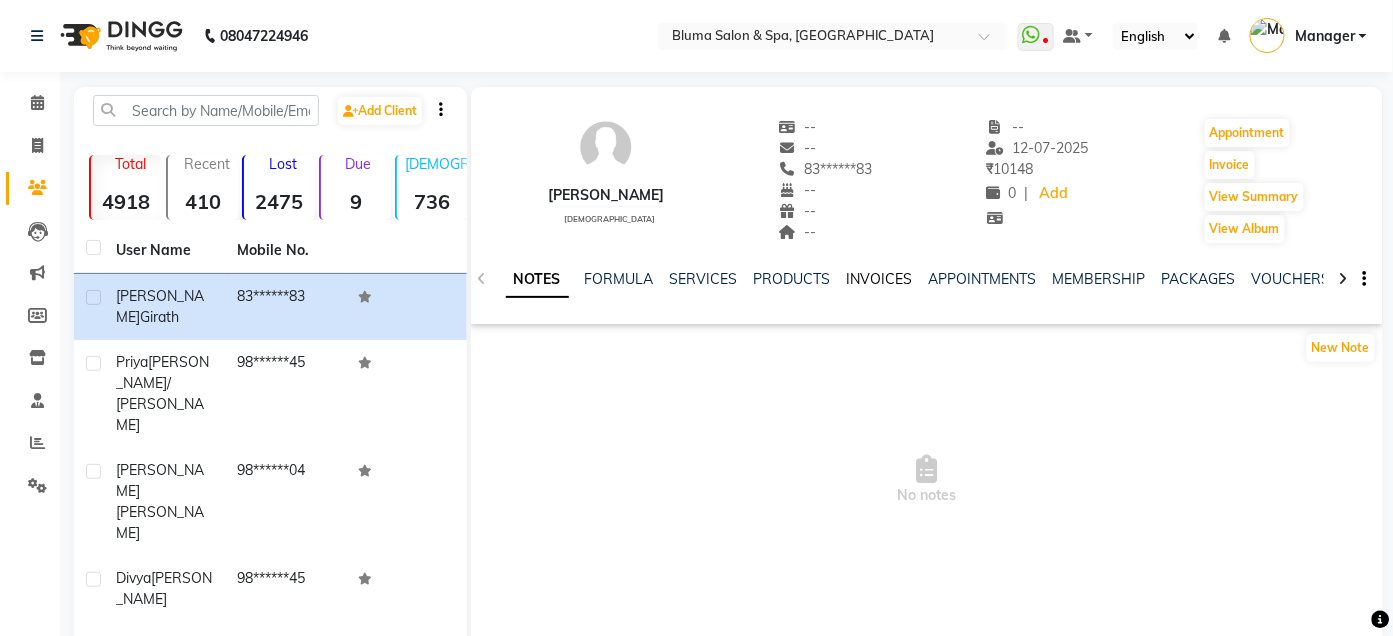 click on "INVOICES" 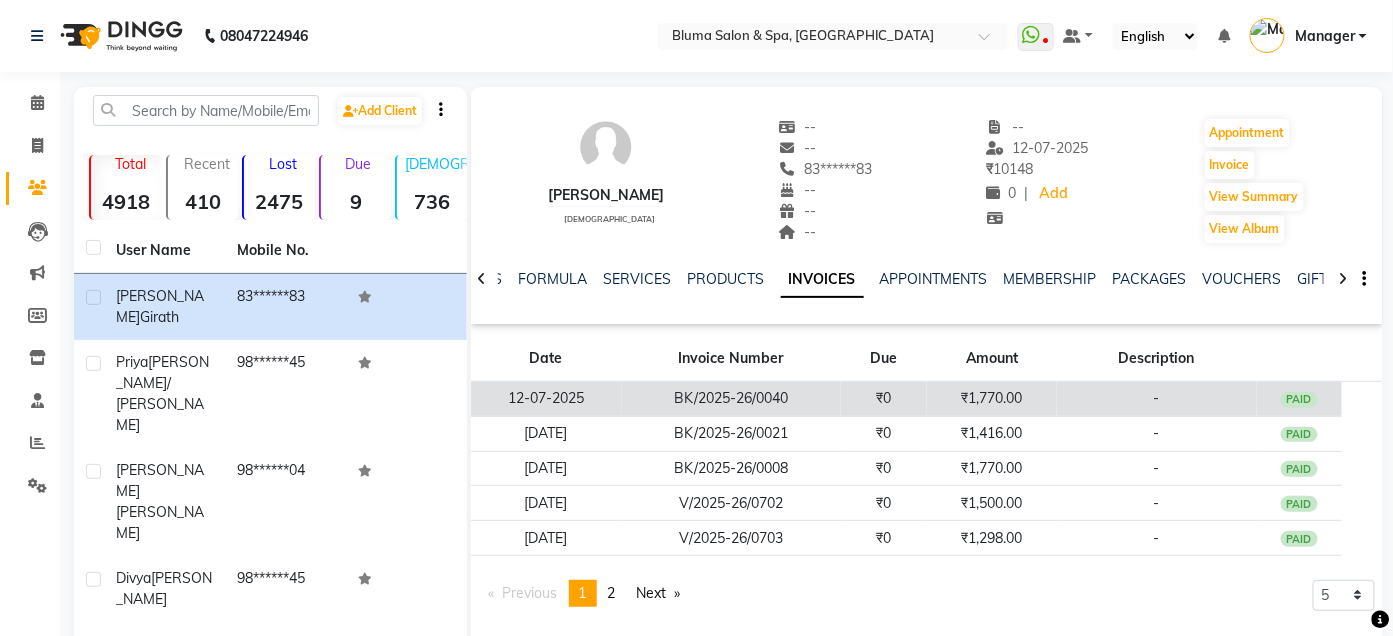 click on "BK/2025-26/0040" 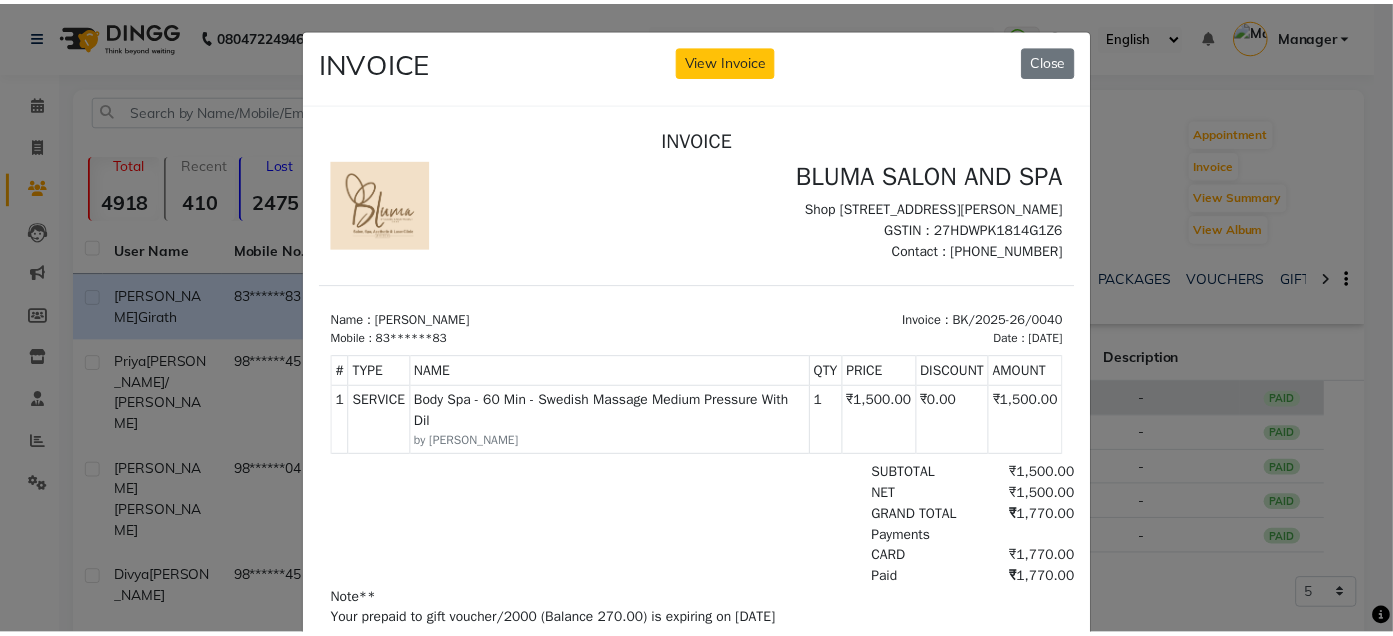 scroll, scrollTop: 0, scrollLeft: 0, axis: both 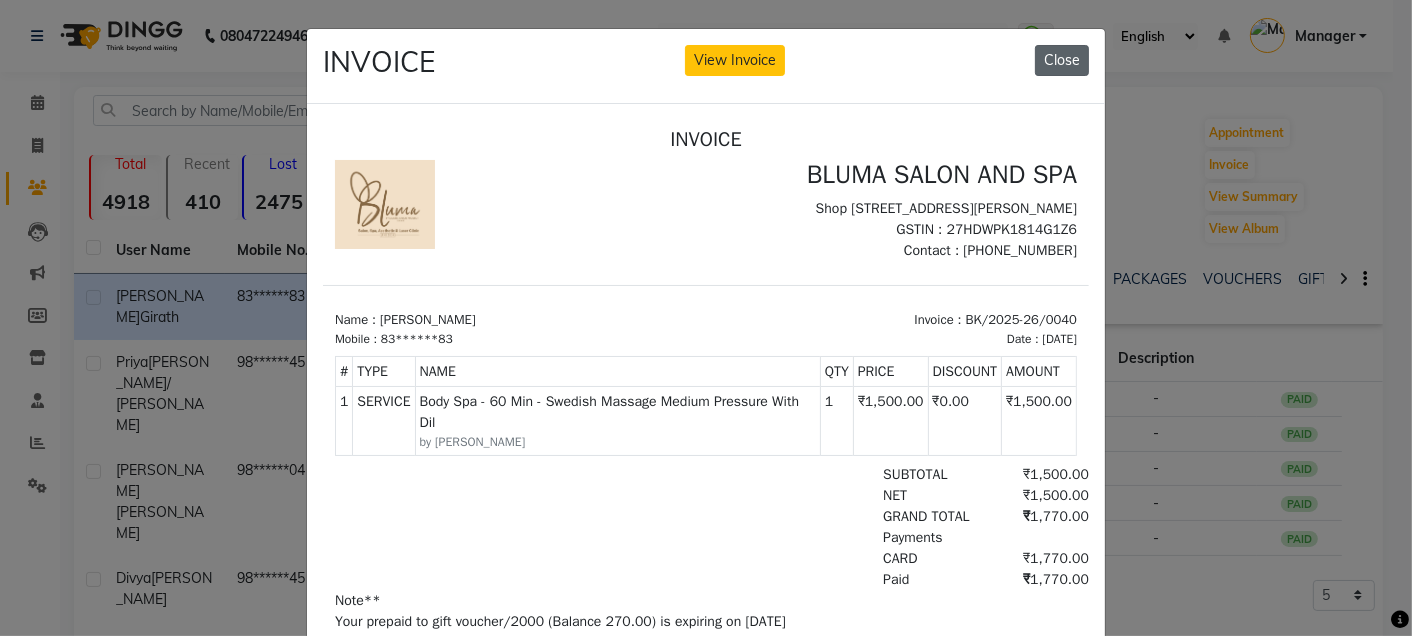 click on "Close" 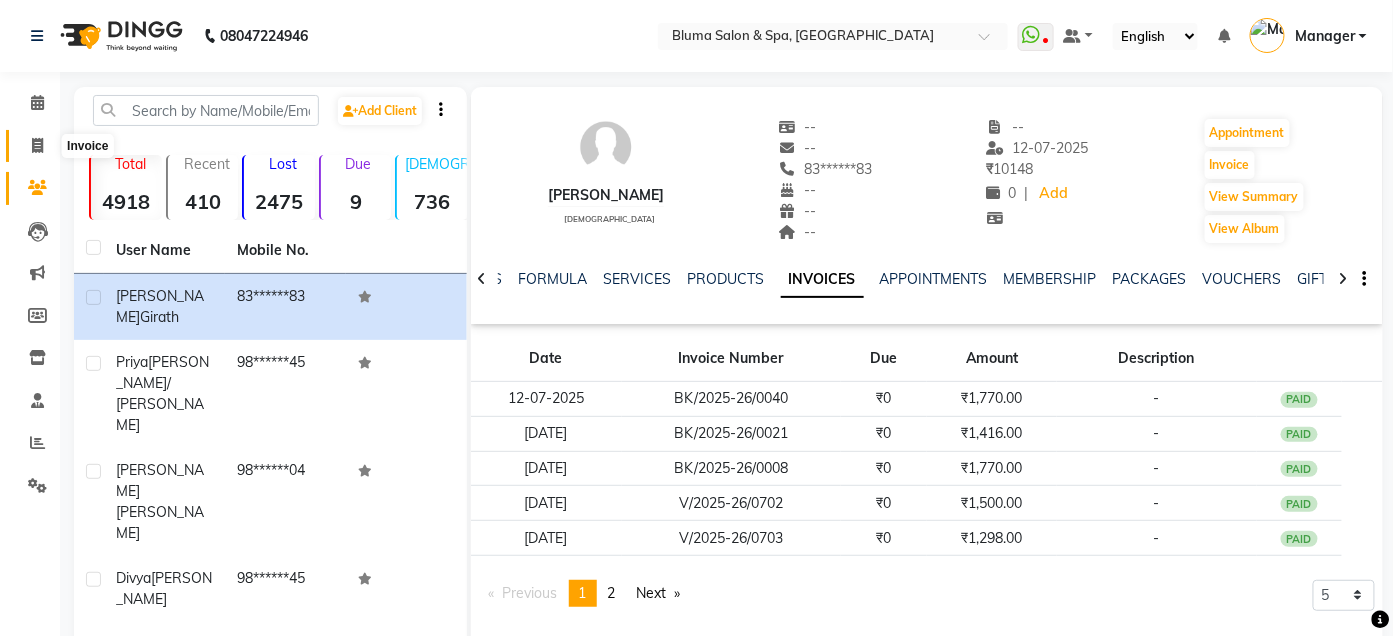 click 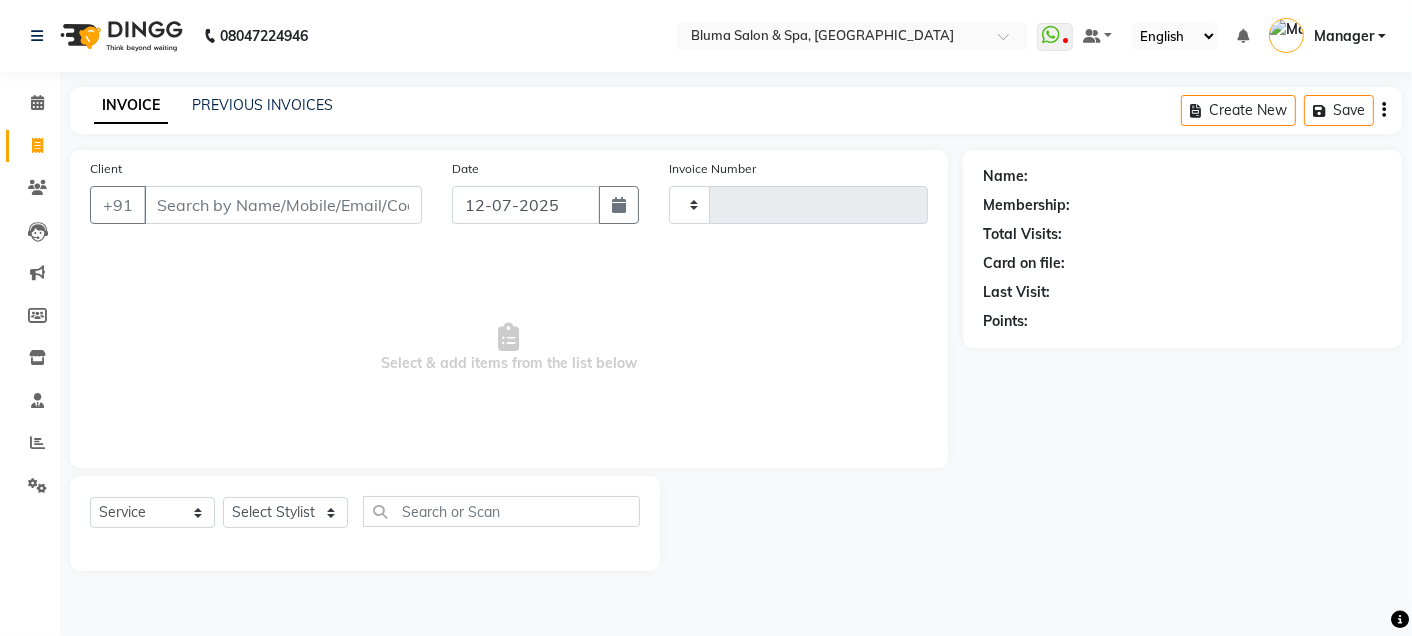 click on "Client" at bounding box center [283, 205] 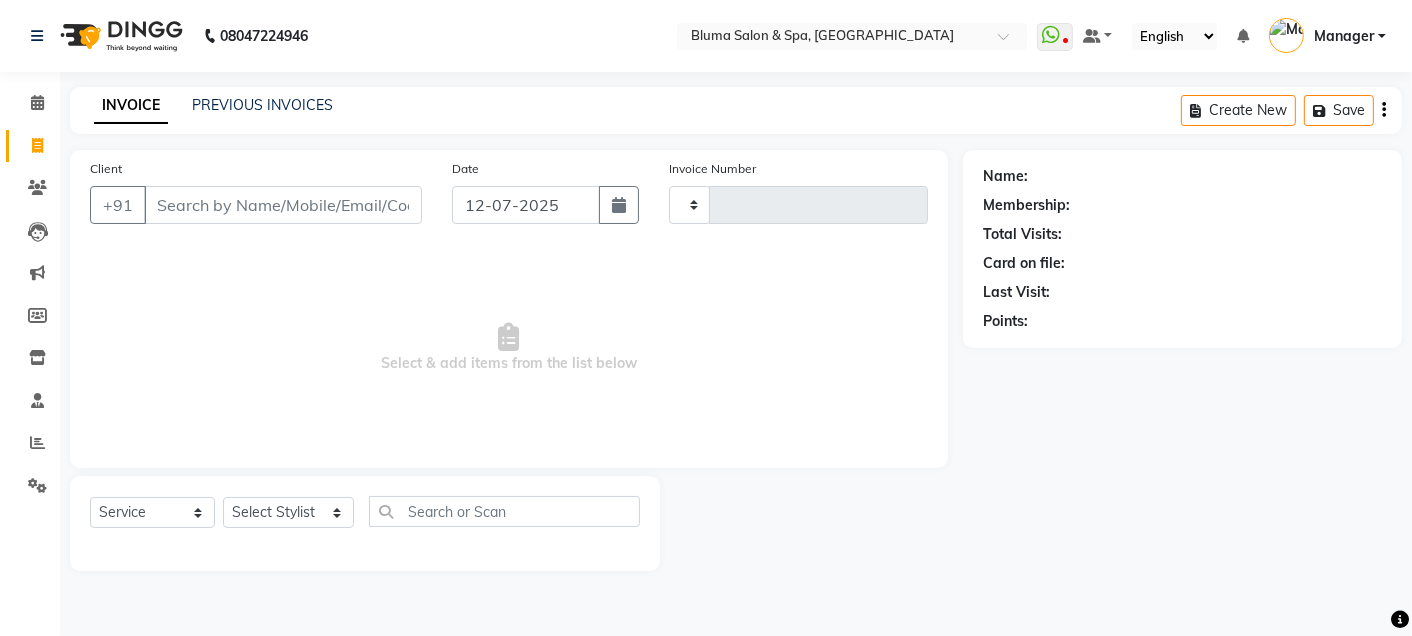 click on "Client" at bounding box center [283, 205] 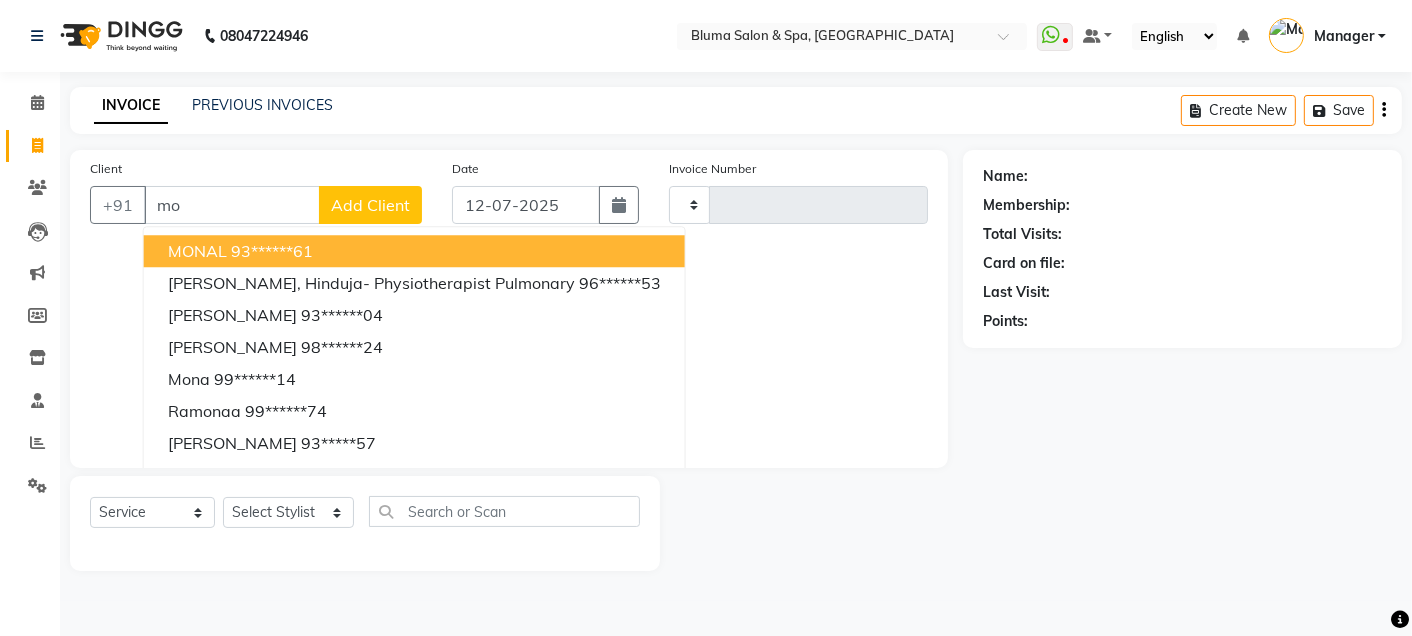 type on "m" 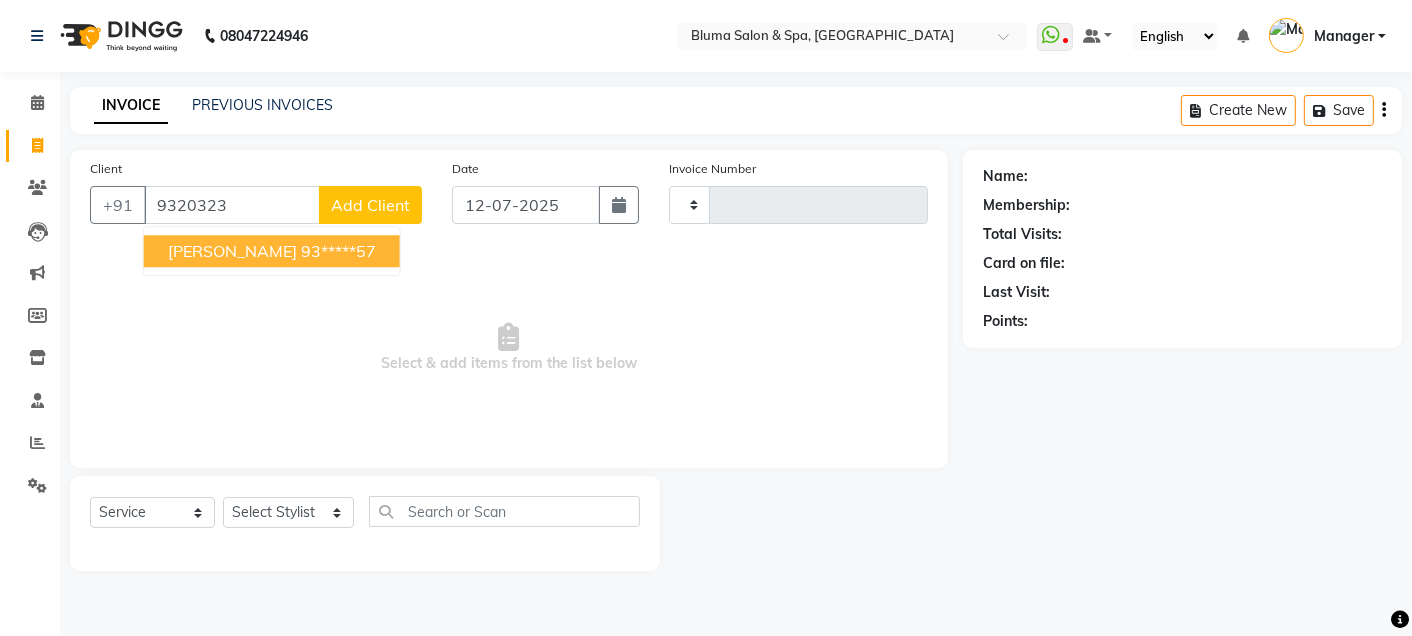 click on "93*****57" at bounding box center (338, 251) 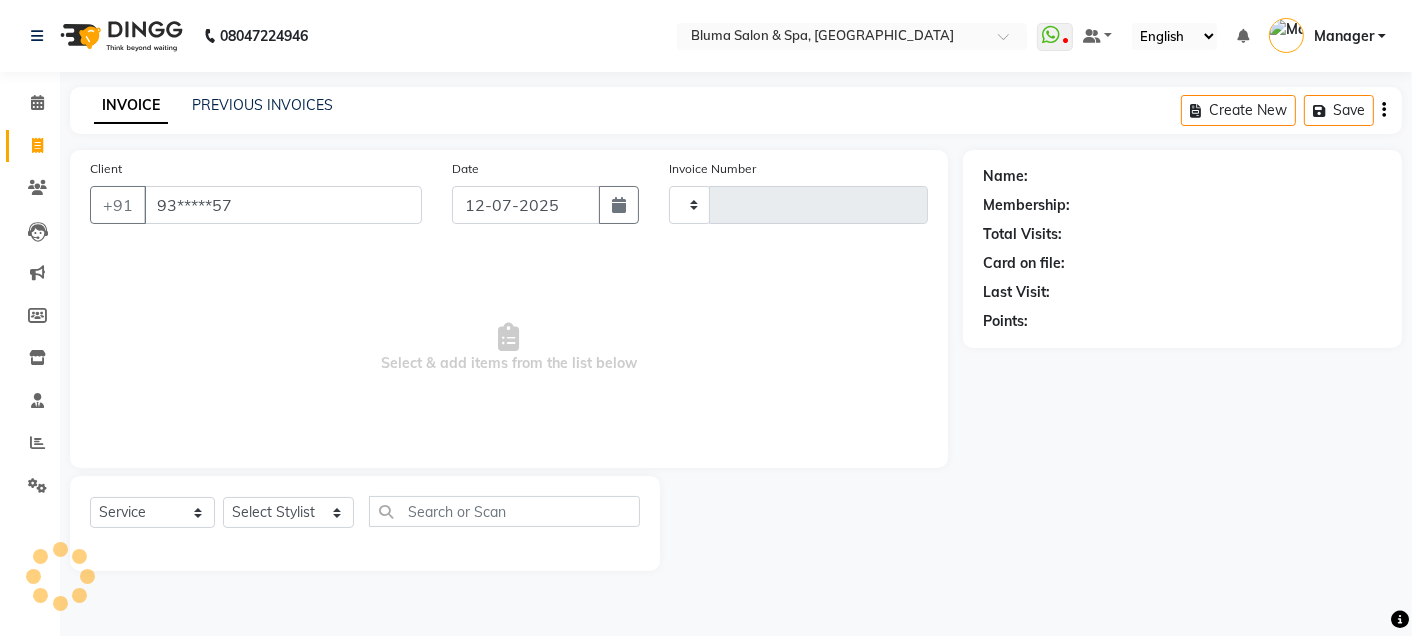 type on "93*****57" 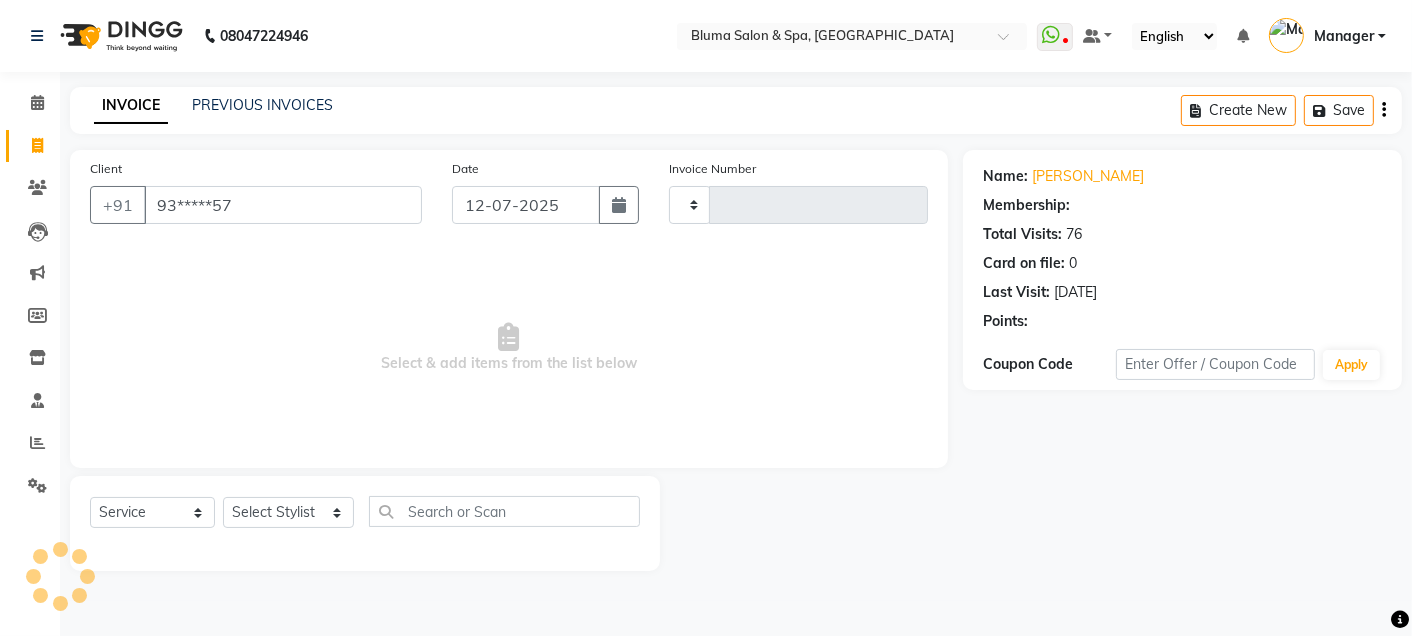 select on "1: Object" 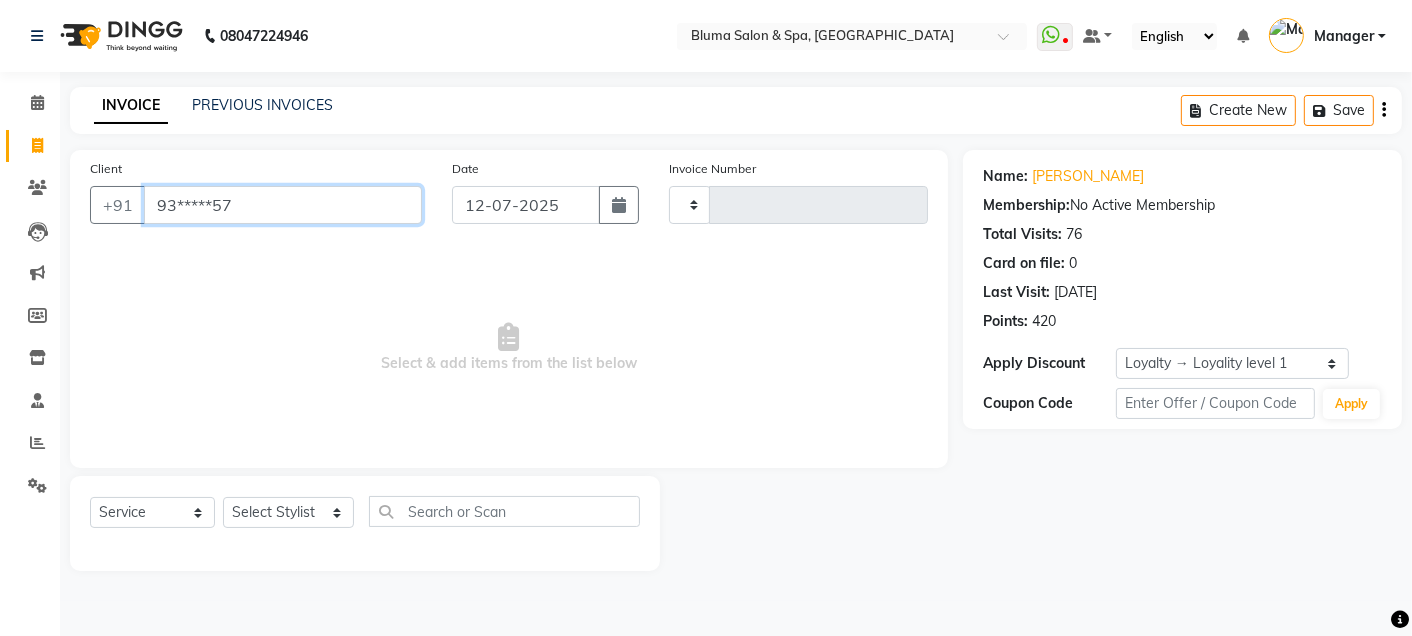 click on "93*****57" at bounding box center [283, 205] 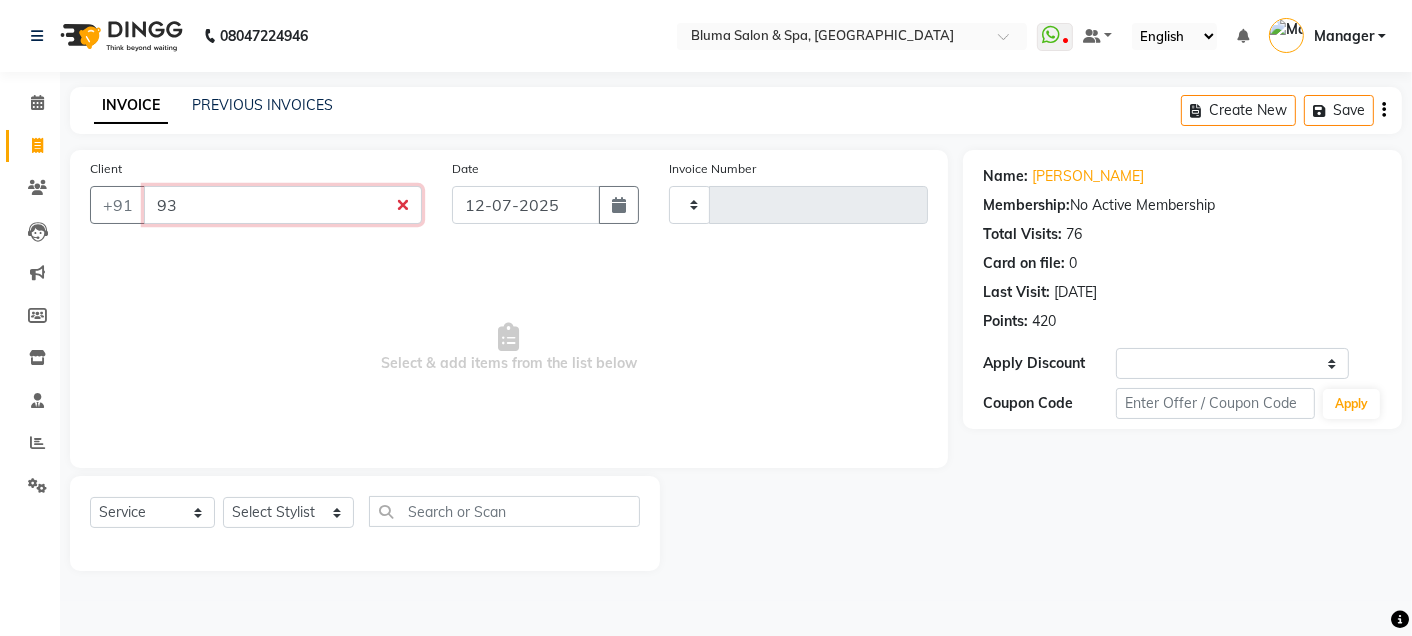 type on "9" 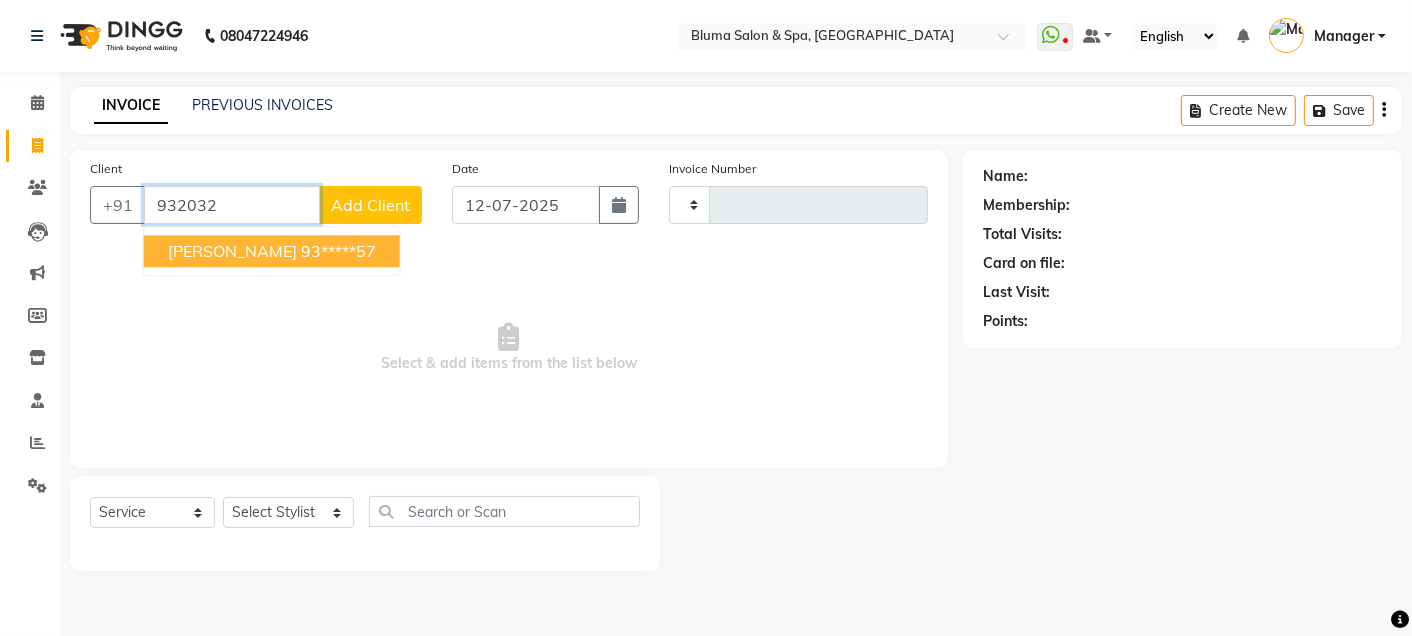 drag, startPoint x: 263, startPoint y: 251, endPoint x: 289, endPoint y: 250, distance: 26.019224 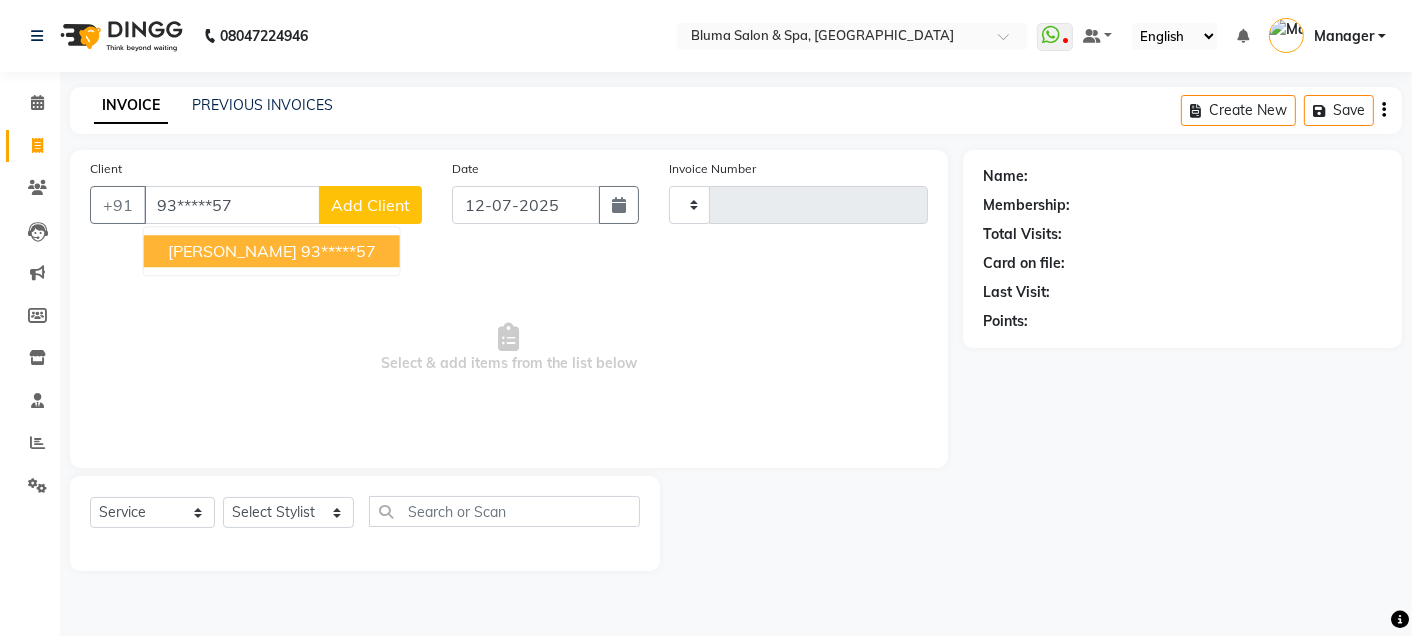 select on "1: Object" 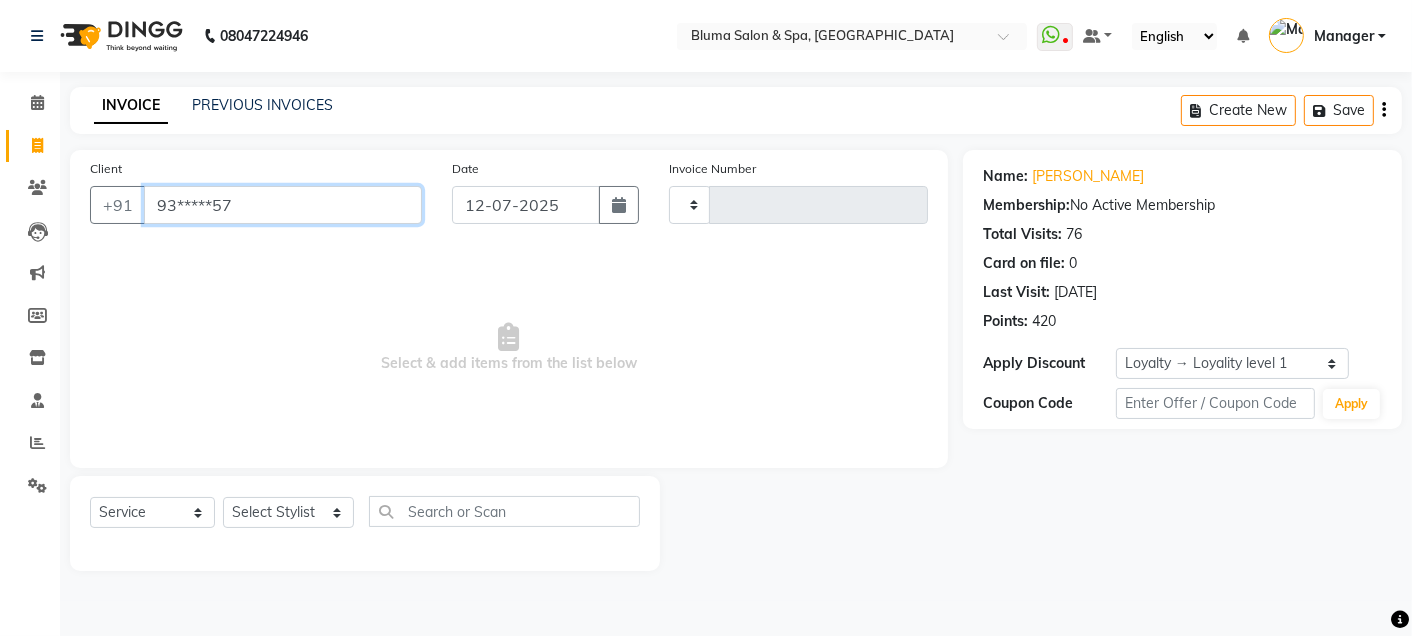 click on "93*****57" at bounding box center (283, 205) 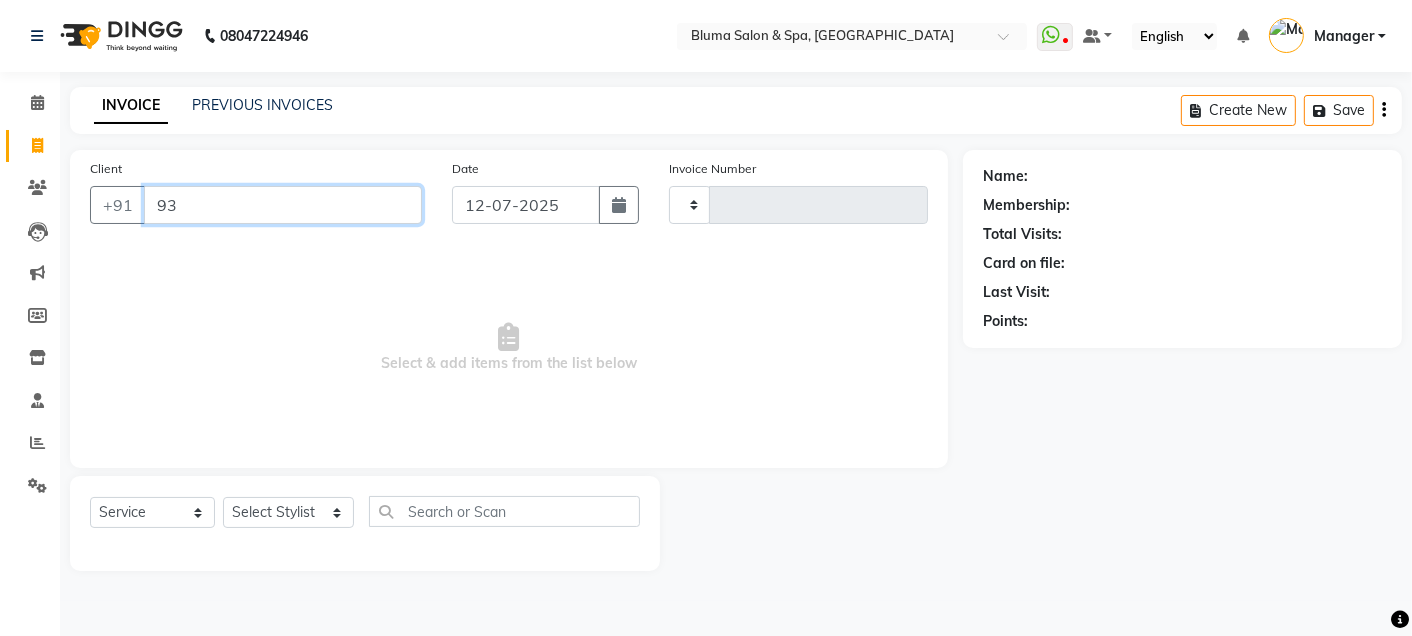 type on "9" 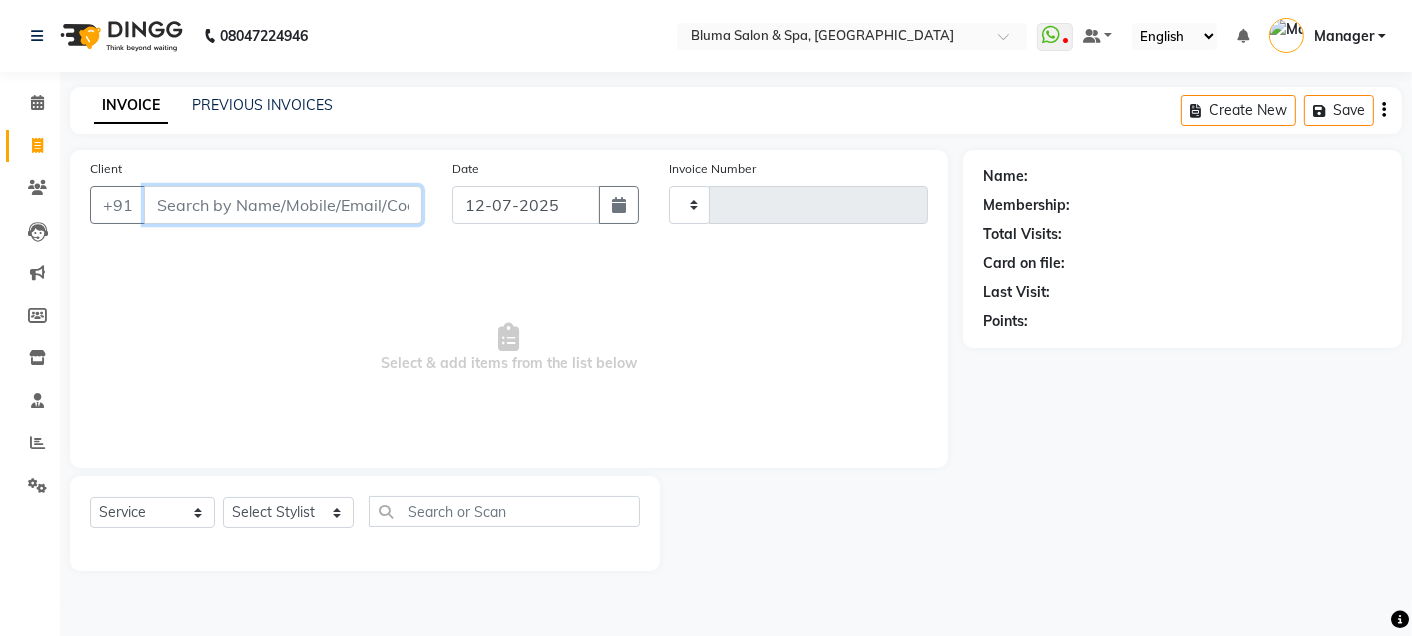 click on "Client" at bounding box center (283, 205) 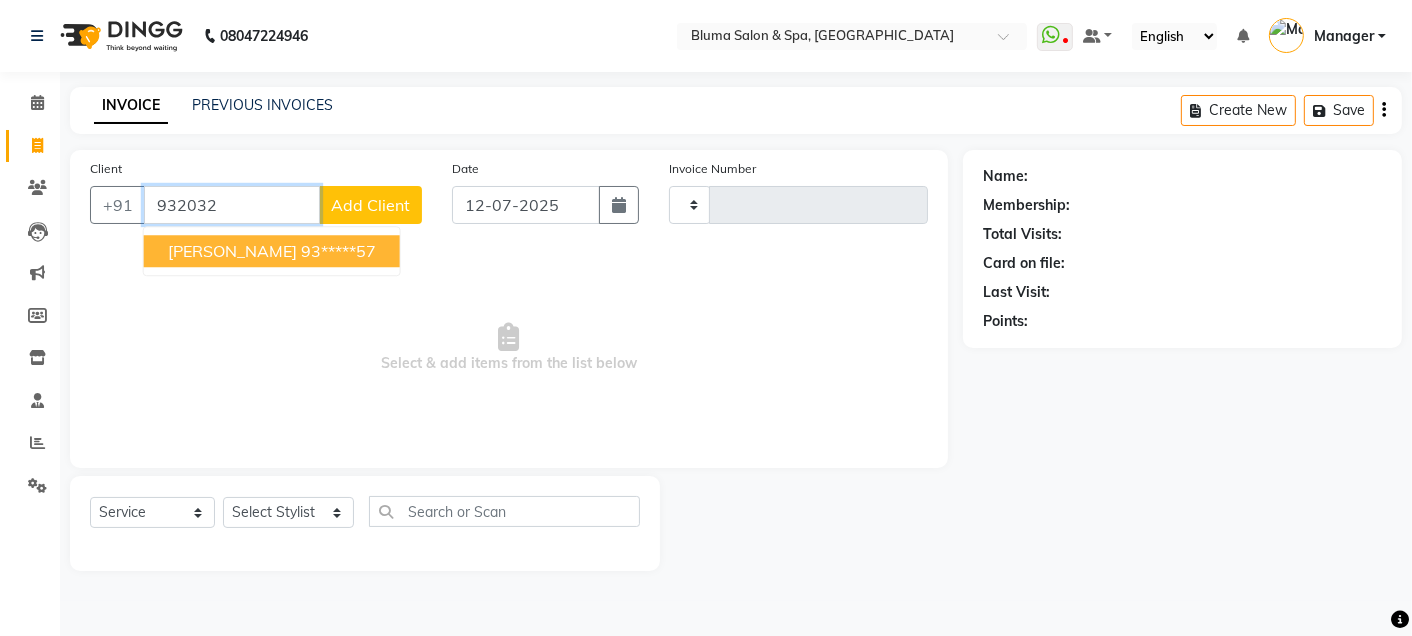click on "[PERSON_NAME]" at bounding box center (232, 251) 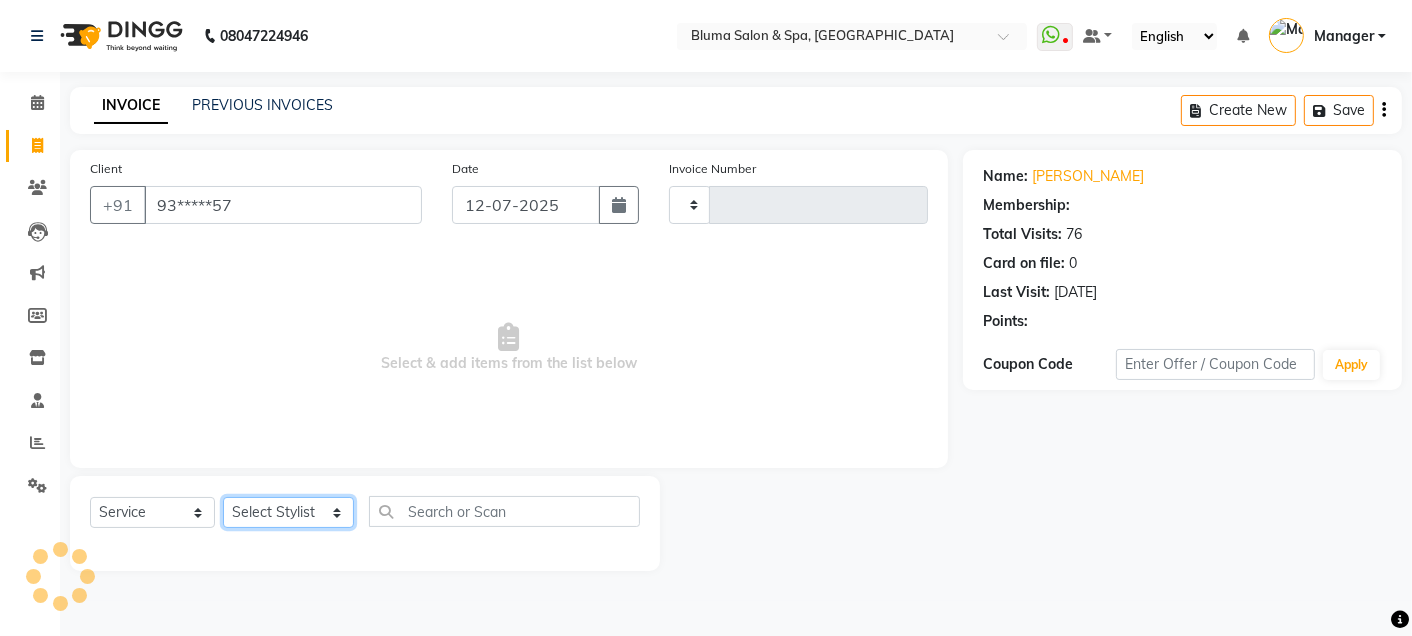click on "Select Stylist Admin Ajay [PERSON_NAME]  [PERSON_NAME] [PERSON_NAME] Manager [PERSON_NAME] [PERSON_NAME] [PERSON_NAME]  pooja [PERSON_NAME] [PERSON_NAME] [PERSON_NAME] [PERSON_NAME]" 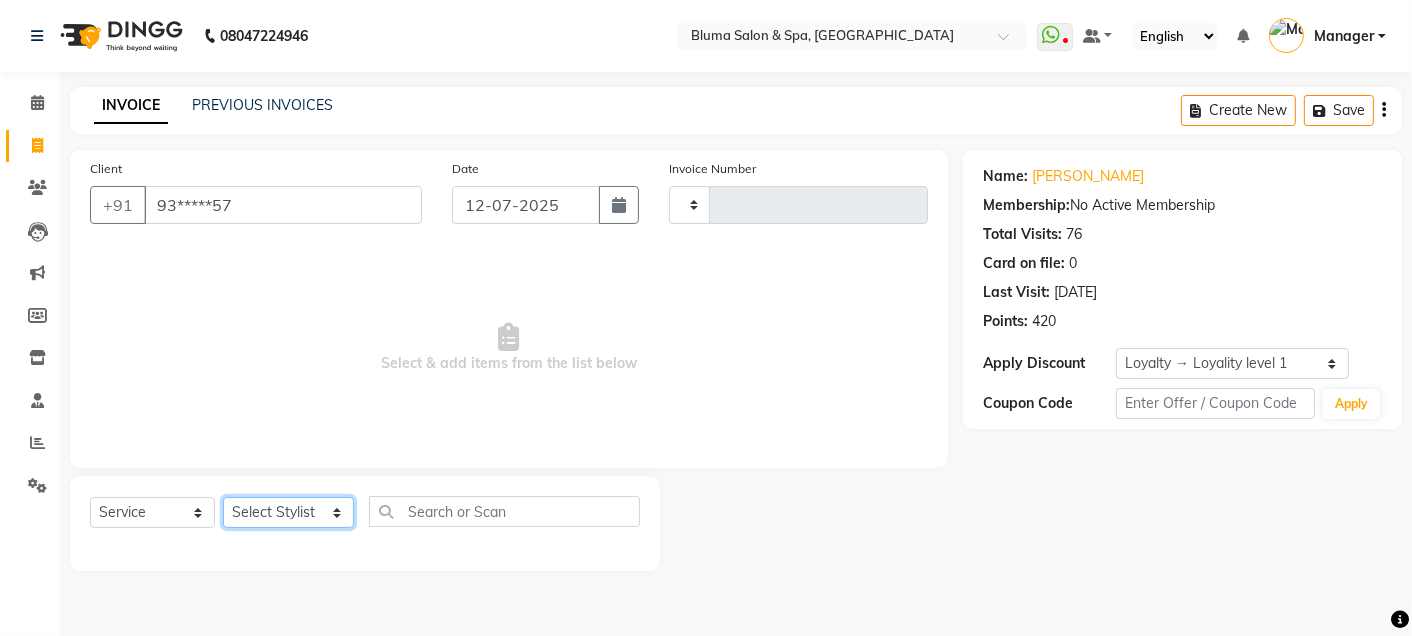 select on "85199" 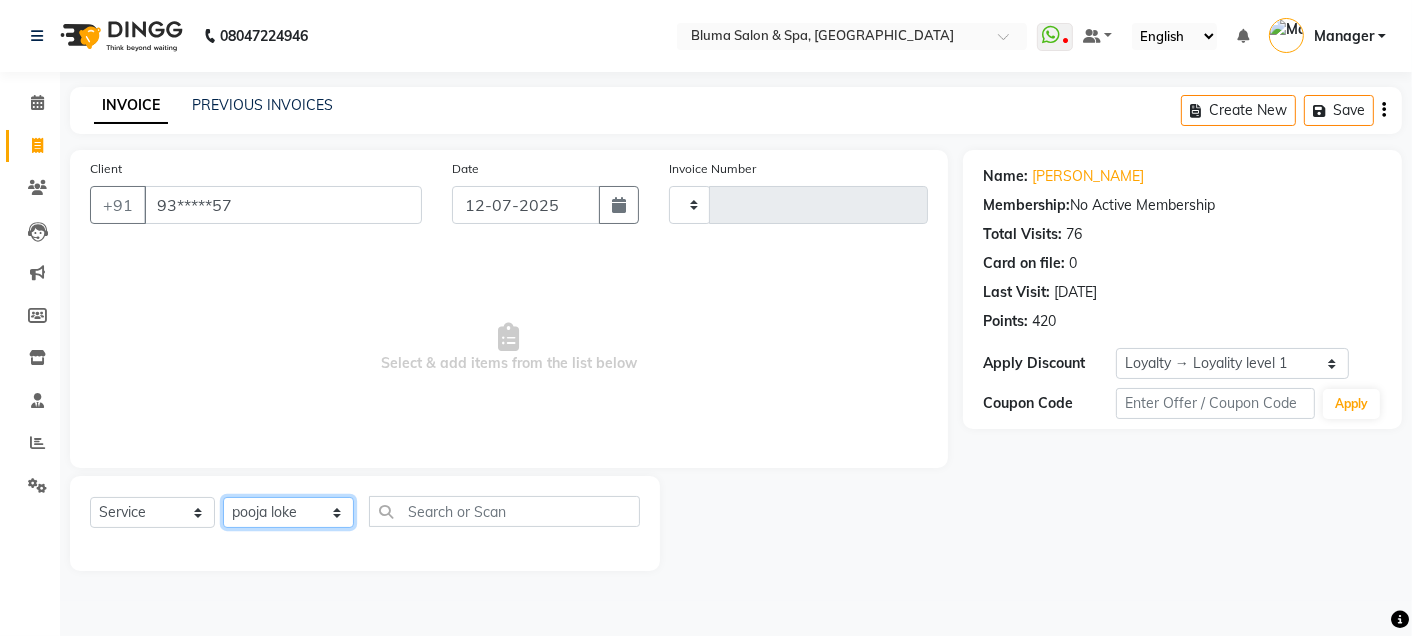 click on "Select Stylist Admin Ajay [PERSON_NAME]  [PERSON_NAME] [PERSON_NAME] Manager [PERSON_NAME] [PERSON_NAME] [PERSON_NAME]  pooja [PERSON_NAME] [PERSON_NAME] [PERSON_NAME] [PERSON_NAME]" 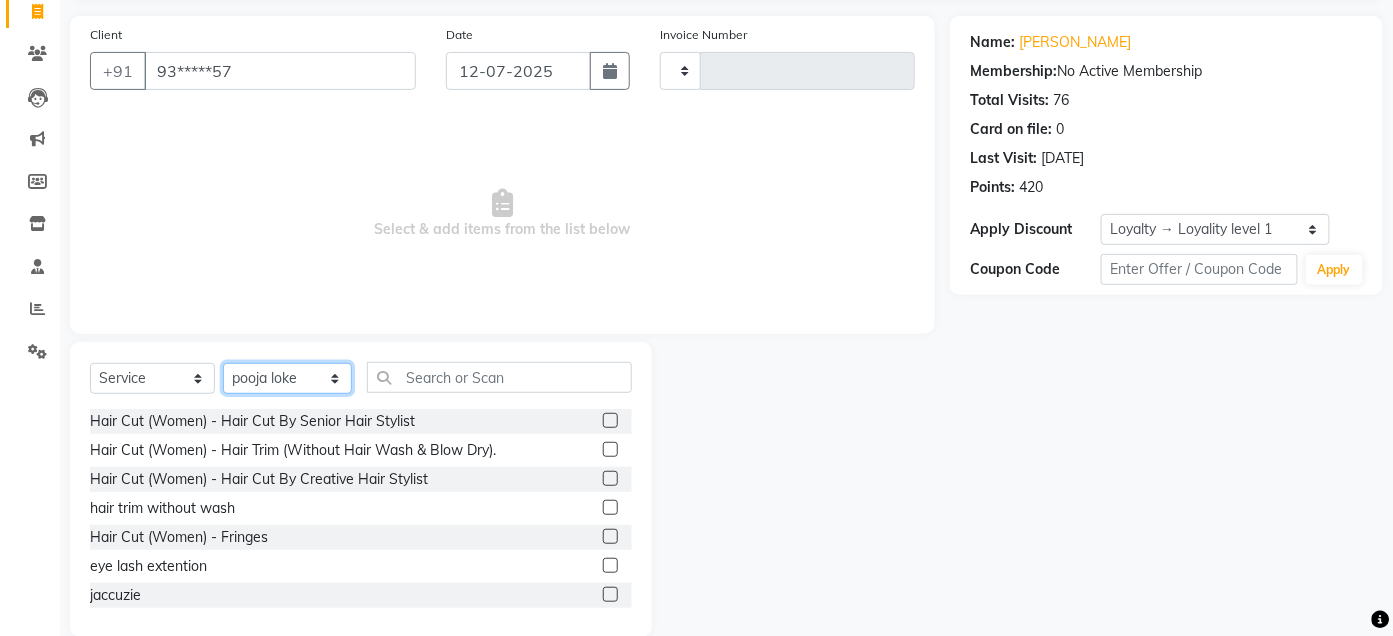 scroll, scrollTop: 164, scrollLeft: 0, axis: vertical 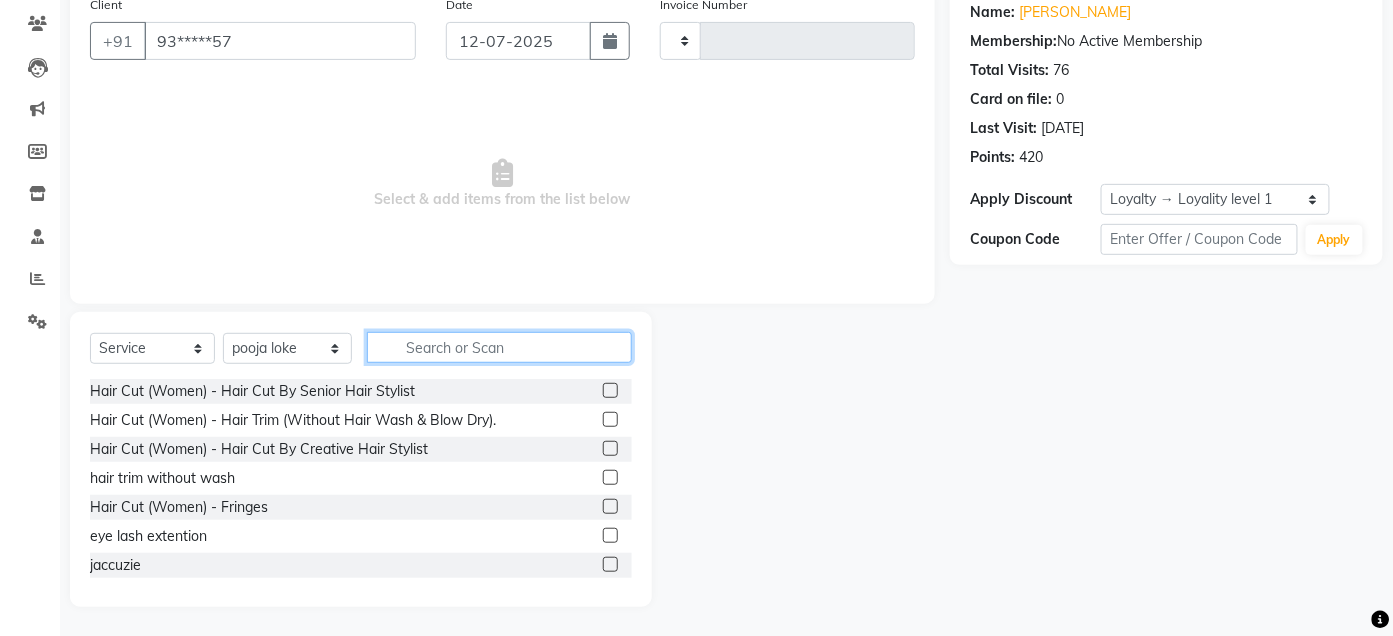 click 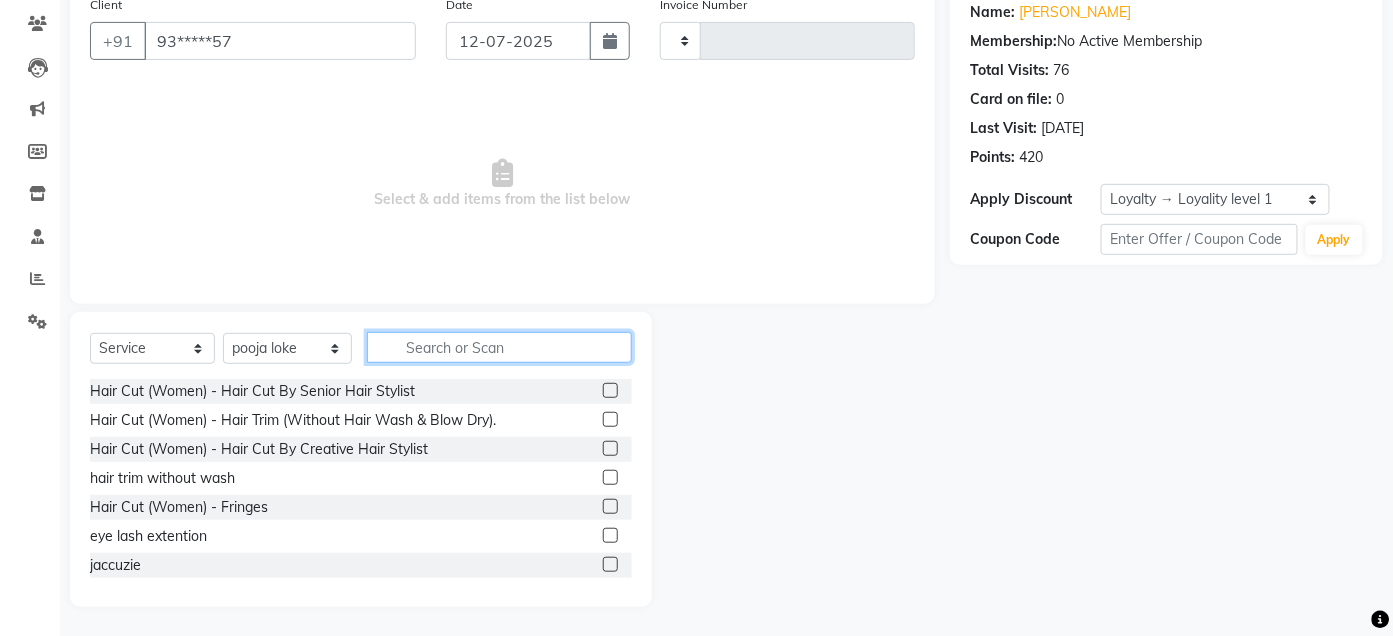 click 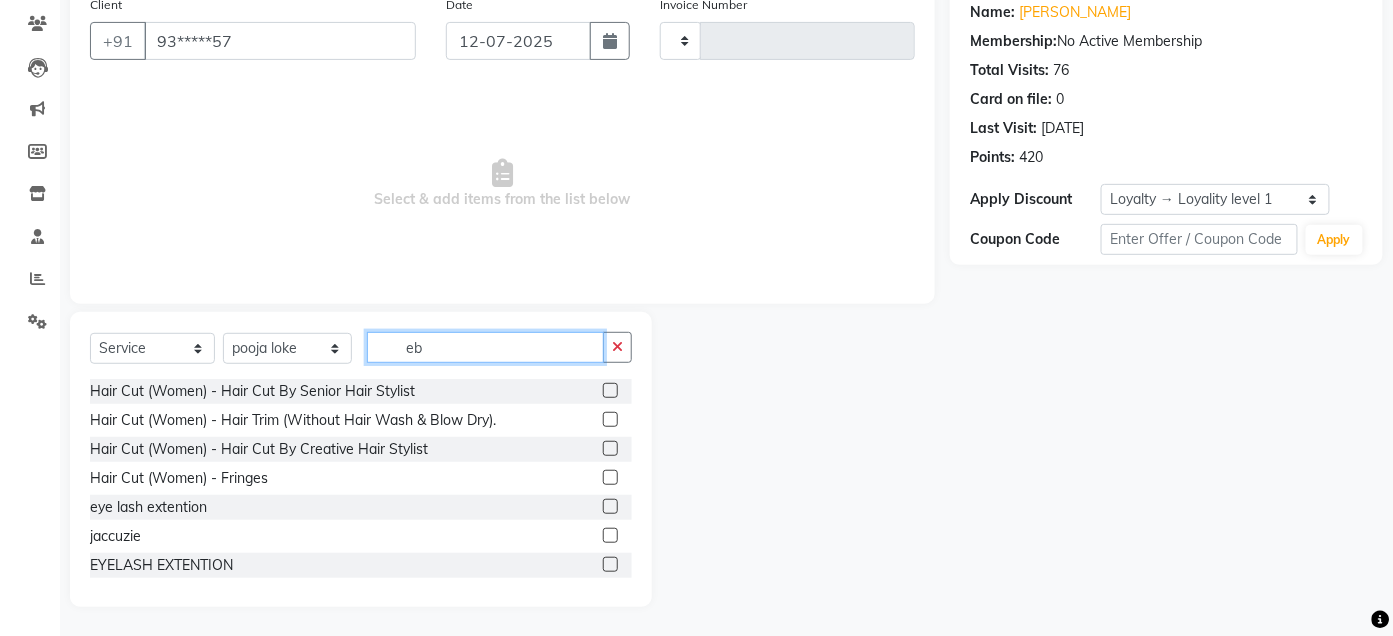 scroll, scrollTop: 138, scrollLeft: 0, axis: vertical 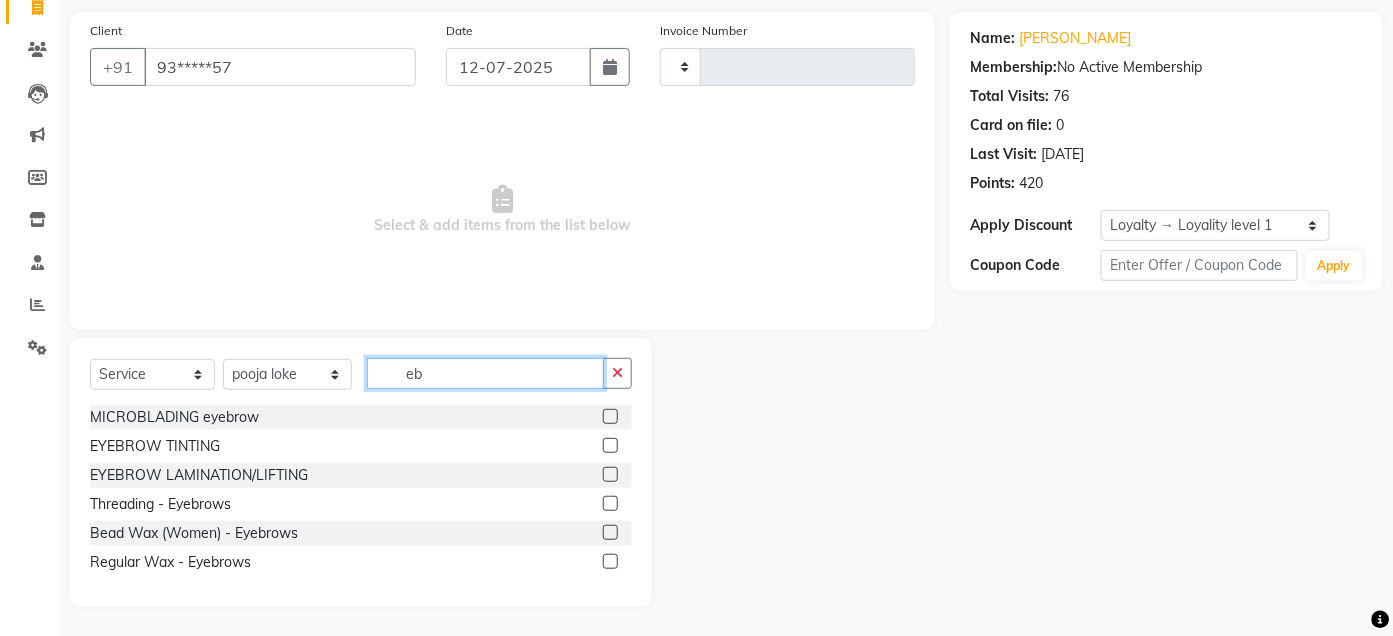 type on "eb" 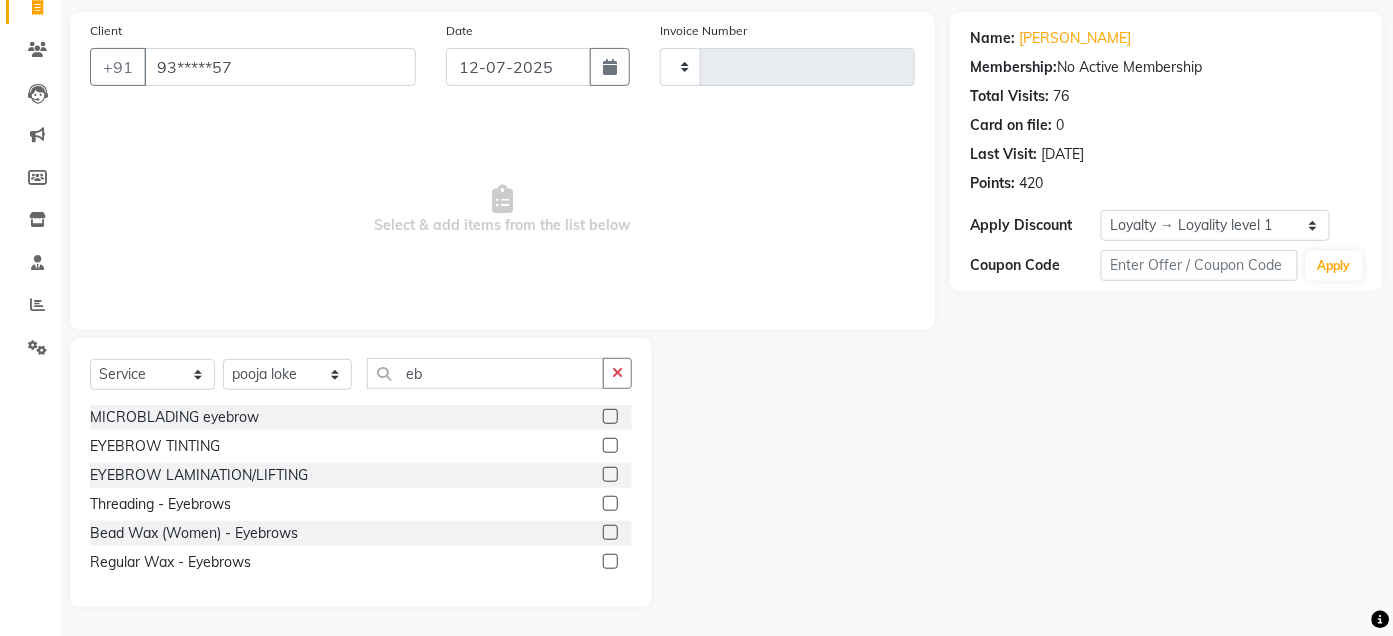 click 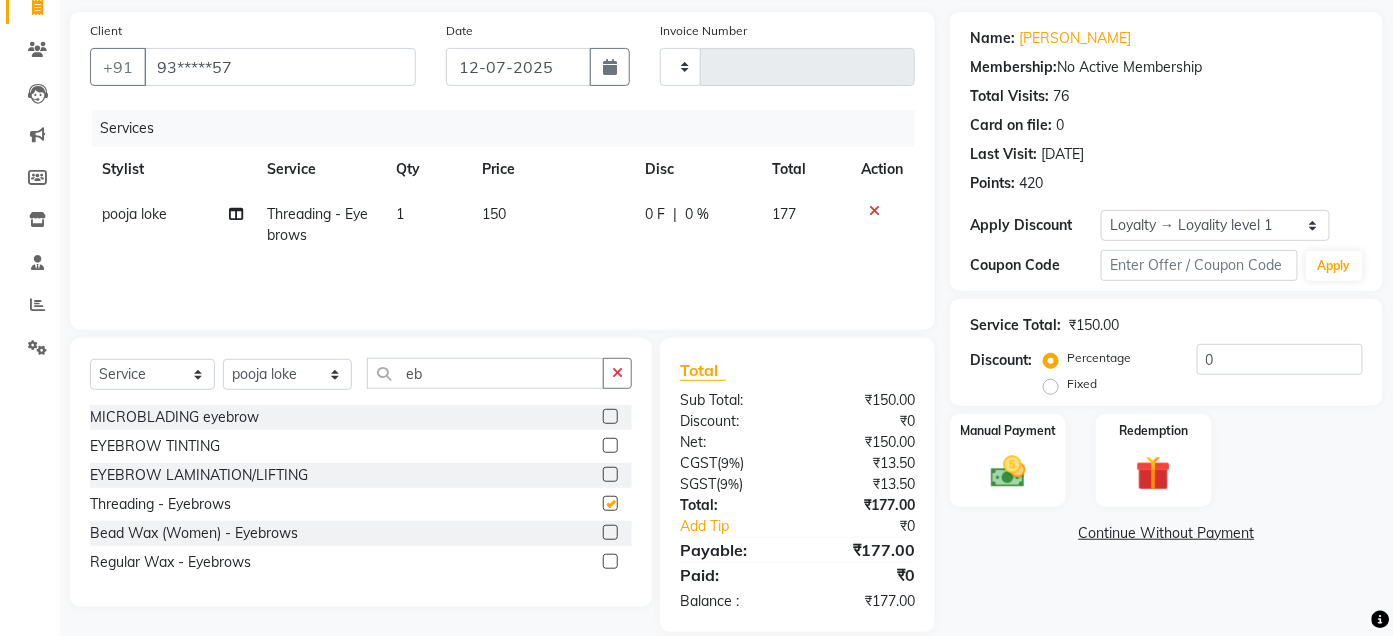 checkbox on "false" 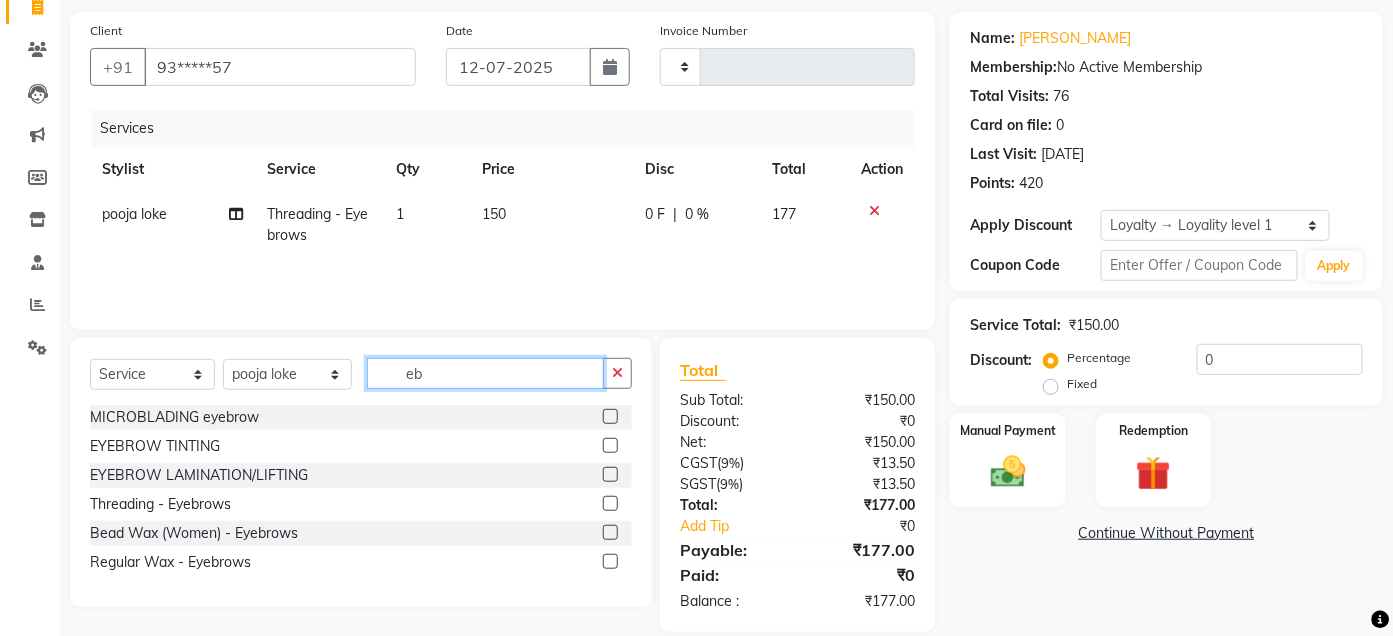 click on "eb" 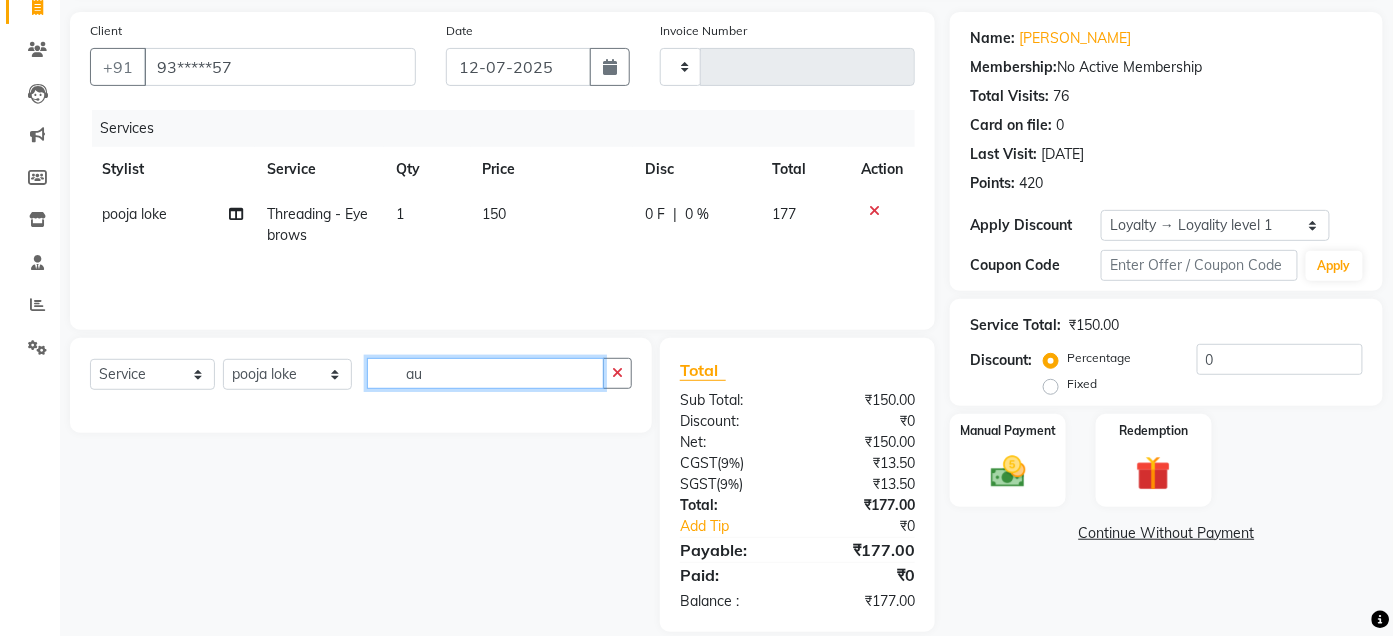 type on "a" 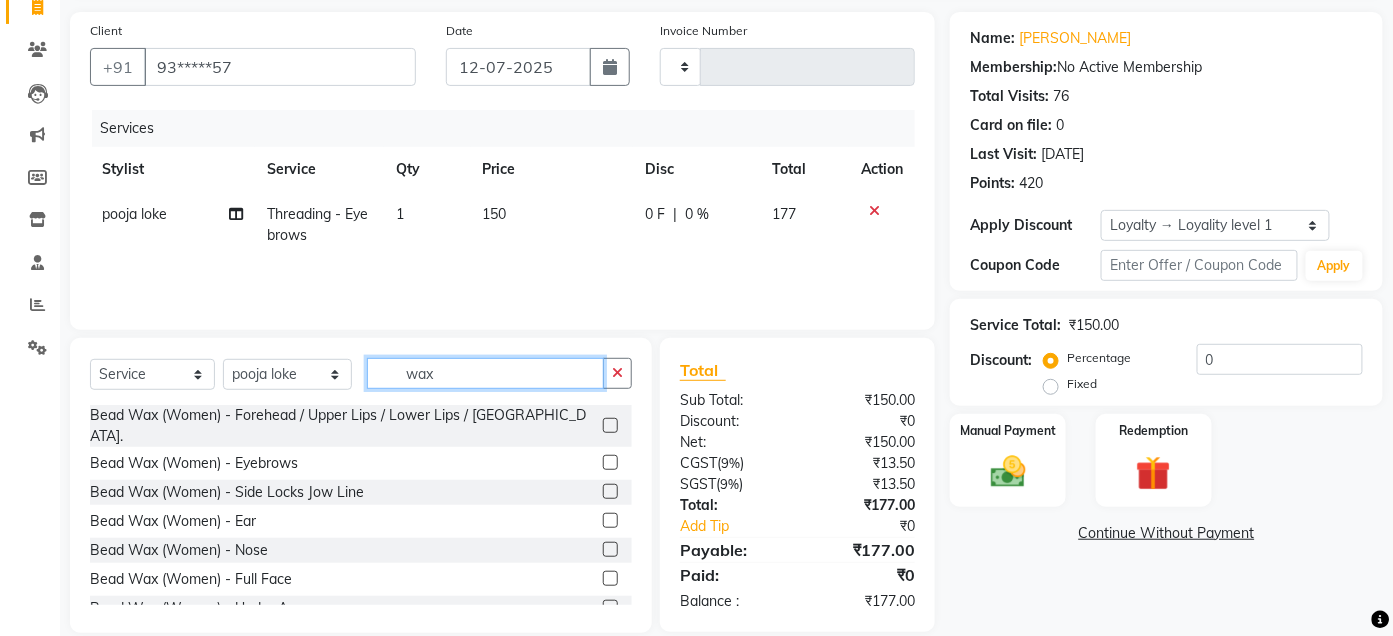 type on "wax" 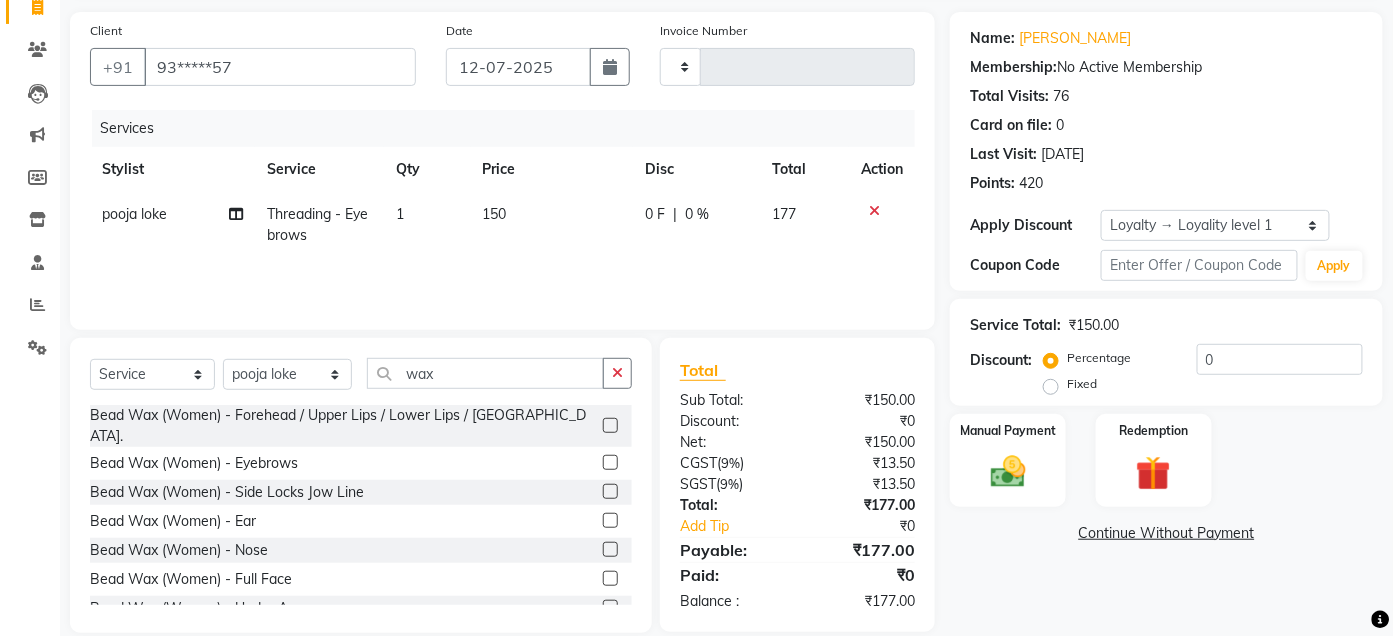 click 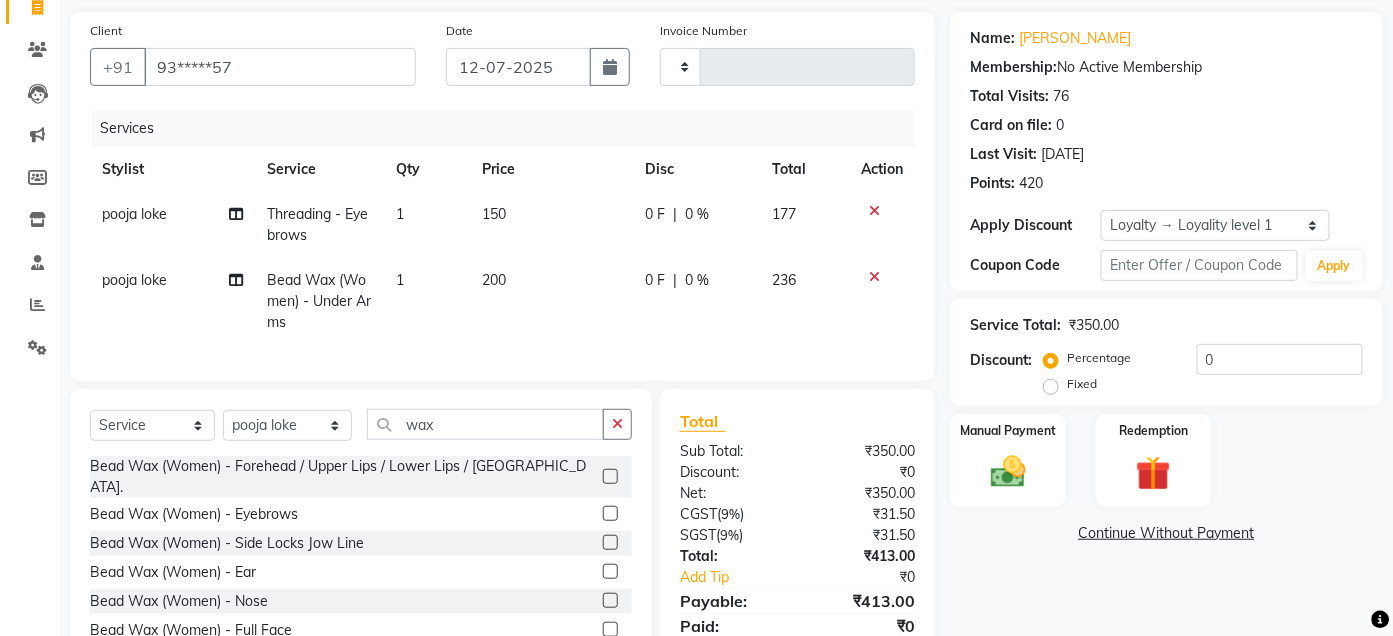 checkbox on "false" 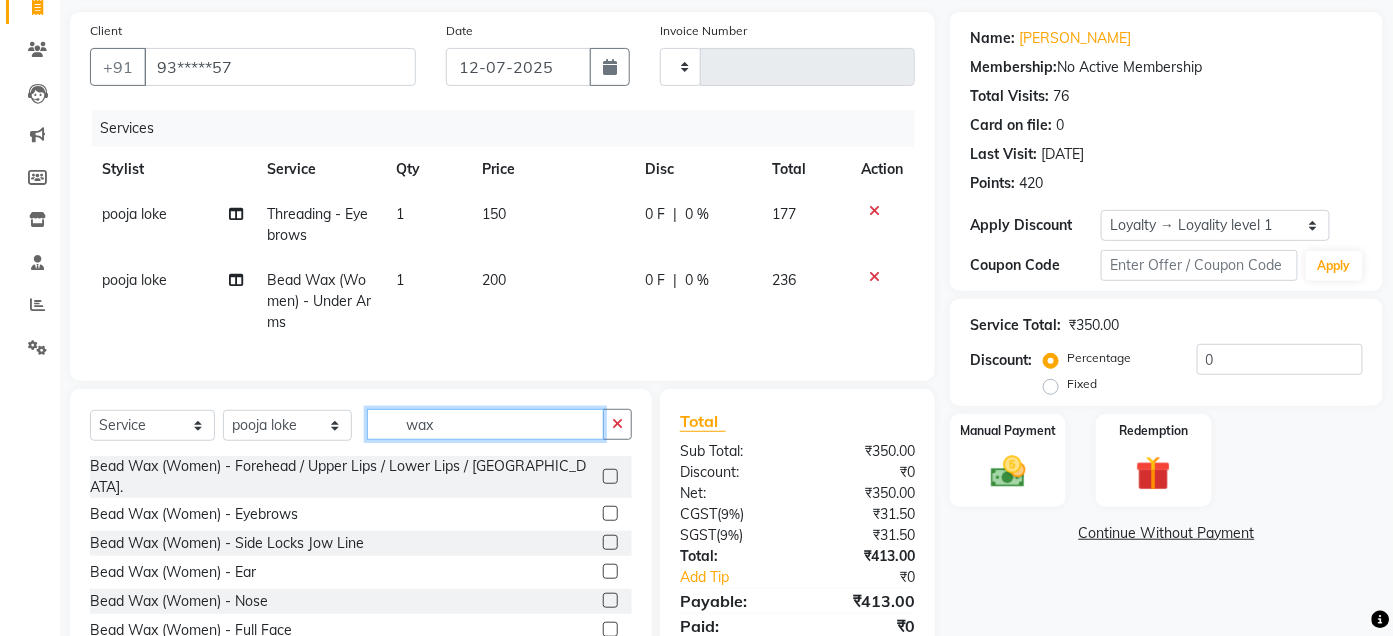 click on "wax" 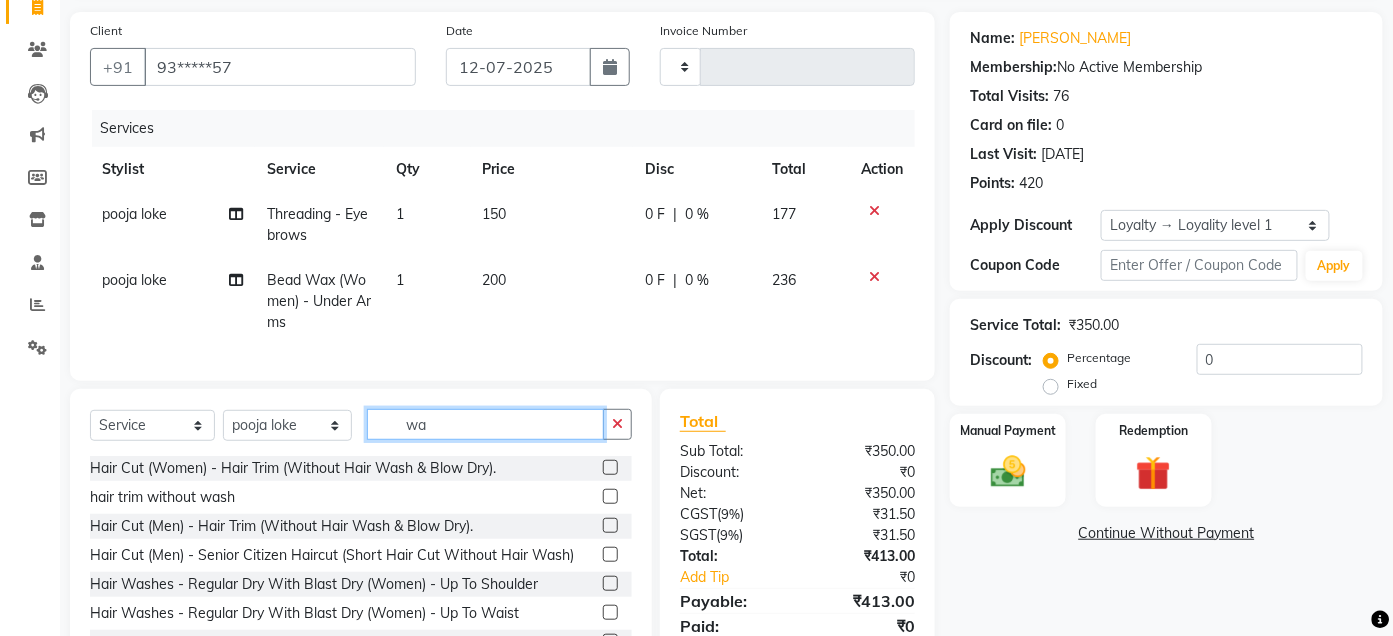 type on "w" 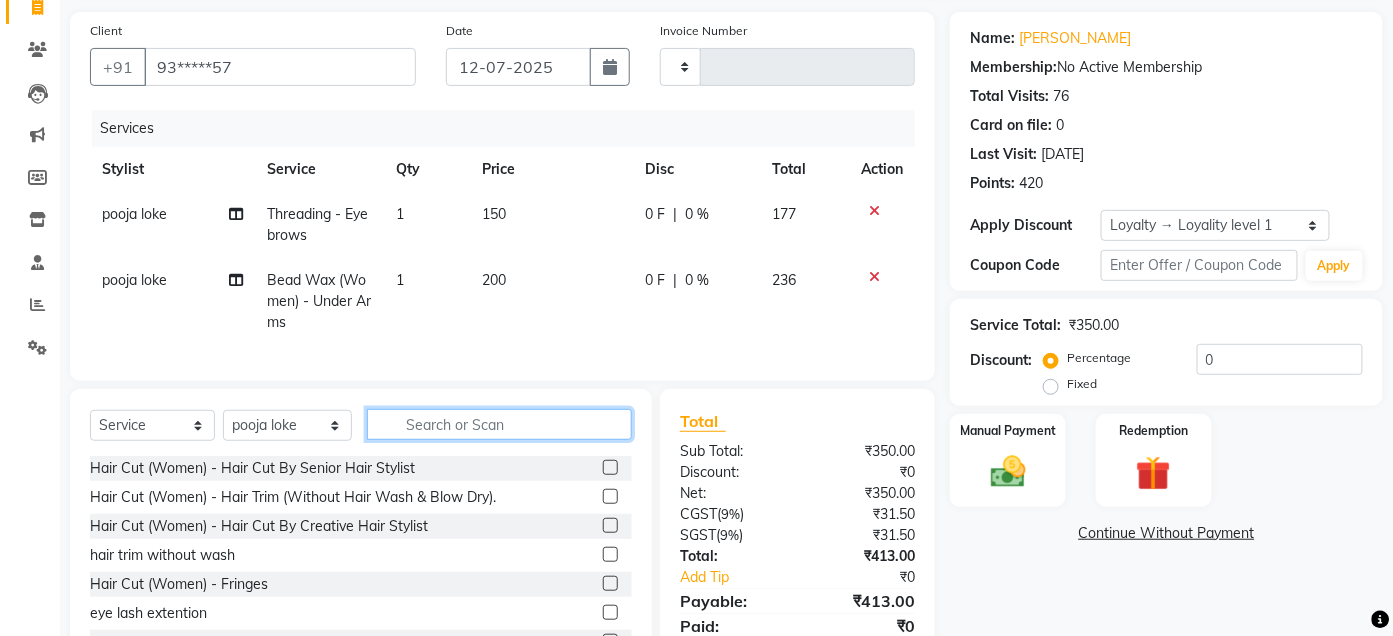 type 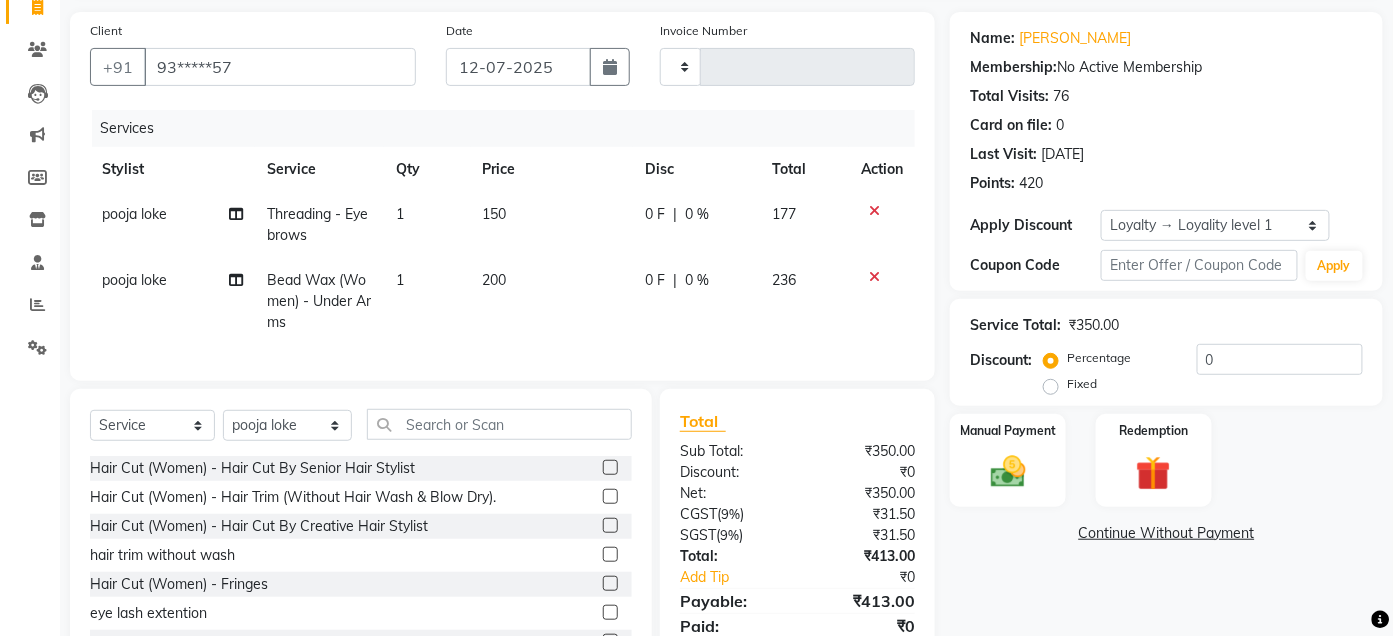 click on "Select  Service  Product  Membership  Package Voucher Prepaid Gift Card  Select Stylist Admin Ajay [PERSON_NAME]  [PERSON_NAME] [PERSON_NAME] Manager [PERSON_NAME] [PERSON_NAME] [PERSON_NAME]  pooja [PERSON_NAME] [PERSON_NAME] [PERSON_NAME] [PERSON_NAME]" 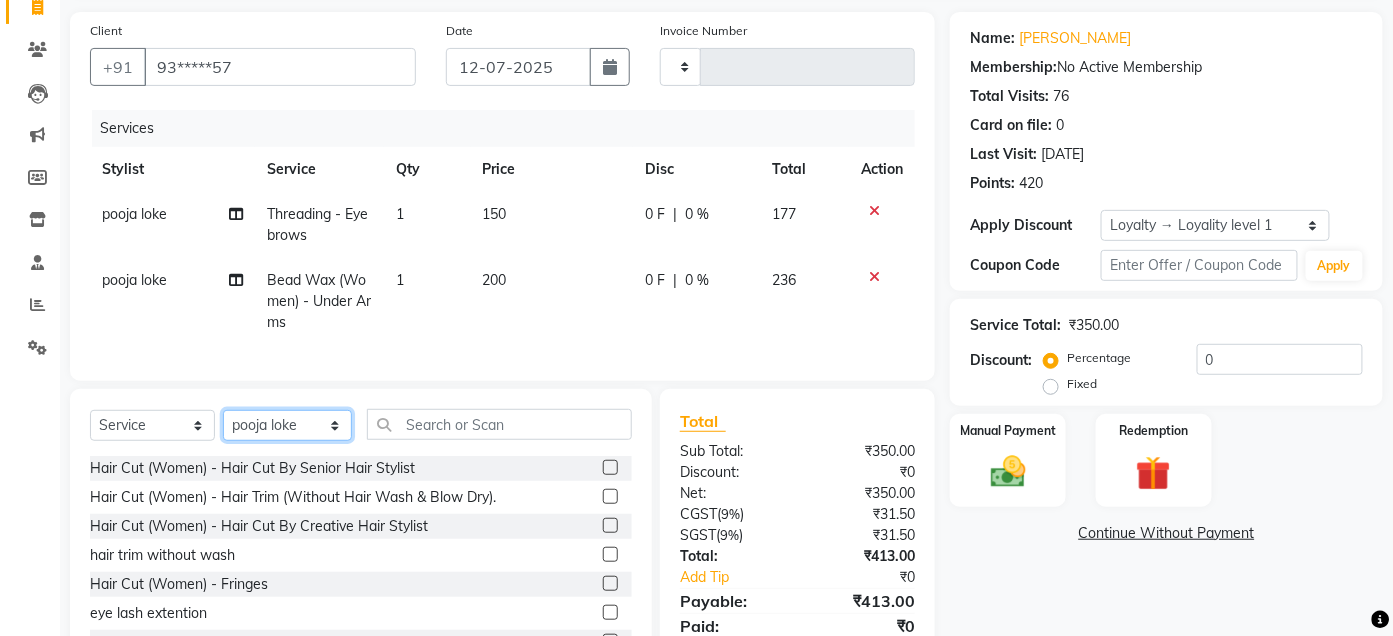 click on "Select Stylist Admin Ajay [PERSON_NAME]  [PERSON_NAME] [PERSON_NAME] Manager [PERSON_NAME] [PERSON_NAME] [PERSON_NAME]  pooja [PERSON_NAME] [PERSON_NAME] [PERSON_NAME] [PERSON_NAME]" 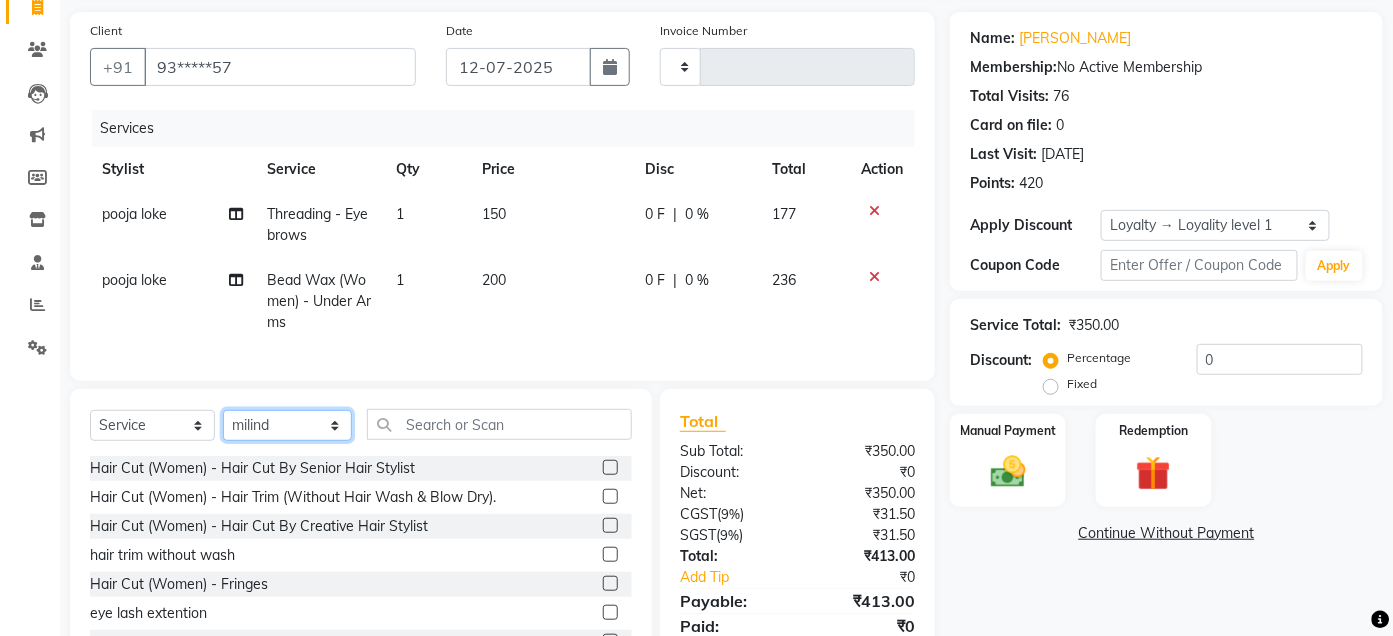 click on "Select Stylist Admin Ajay [PERSON_NAME]  [PERSON_NAME] [PERSON_NAME] Manager [PERSON_NAME] [PERSON_NAME] [PERSON_NAME]  pooja [PERSON_NAME] [PERSON_NAME] [PERSON_NAME] [PERSON_NAME]" 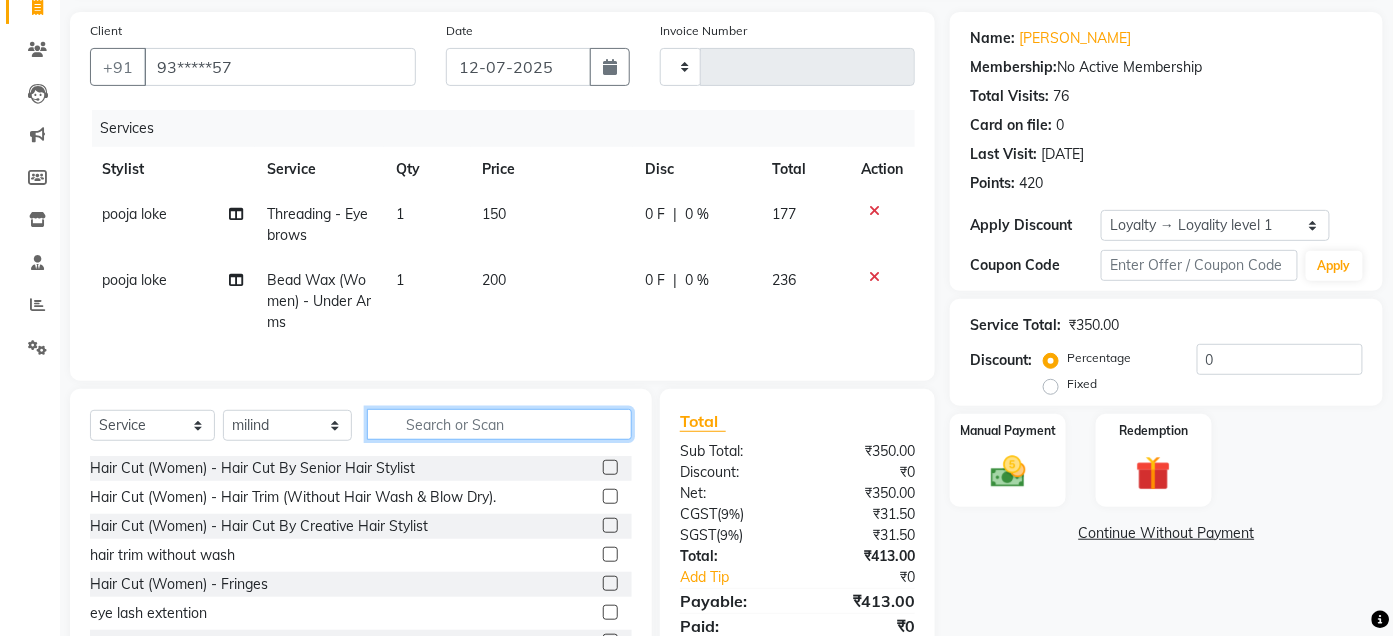 click 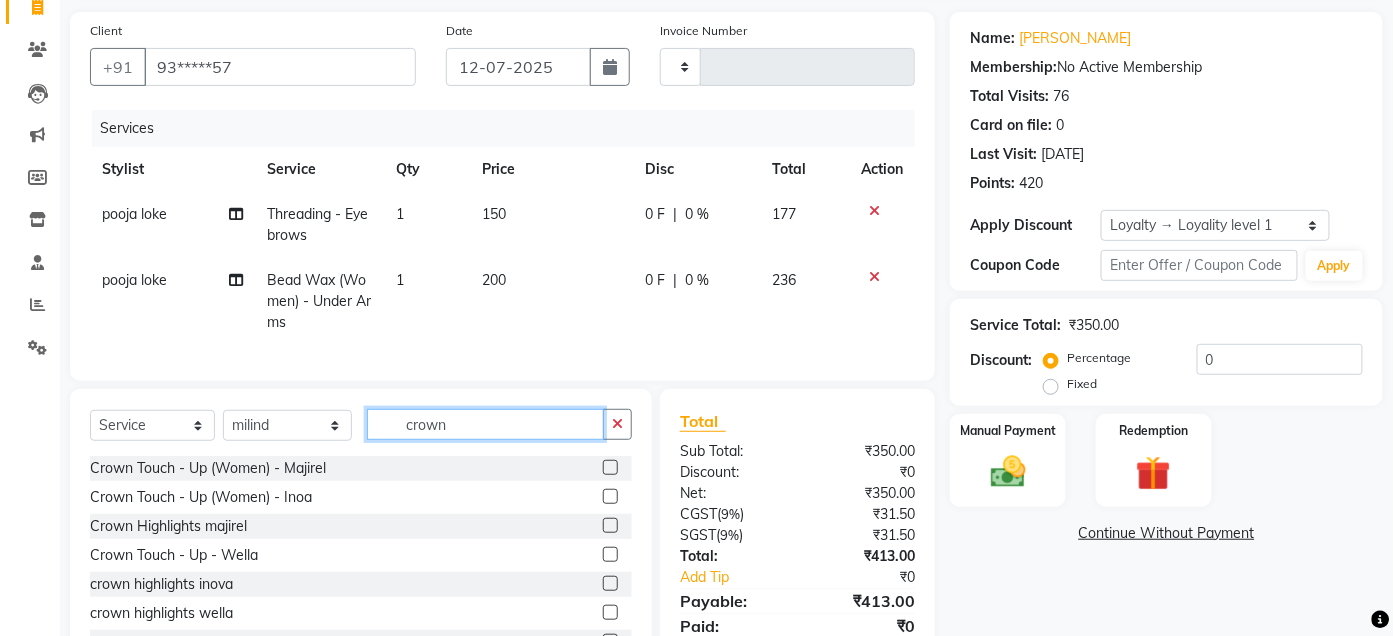 type on "crown" 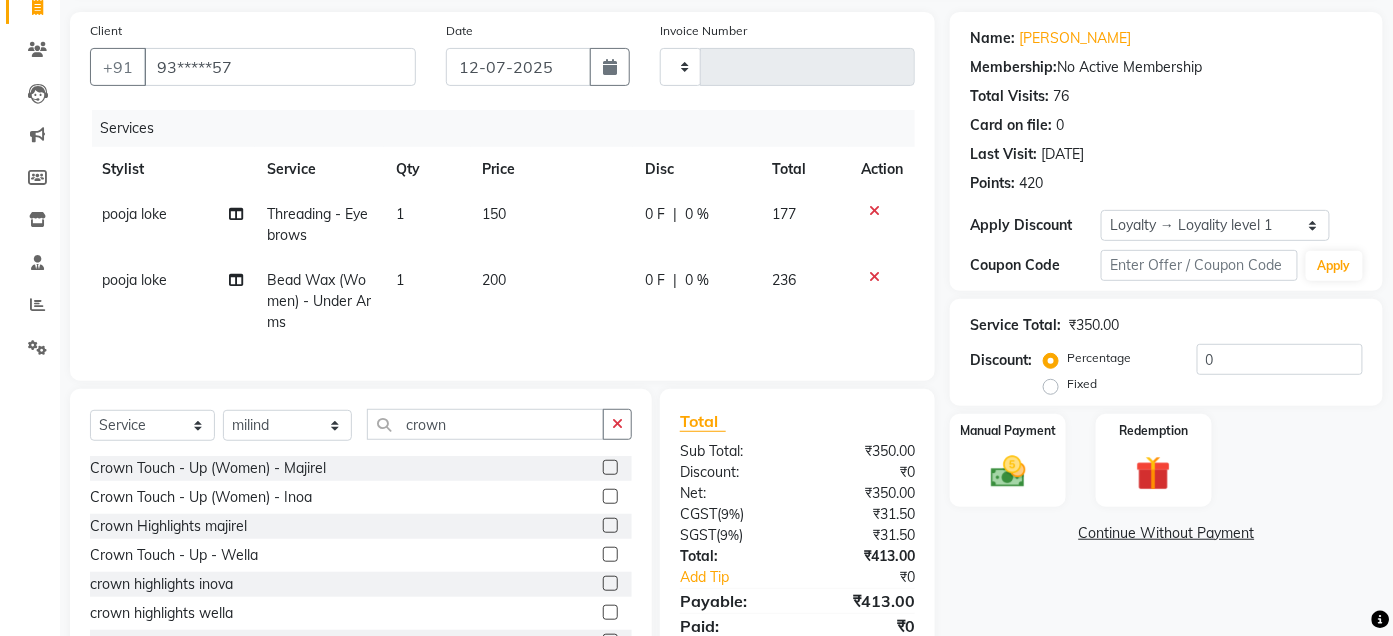 click 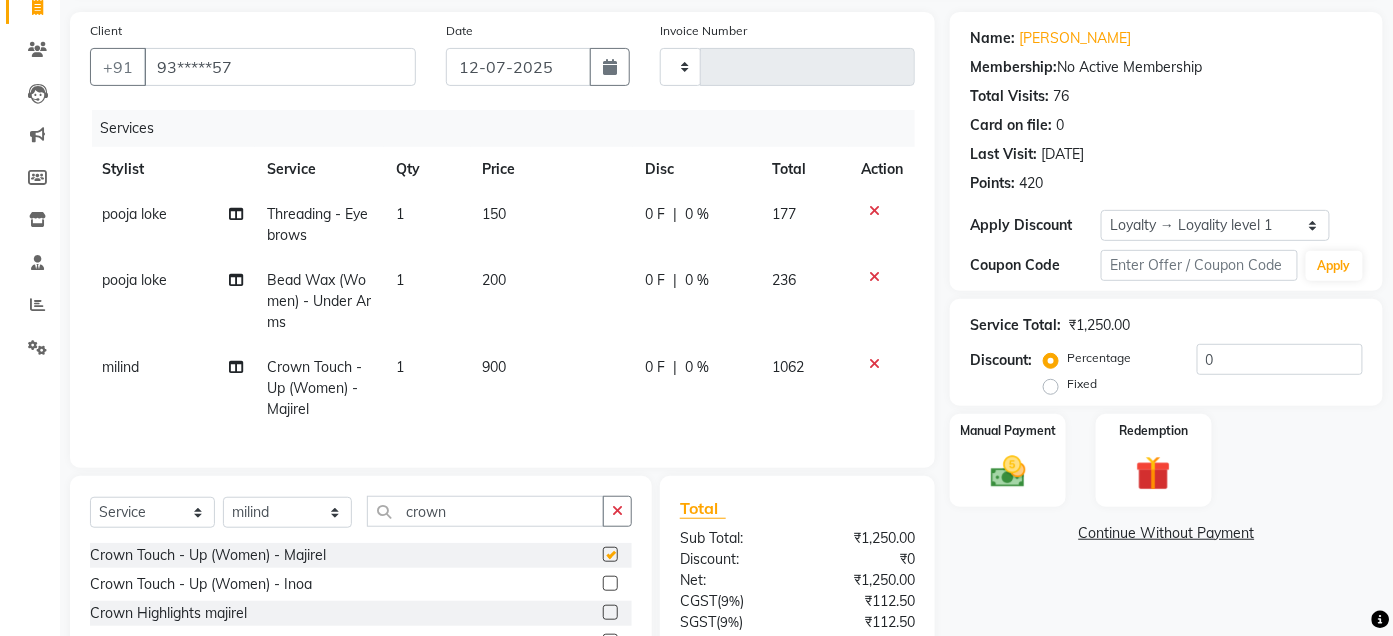 checkbox on "false" 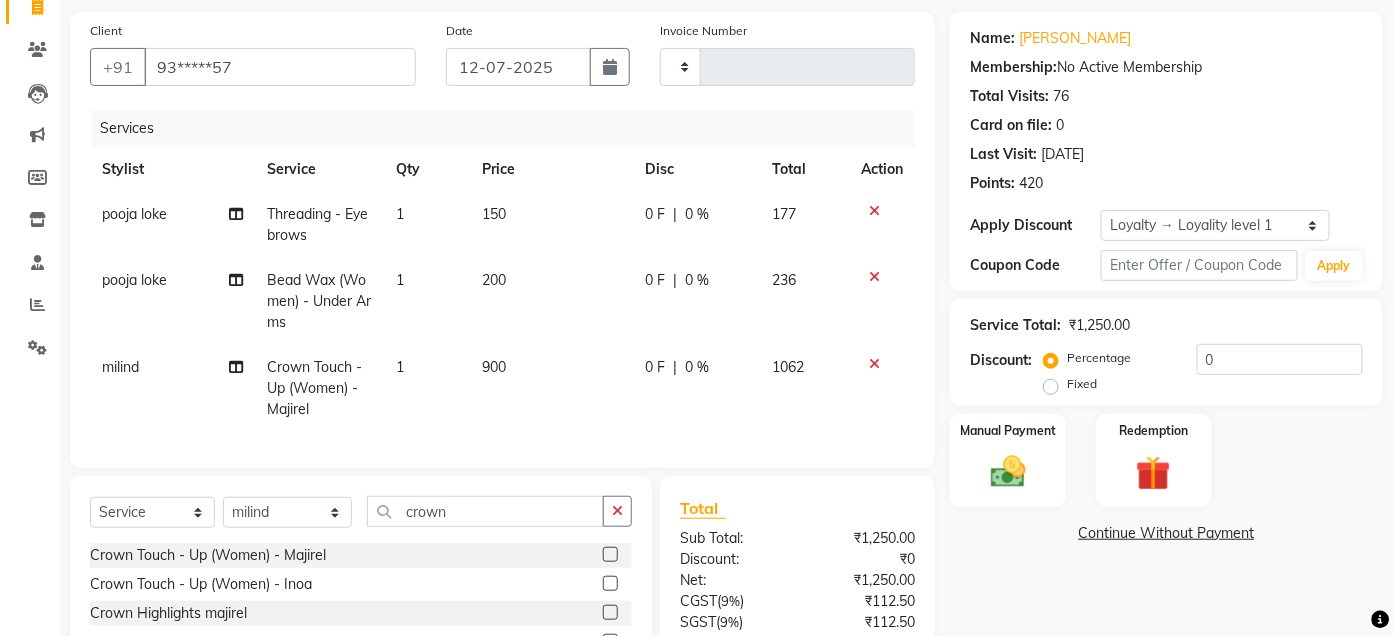 click 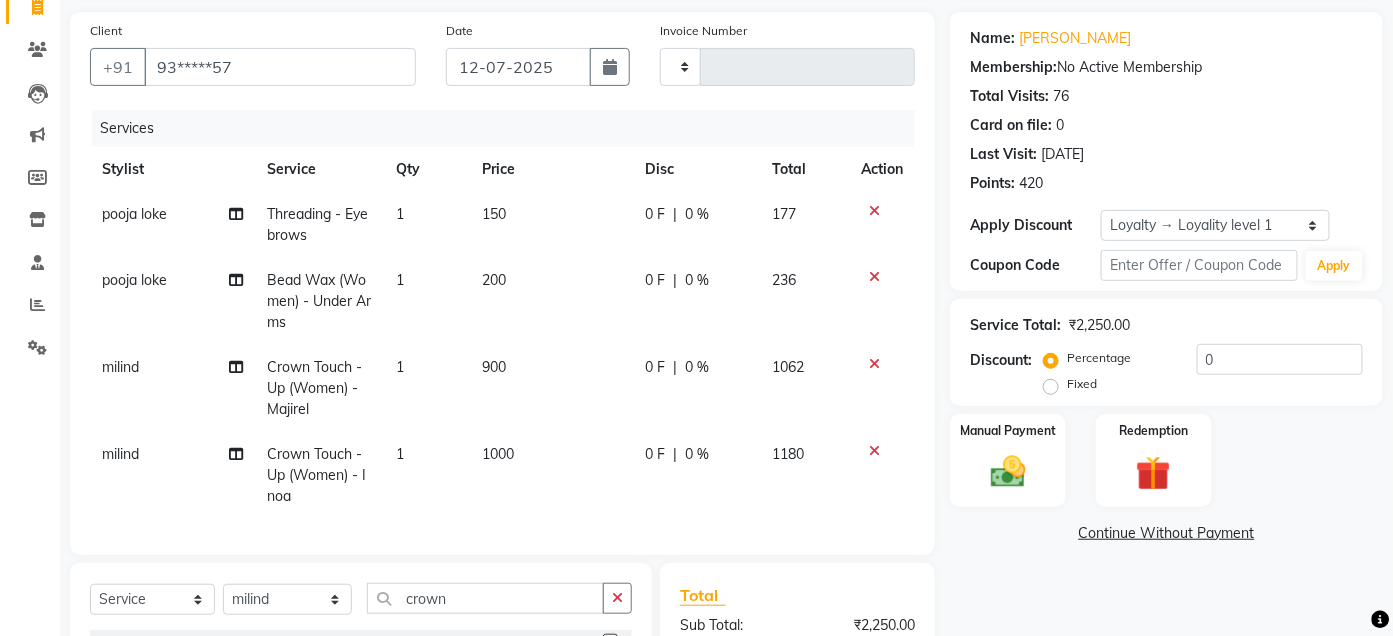 checkbox on "false" 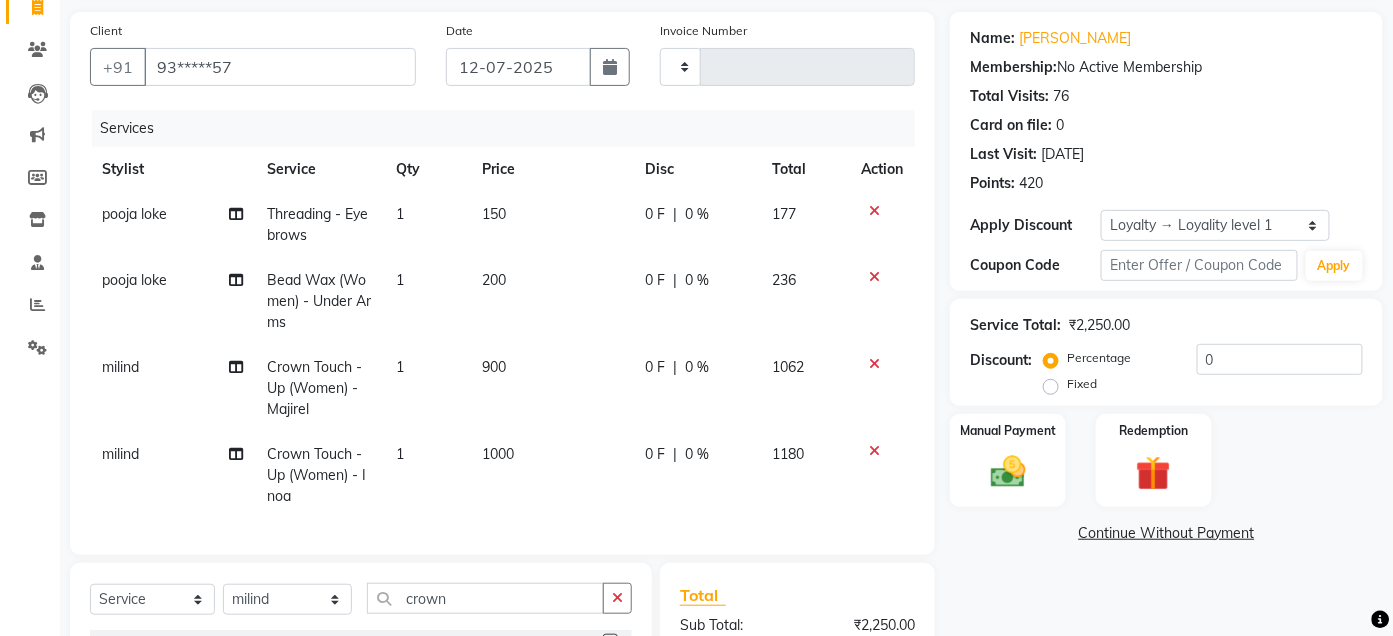 click 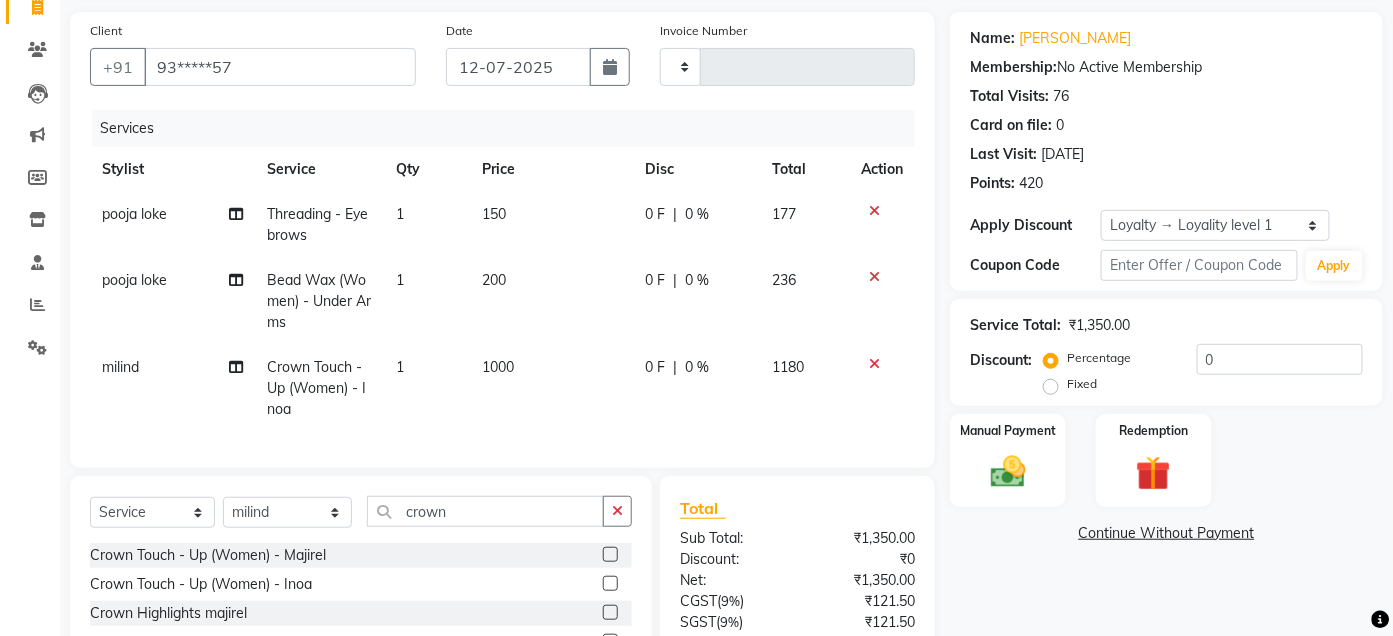scroll, scrollTop: 321, scrollLeft: 0, axis: vertical 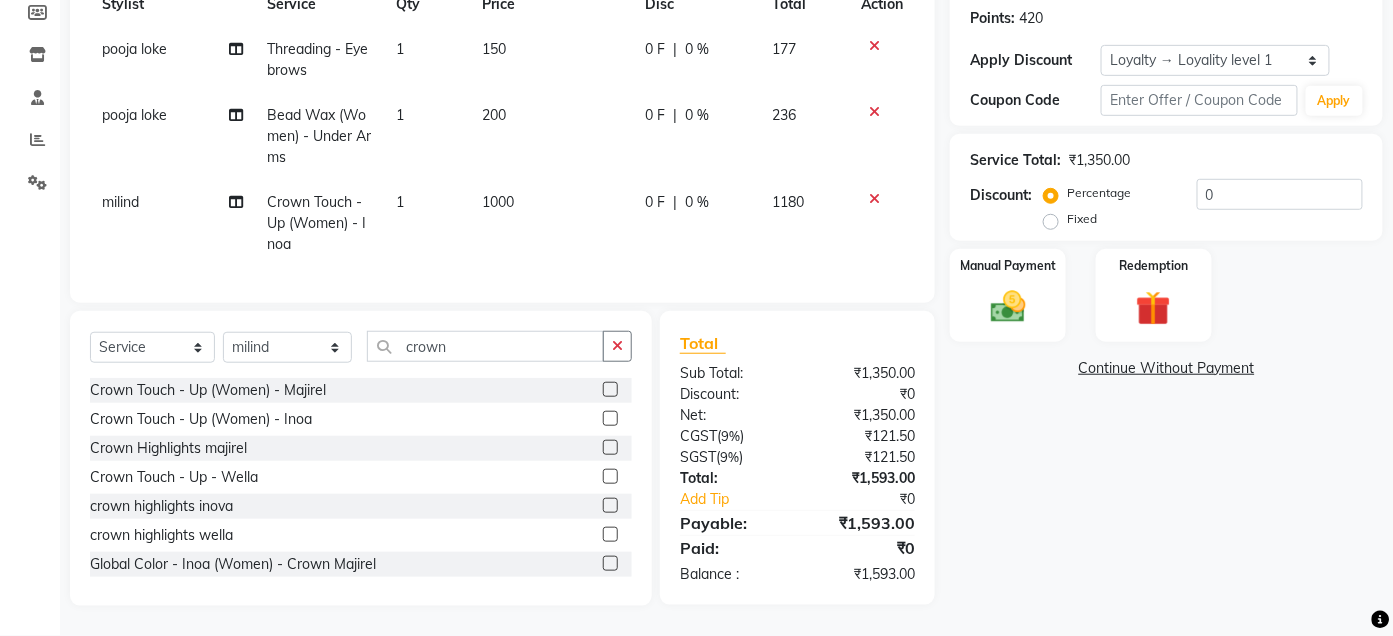 click 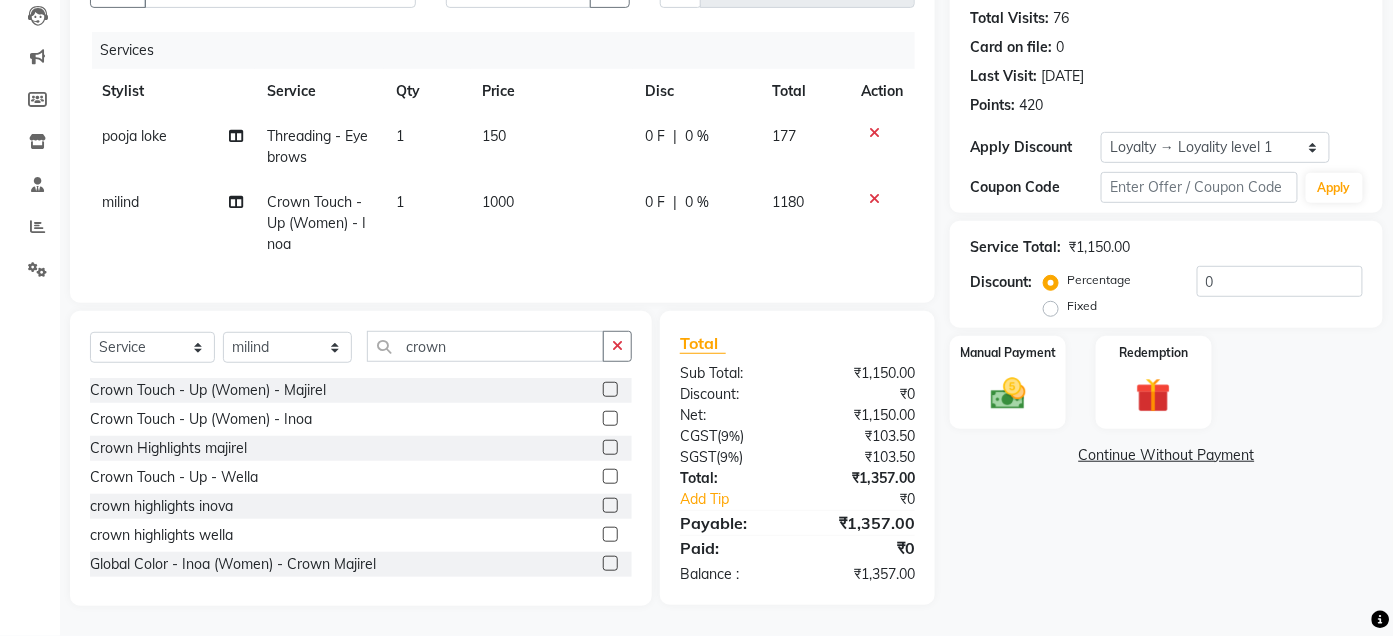 scroll, scrollTop: 234, scrollLeft: 0, axis: vertical 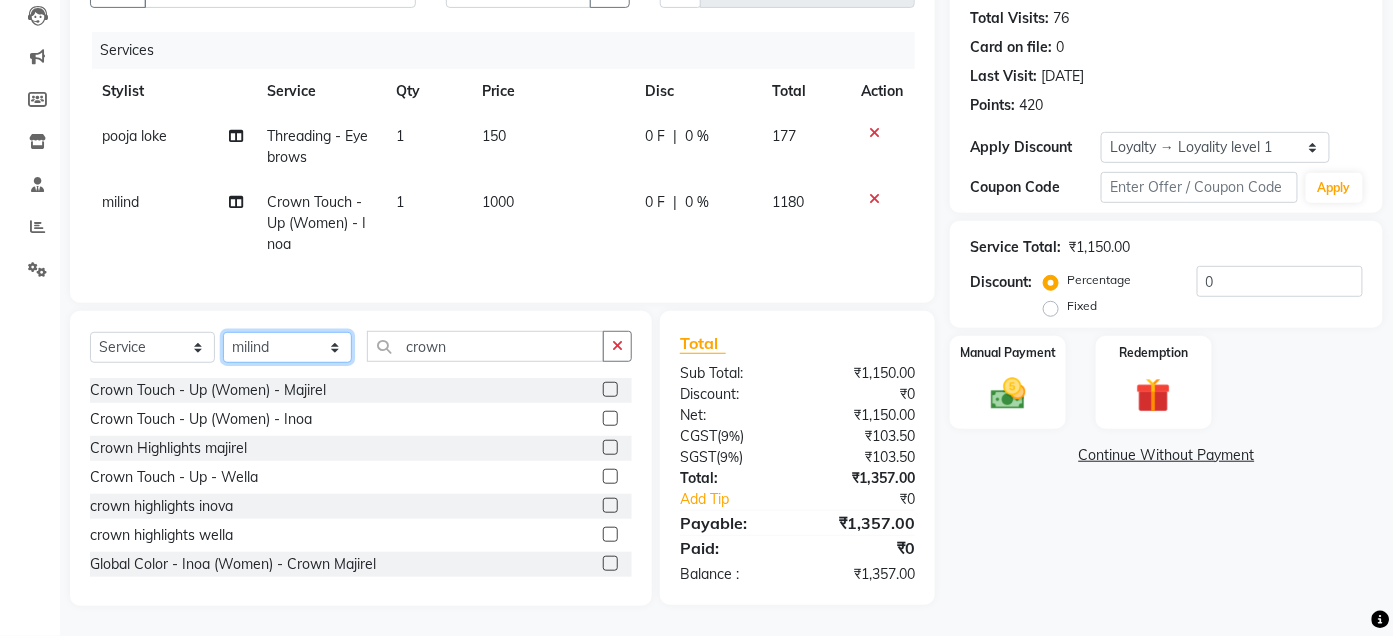 click on "Select Stylist Admin Ajay [PERSON_NAME]  [PERSON_NAME] [PERSON_NAME] Manager [PERSON_NAME] [PERSON_NAME] [PERSON_NAME]  pooja [PERSON_NAME] [PERSON_NAME] [PERSON_NAME] [PERSON_NAME]" 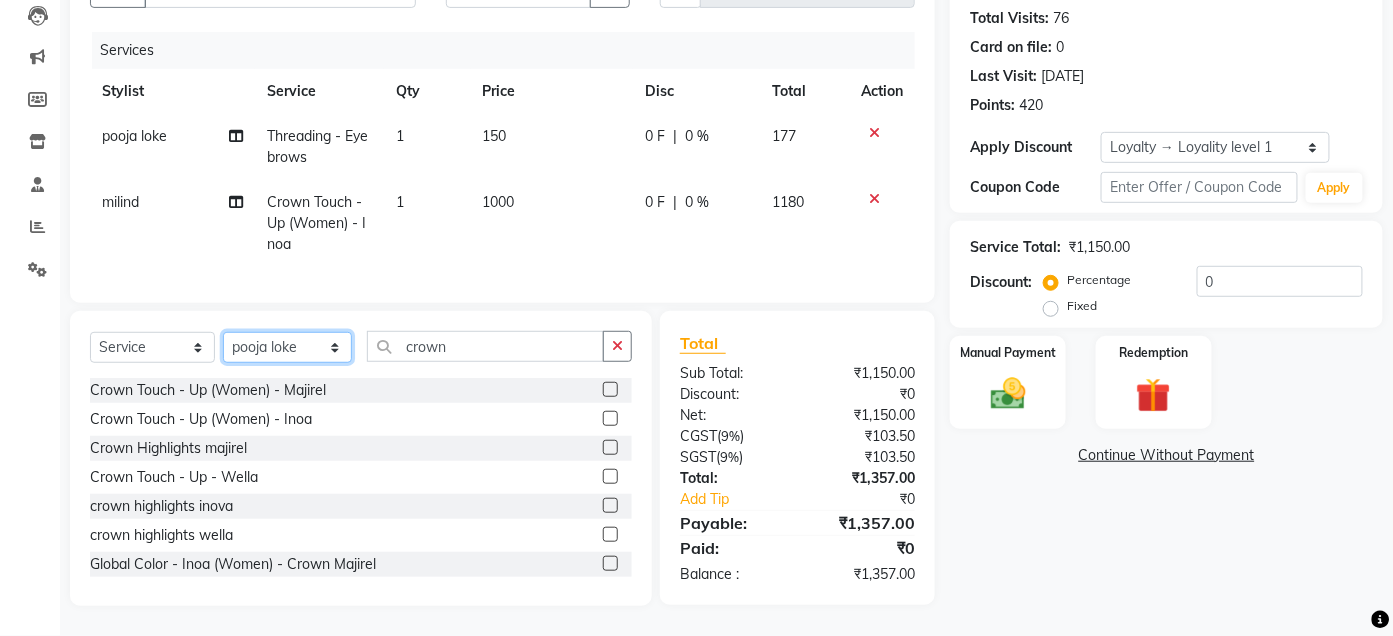click on "Select Stylist Admin Ajay [PERSON_NAME]  [PERSON_NAME] [PERSON_NAME] Manager [PERSON_NAME] [PERSON_NAME] [PERSON_NAME]  pooja [PERSON_NAME] [PERSON_NAME] [PERSON_NAME] [PERSON_NAME]" 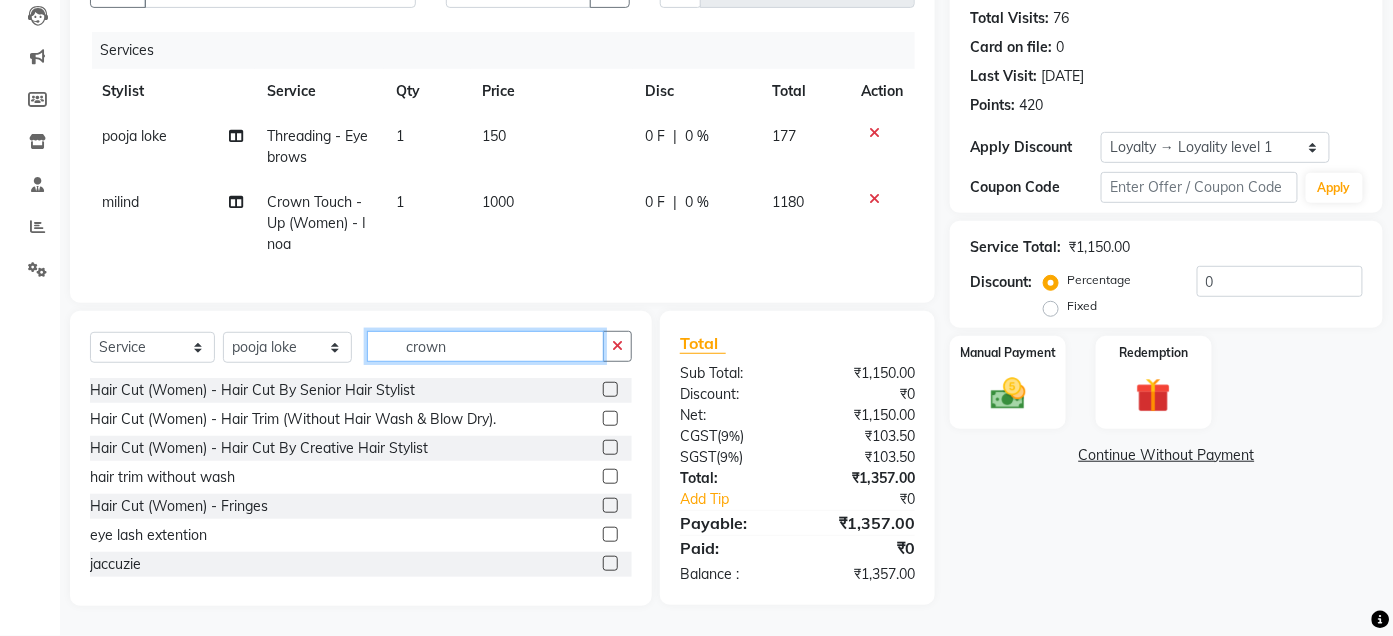 click on "crown" 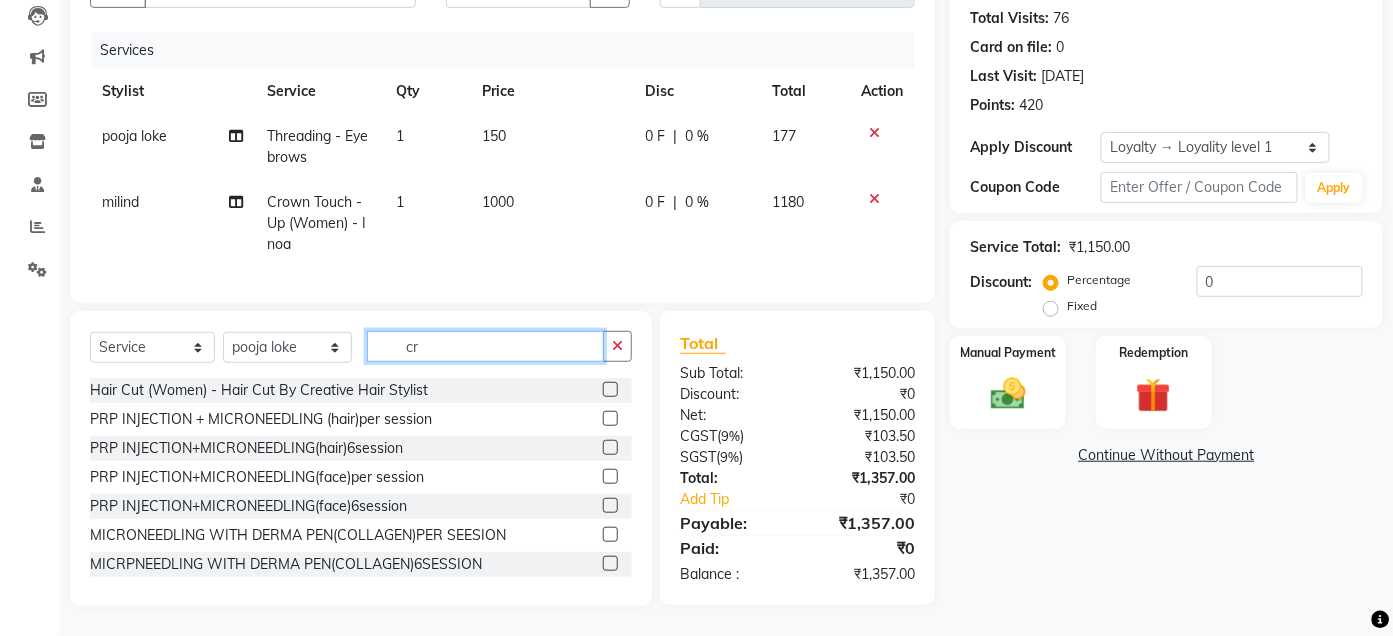 type on "c" 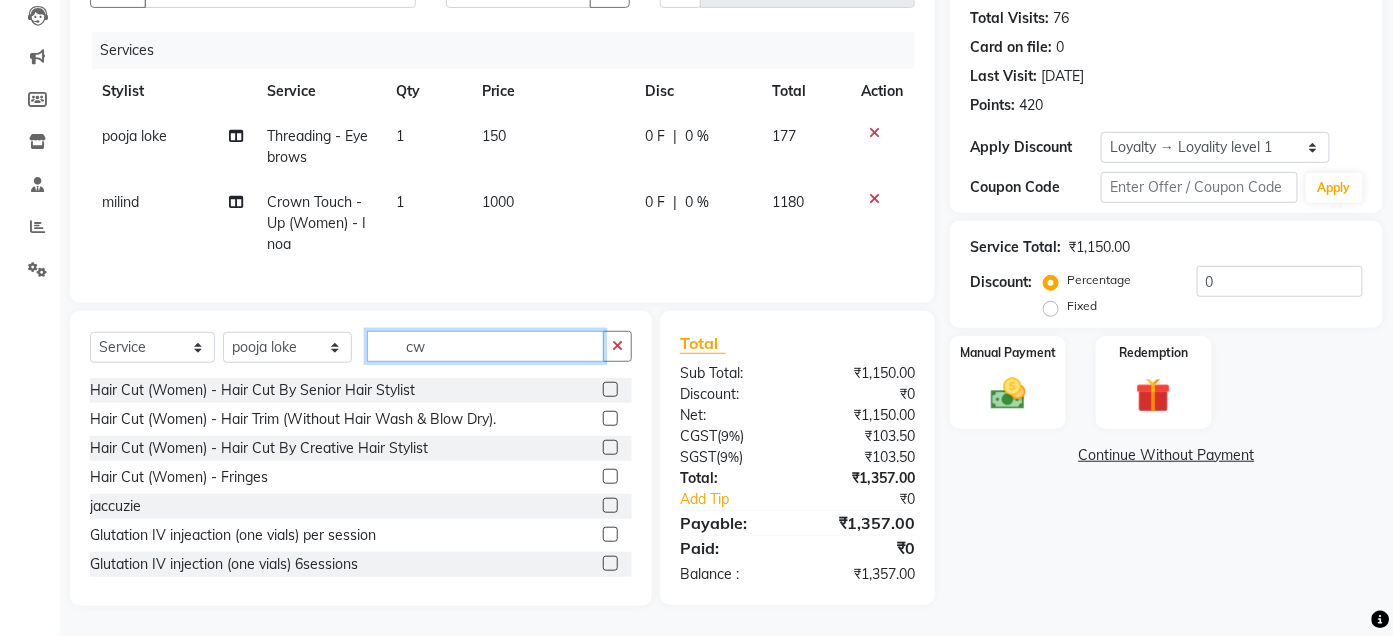 scroll, scrollTop: 232, scrollLeft: 0, axis: vertical 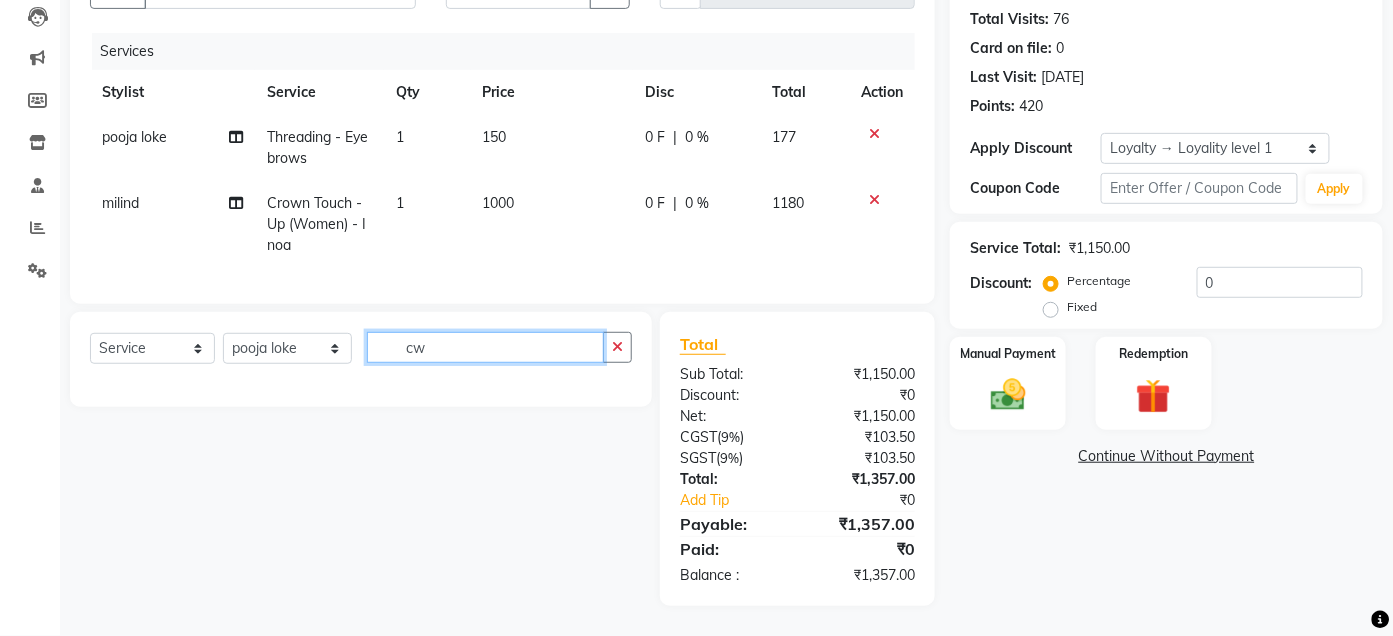 type on "c" 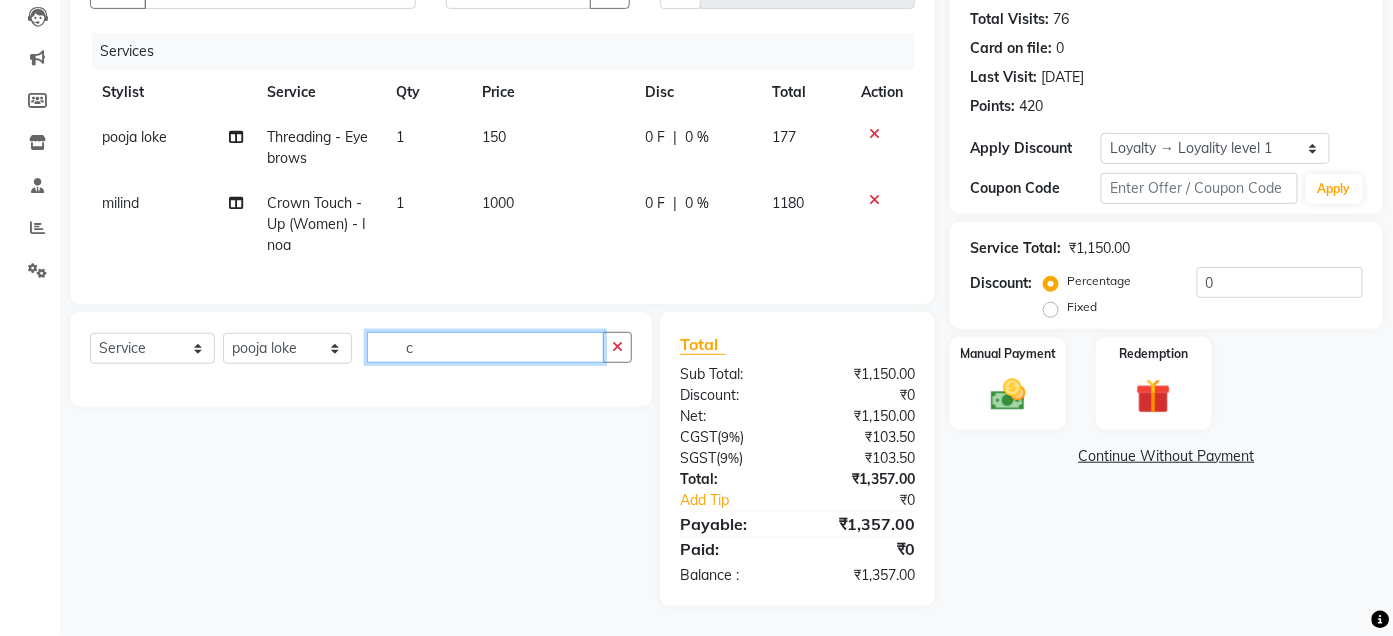 scroll, scrollTop: 234, scrollLeft: 0, axis: vertical 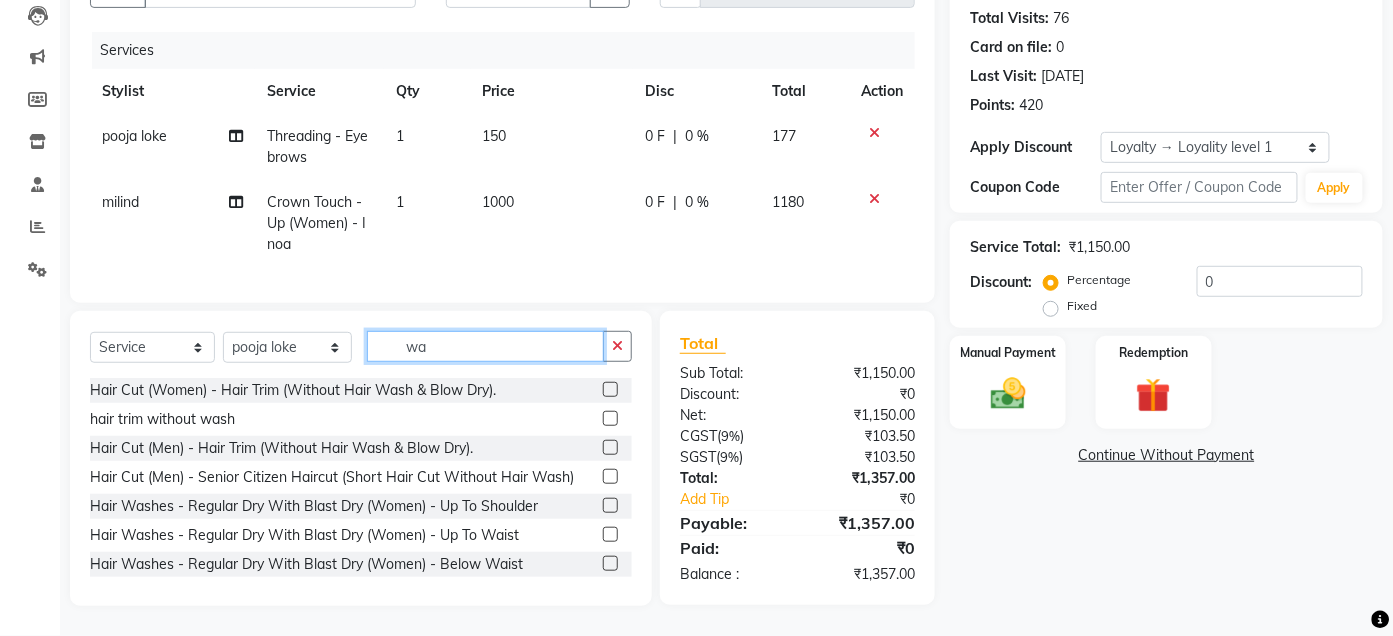 type on "w" 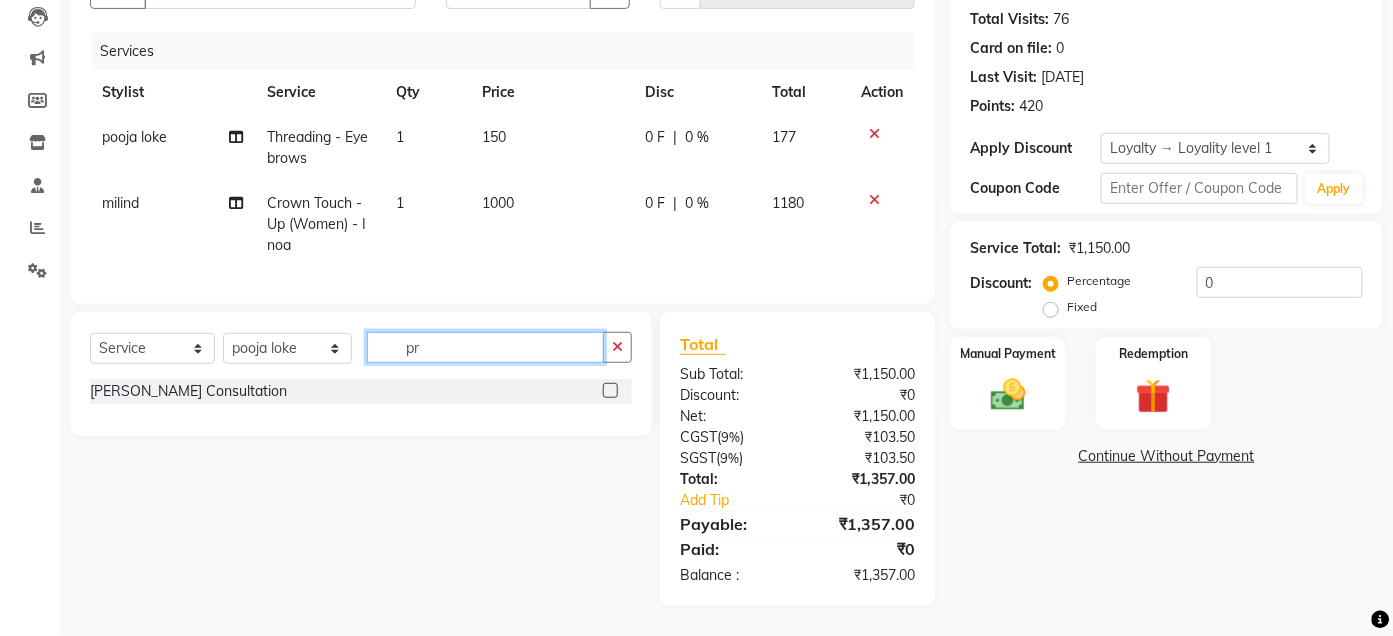 scroll, scrollTop: 234, scrollLeft: 0, axis: vertical 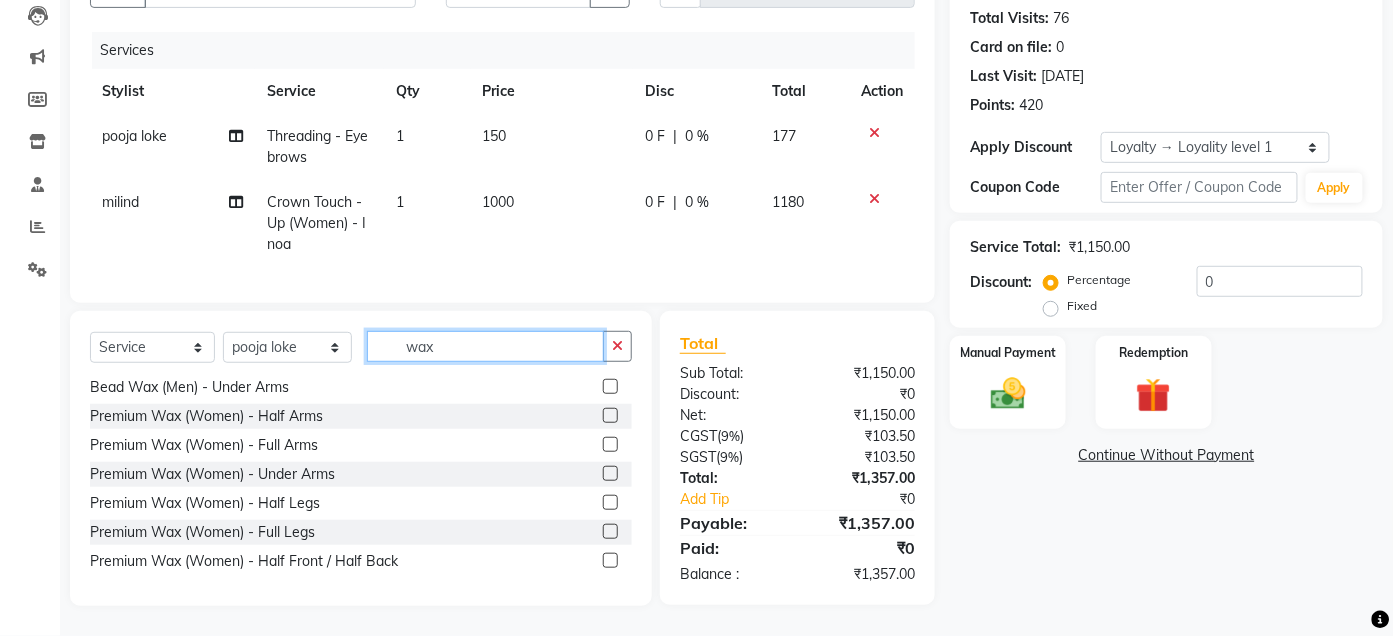 type on "wax" 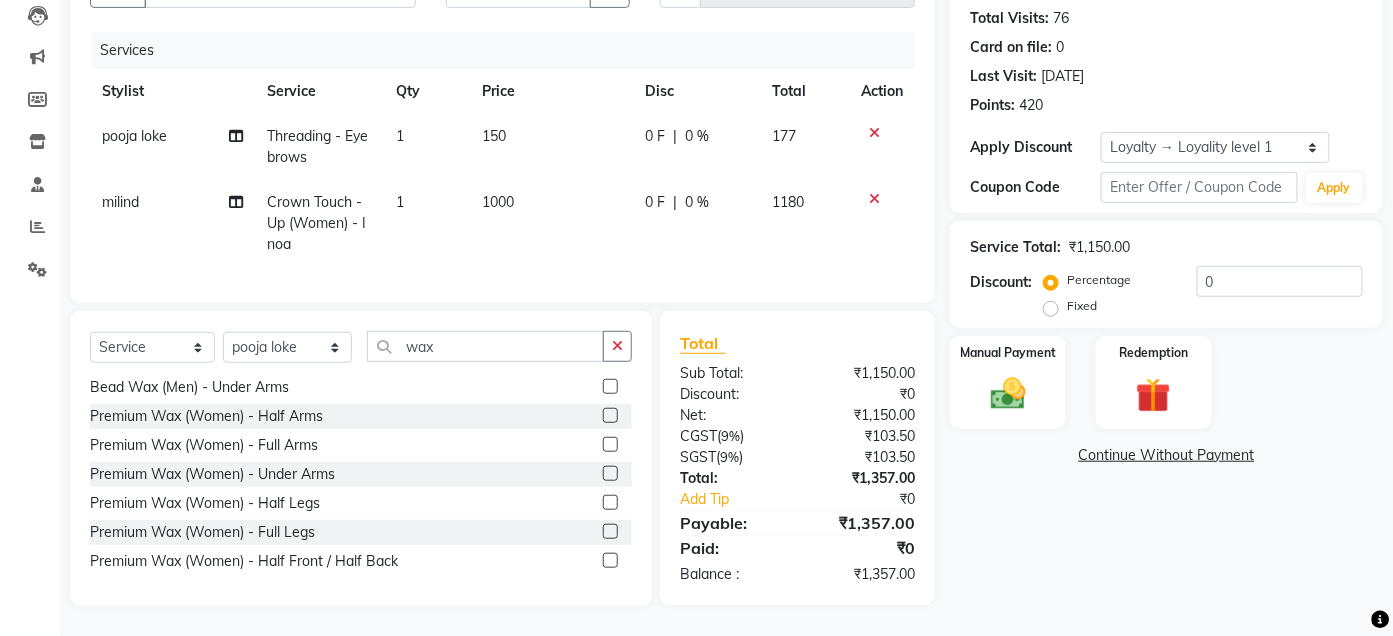click 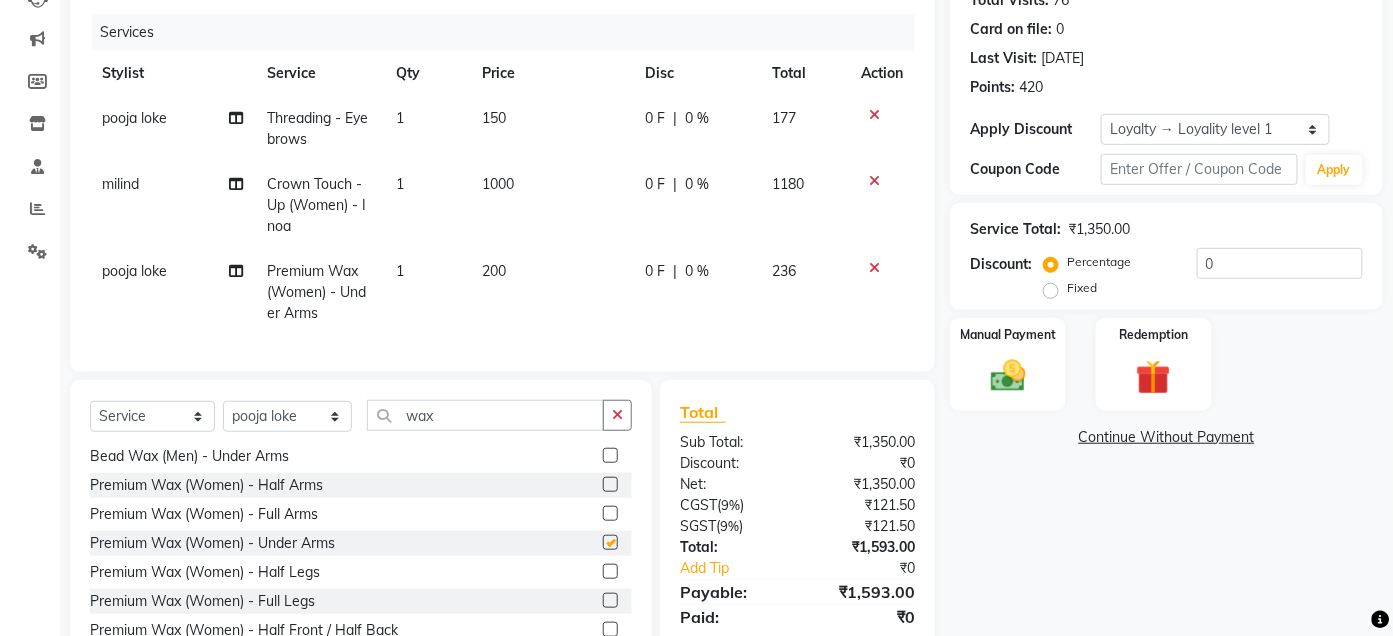 checkbox on "false" 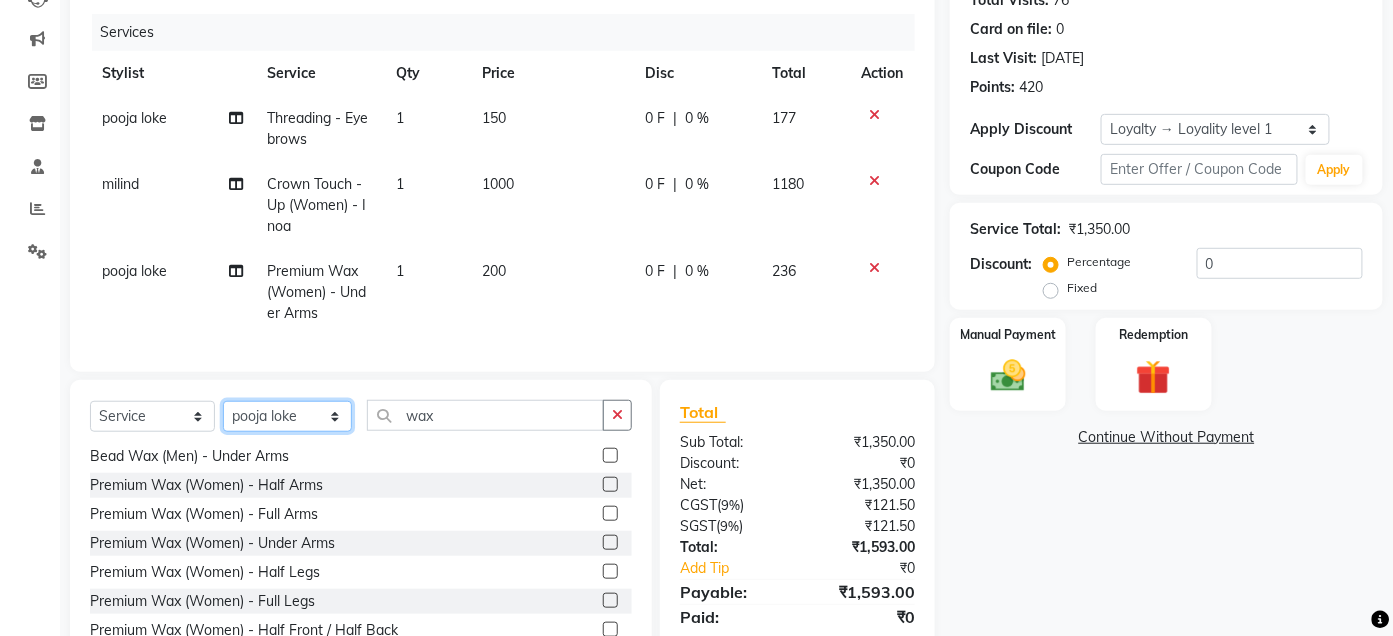 click on "Select Stylist Admin Ajay [PERSON_NAME]  [PERSON_NAME] [PERSON_NAME] Manager [PERSON_NAME] [PERSON_NAME] [PERSON_NAME]  pooja [PERSON_NAME] [PERSON_NAME] [PERSON_NAME] [PERSON_NAME]" 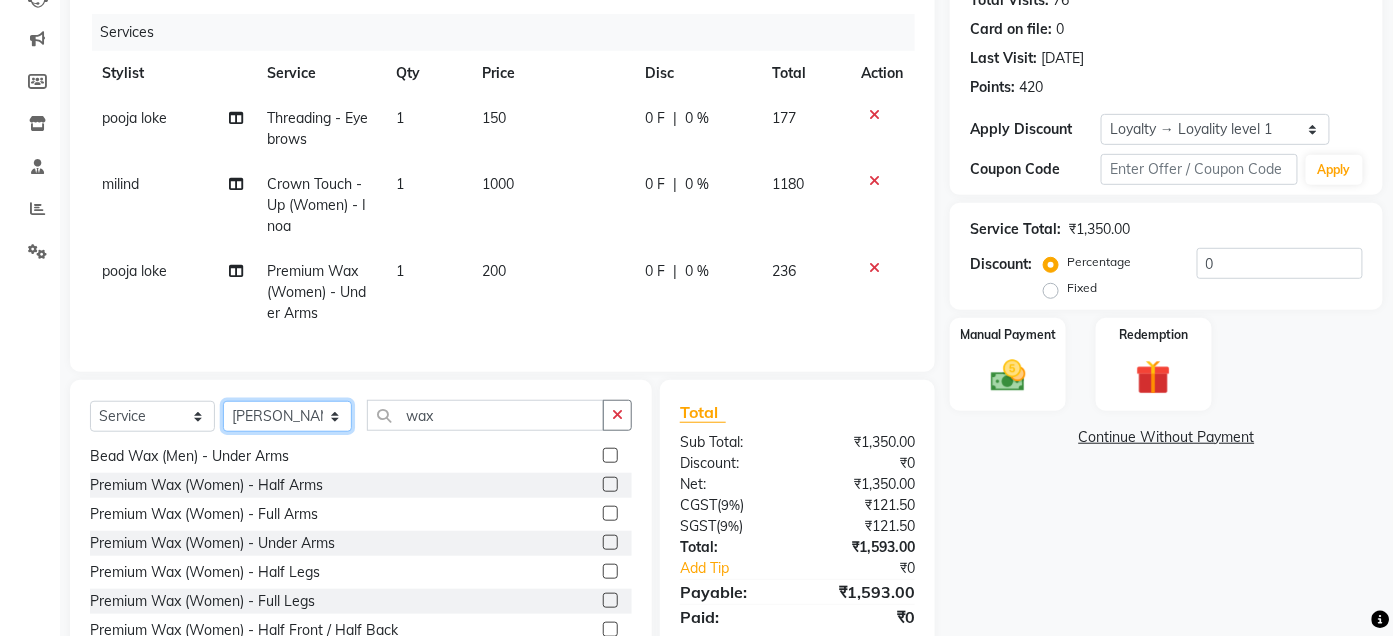 click on "Select Stylist Admin Ajay [PERSON_NAME]  [PERSON_NAME] [PERSON_NAME] Manager [PERSON_NAME] [PERSON_NAME] [PERSON_NAME]  pooja [PERSON_NAME] [PERSON_NAME] [PERSON_NAME] [PERSON_NAME]" 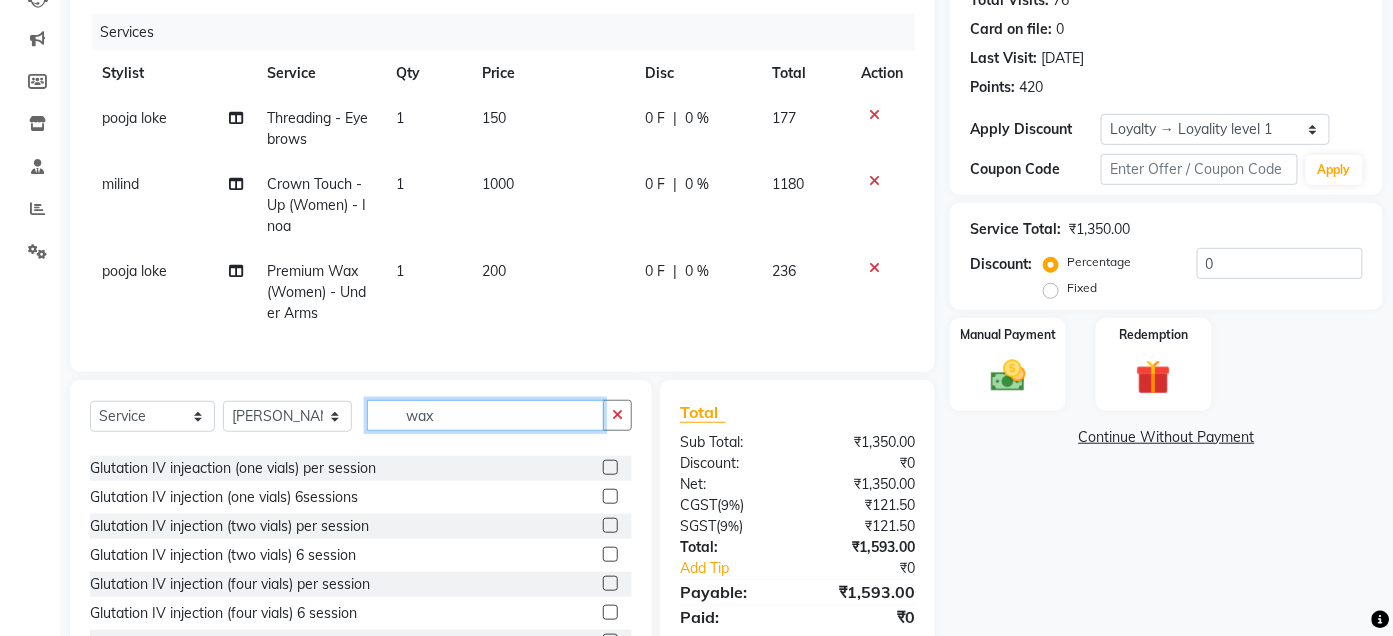 click on "wax" 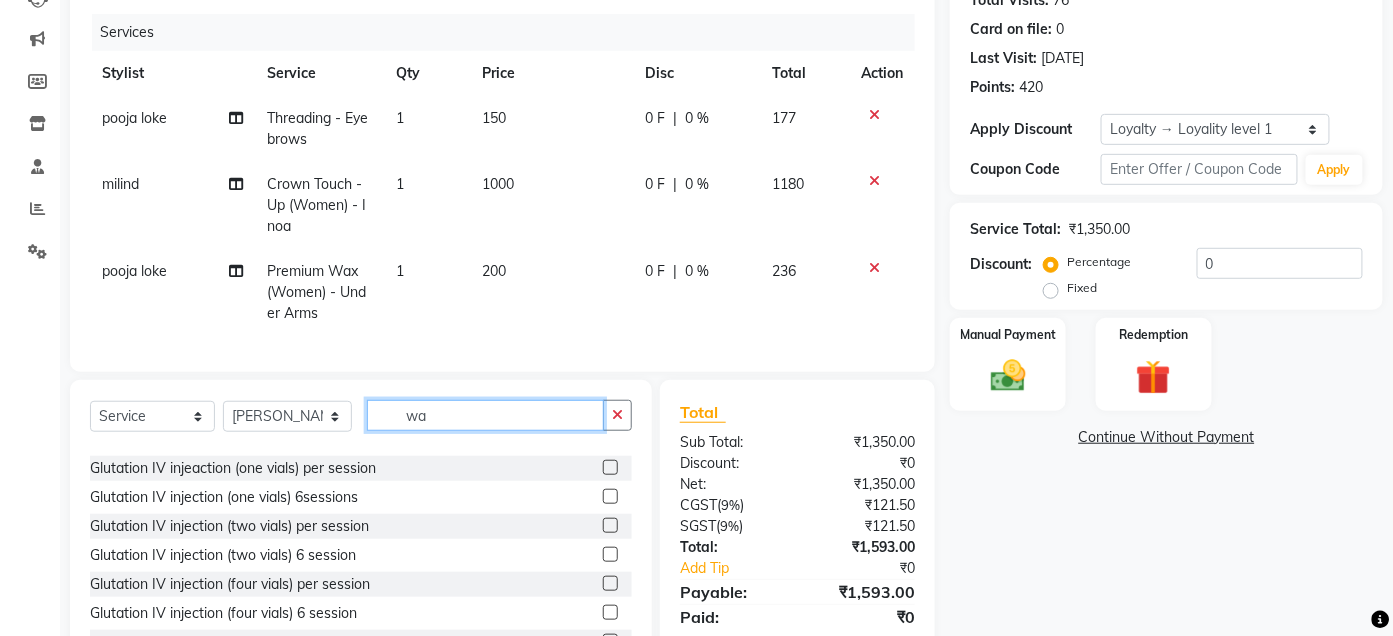 type on "w" 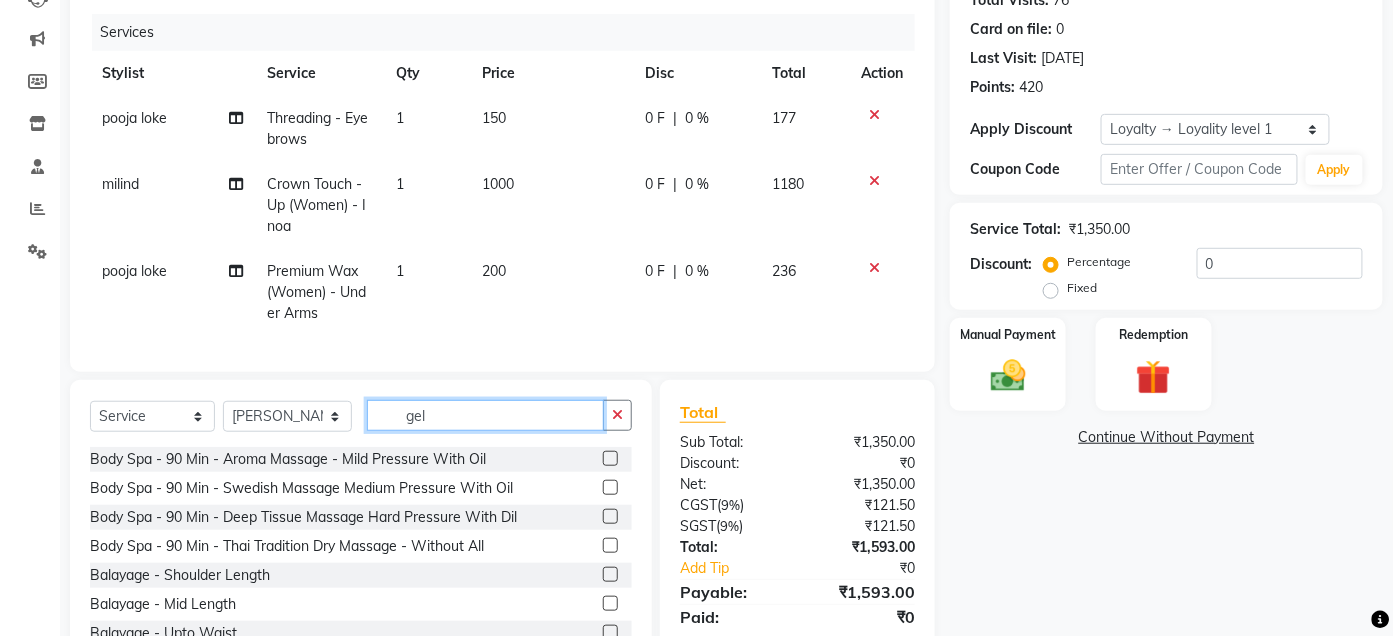 scroll, scrollTop: 117, scrollLeft: 0, axis: vertical 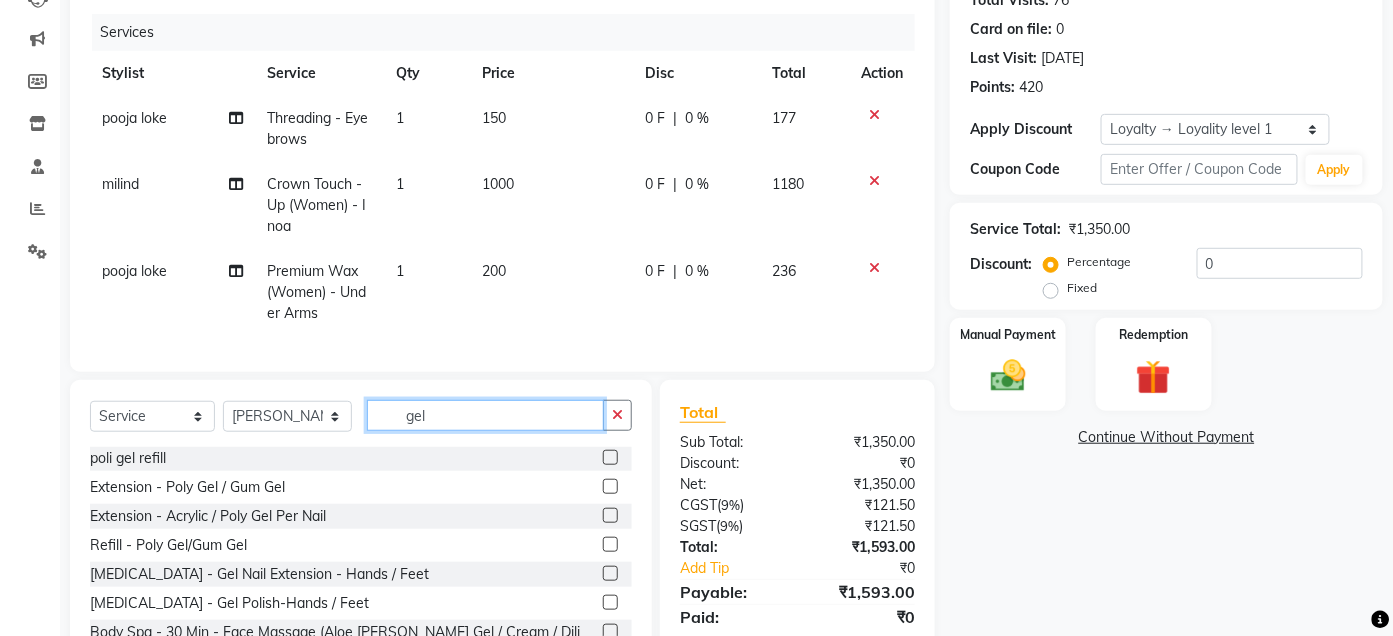 type on "gel" 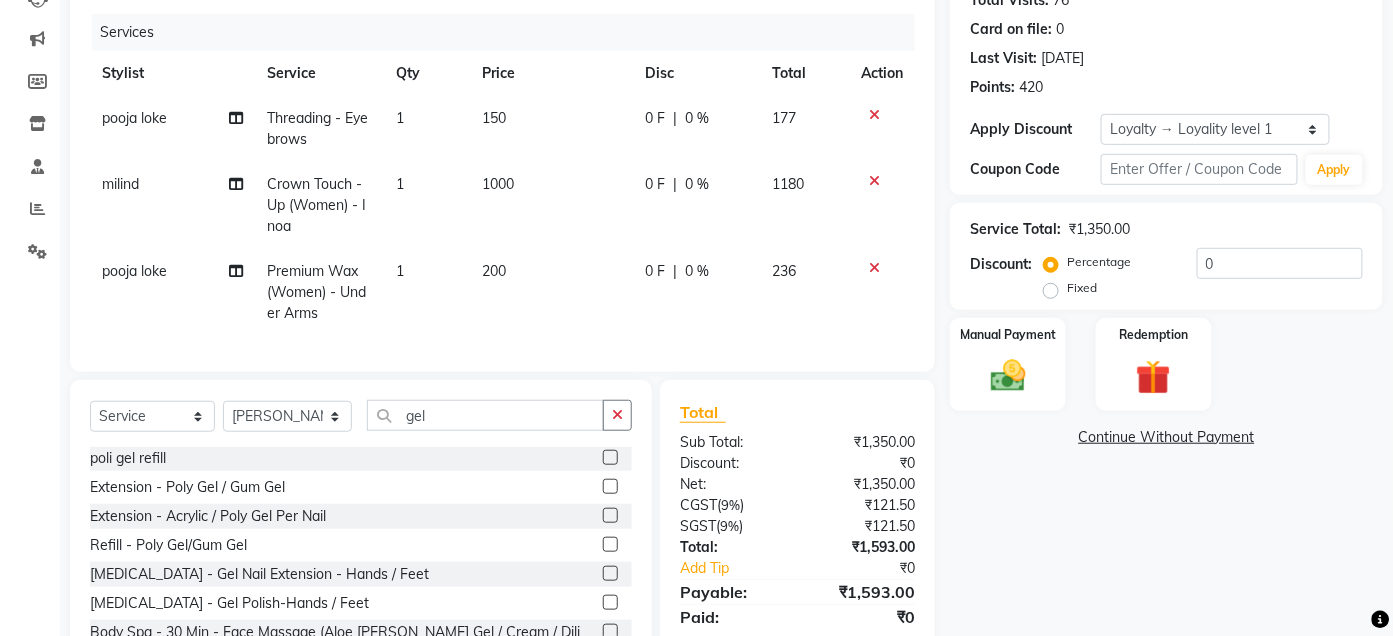 click 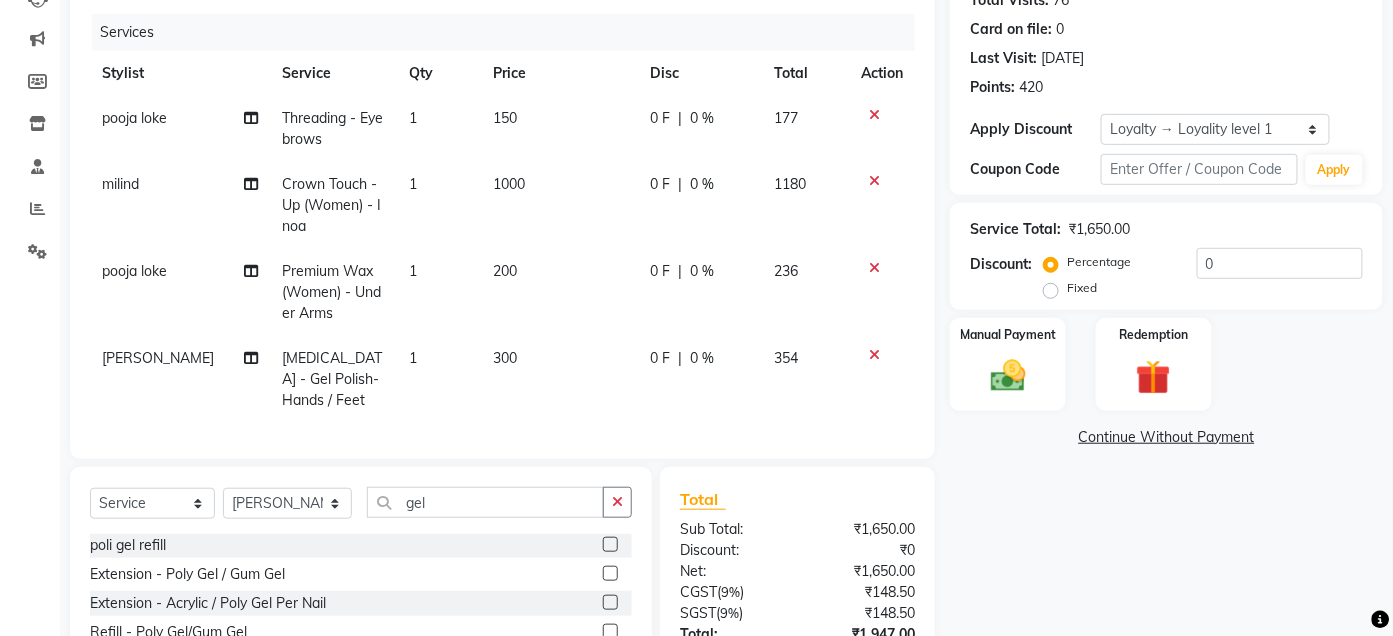 scroll, scrollTop: 408, scrollLeft: 0, axis: vertical 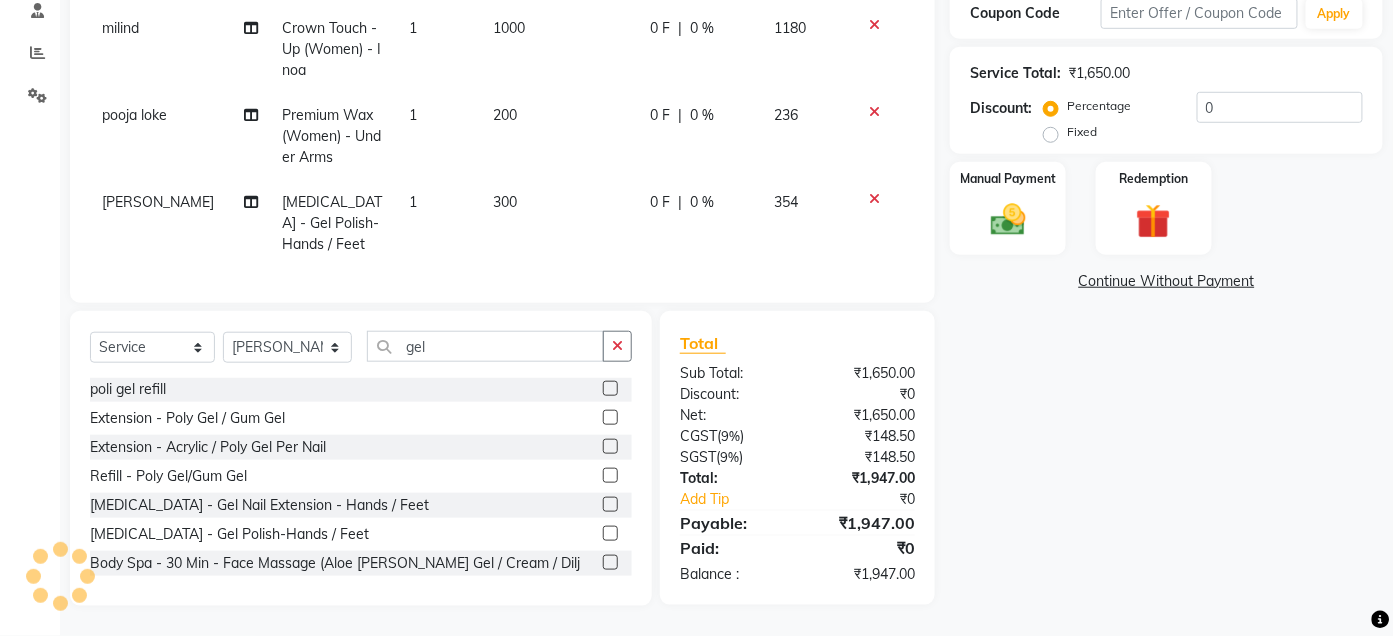 click 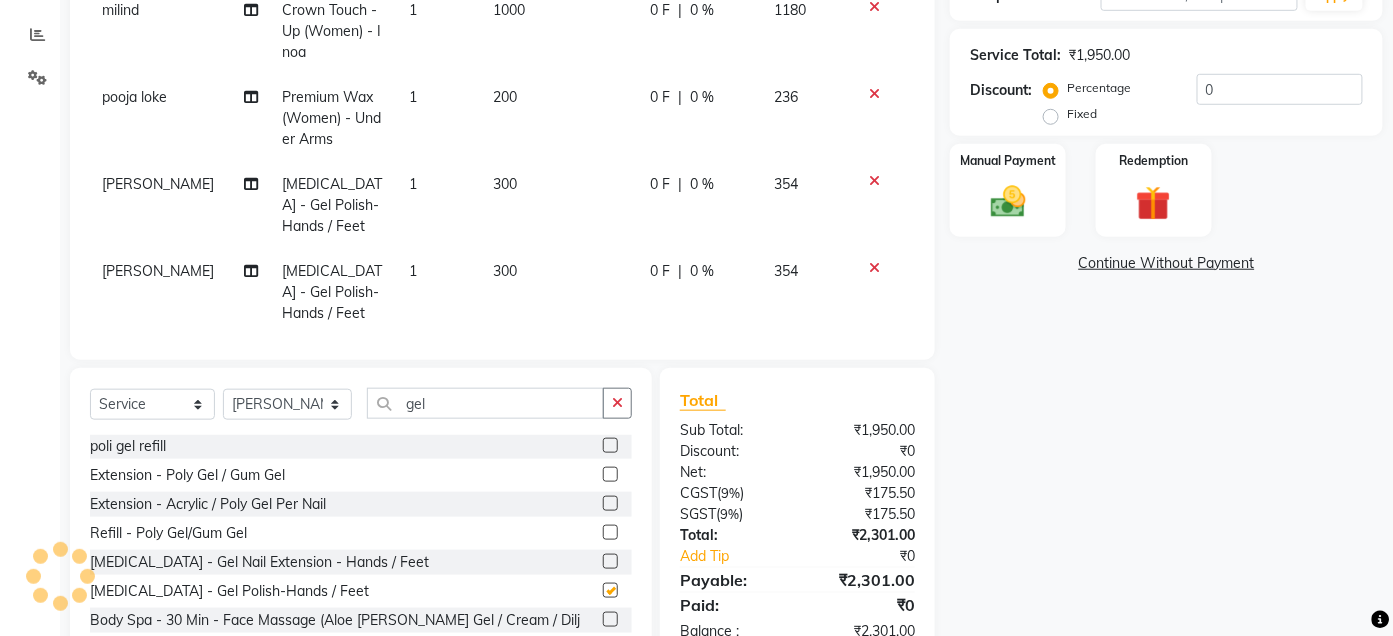 checkbox on "false" 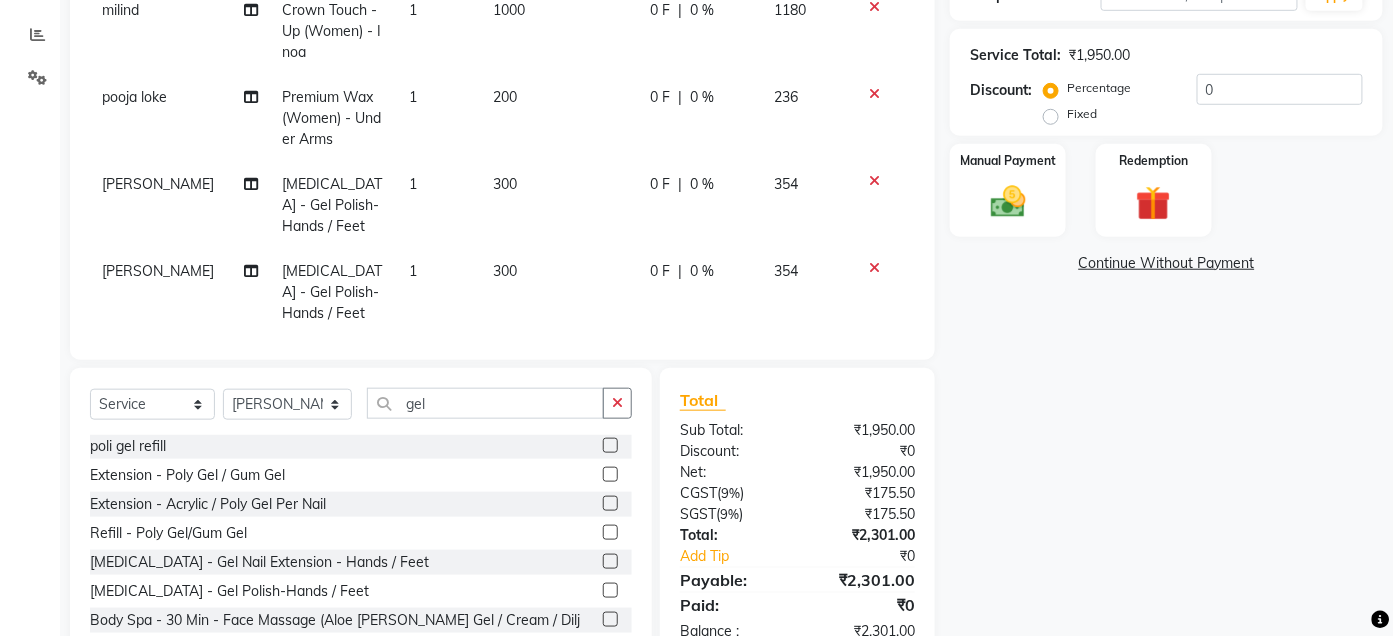 scroll, scrollTop: 211, scrollLeft: 0, axis: vertical 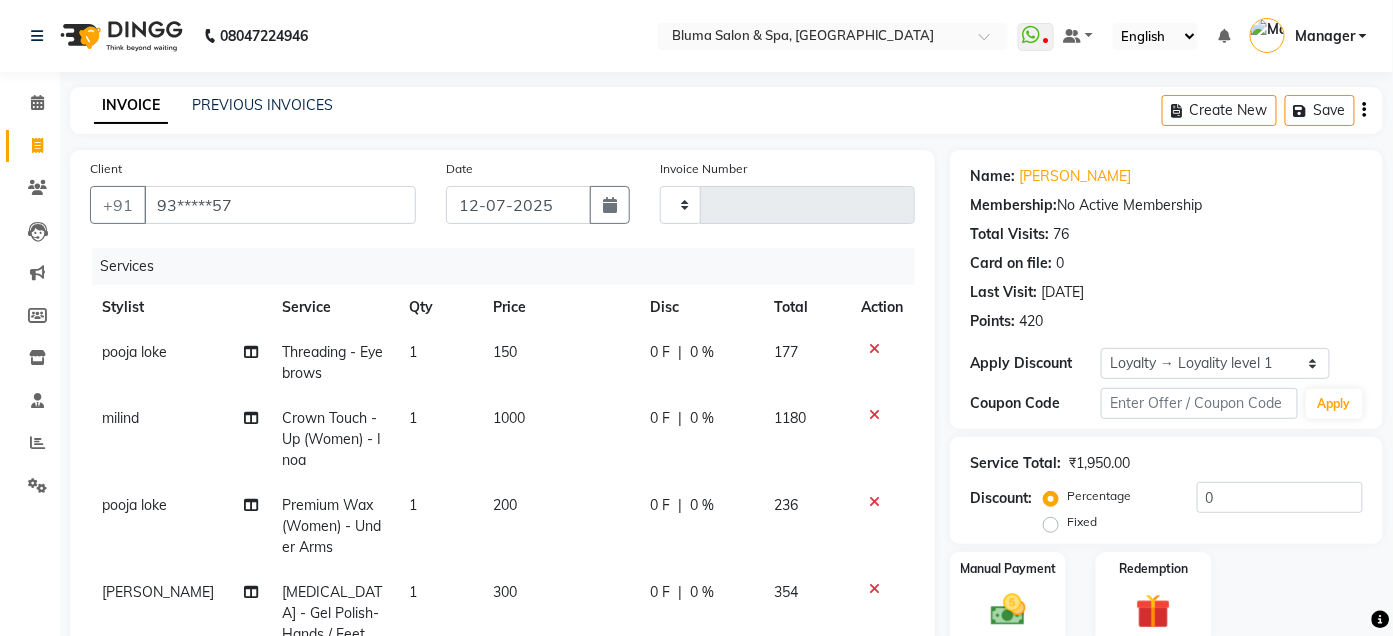 click 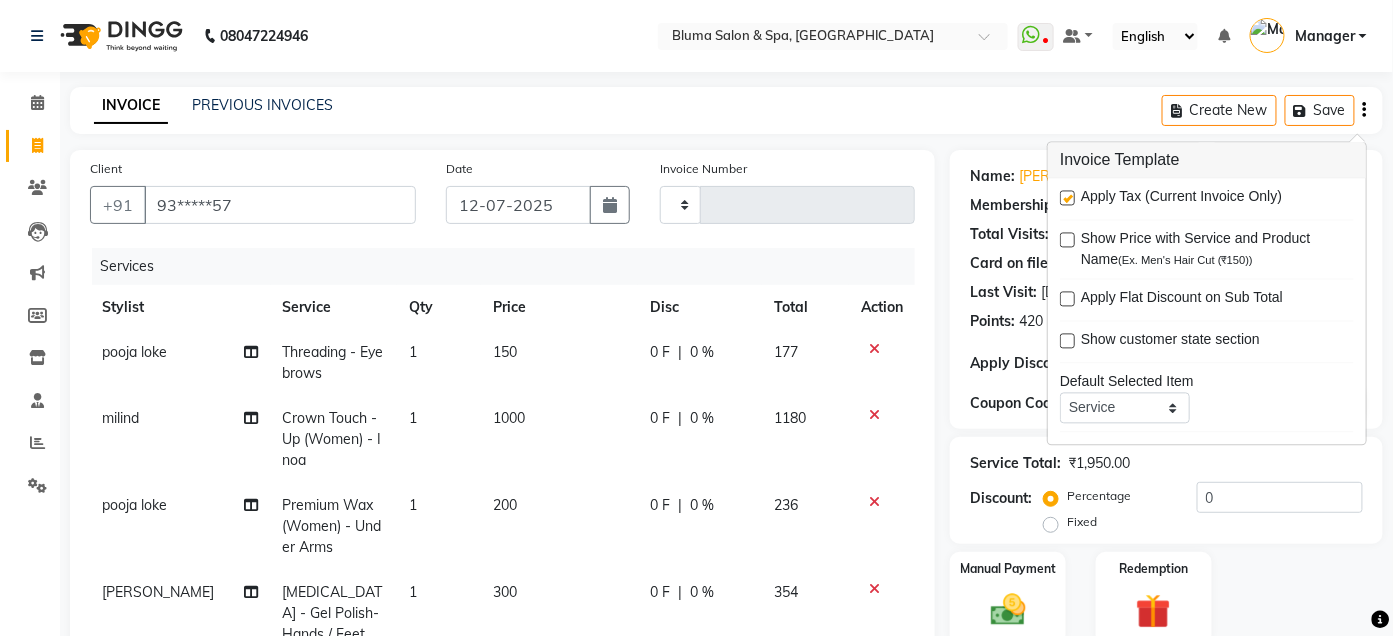 click at bounding box center (1067, 198) 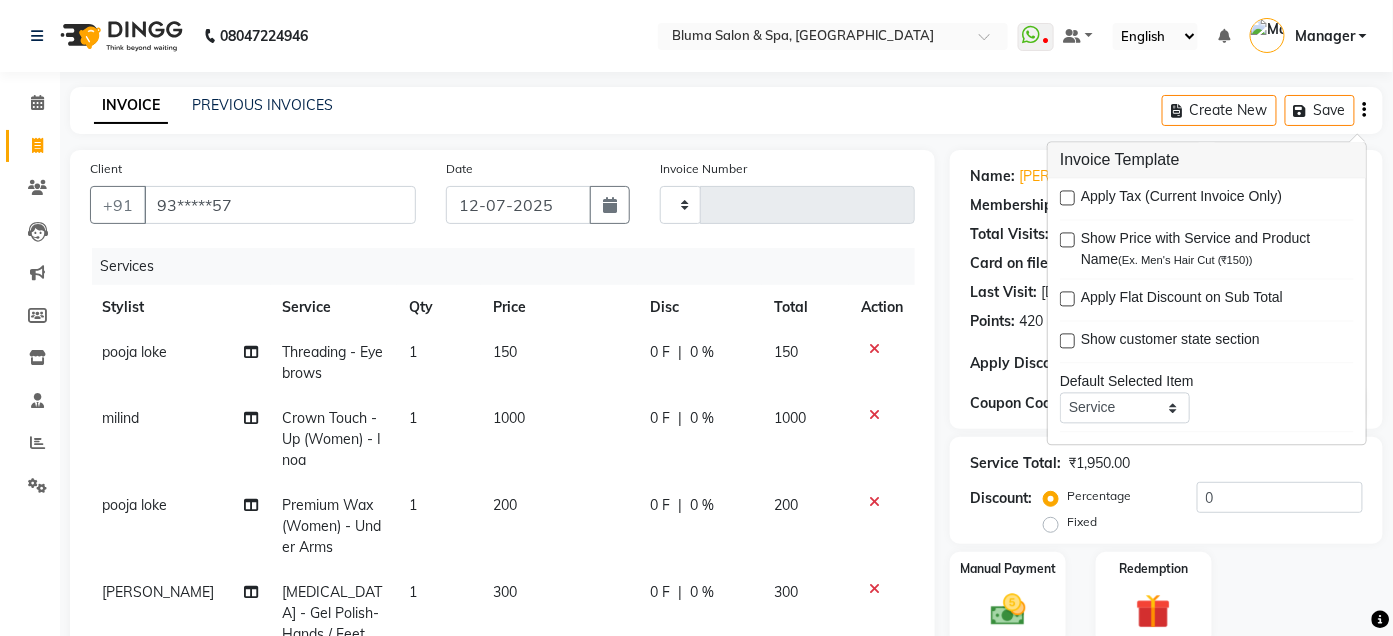 scroll, scrollTop: 464, scrollLeft: 0, axis: vertical 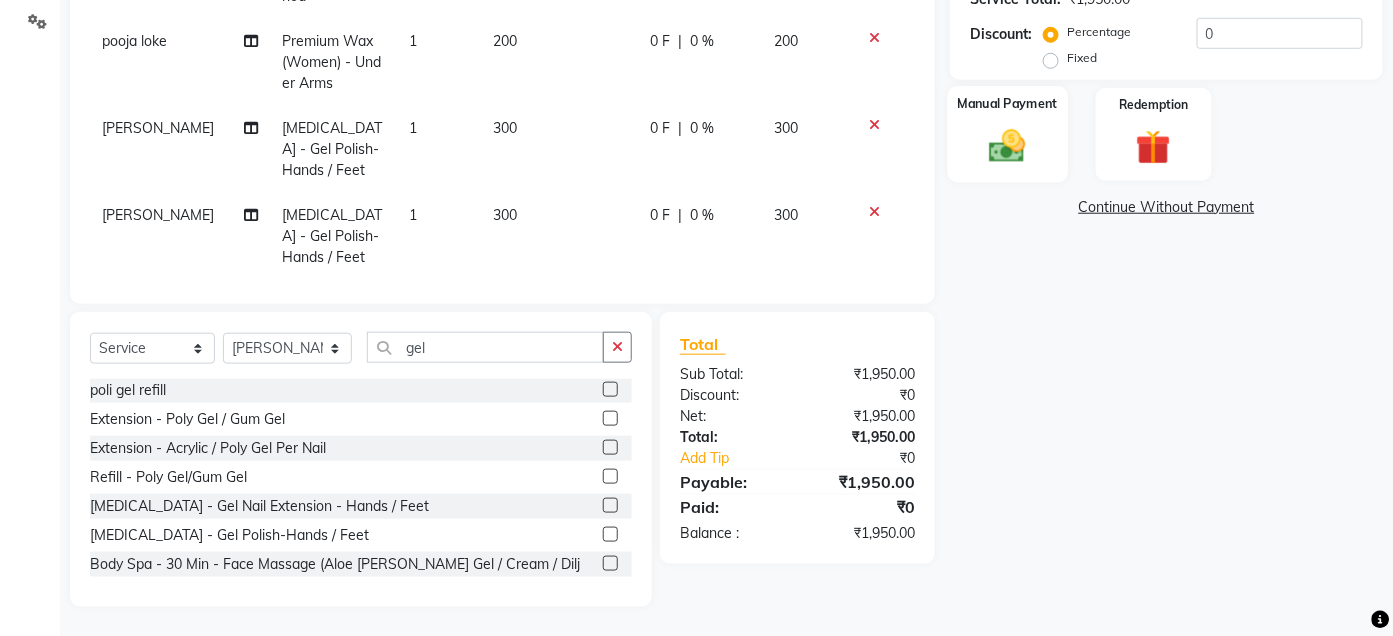 click 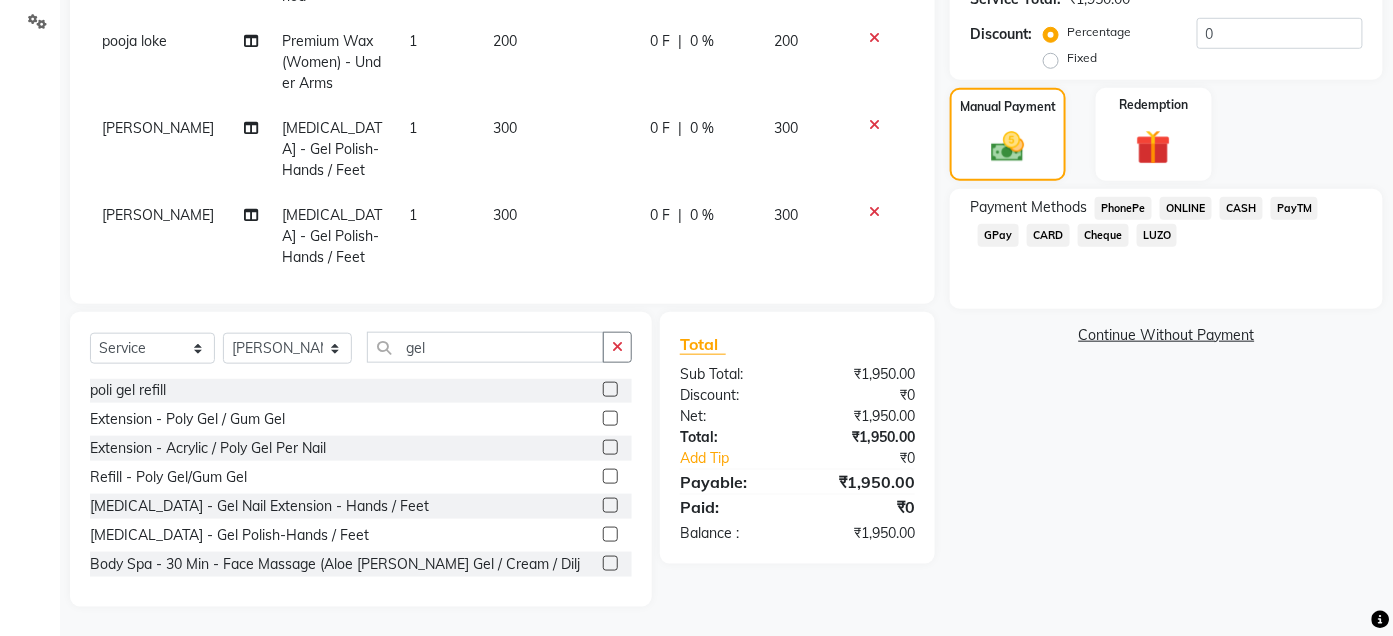 click on "CASH" 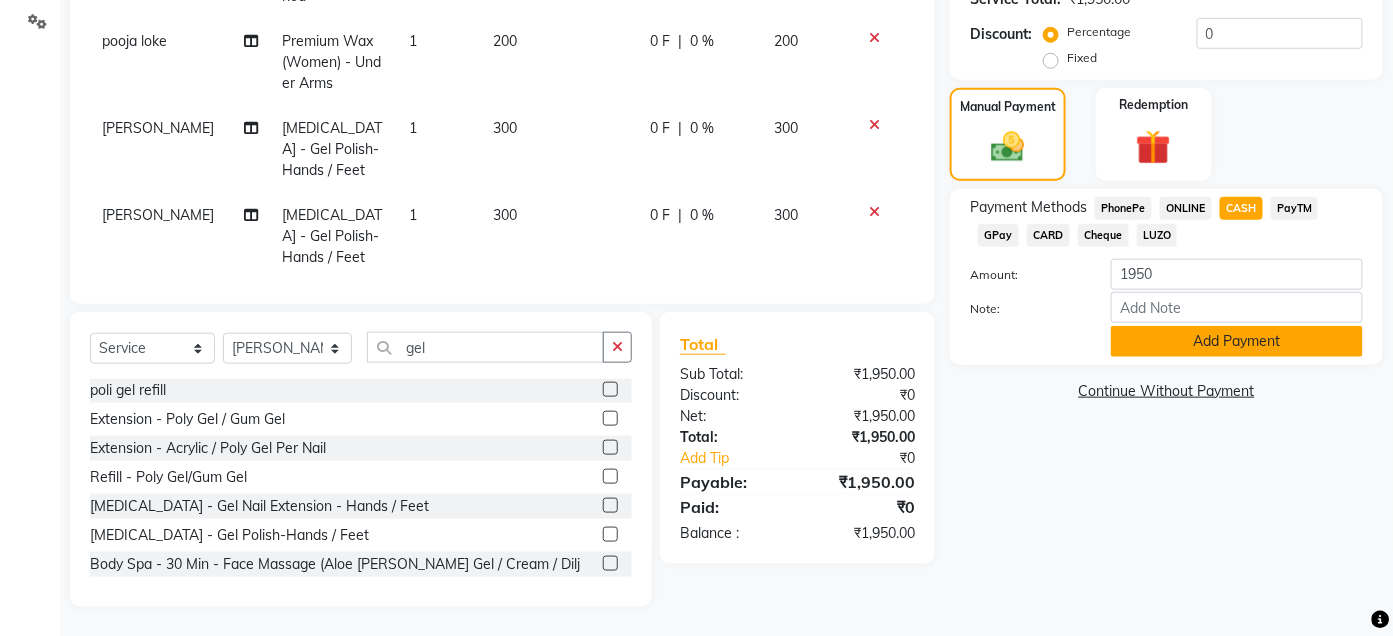 click on "Add Payment" 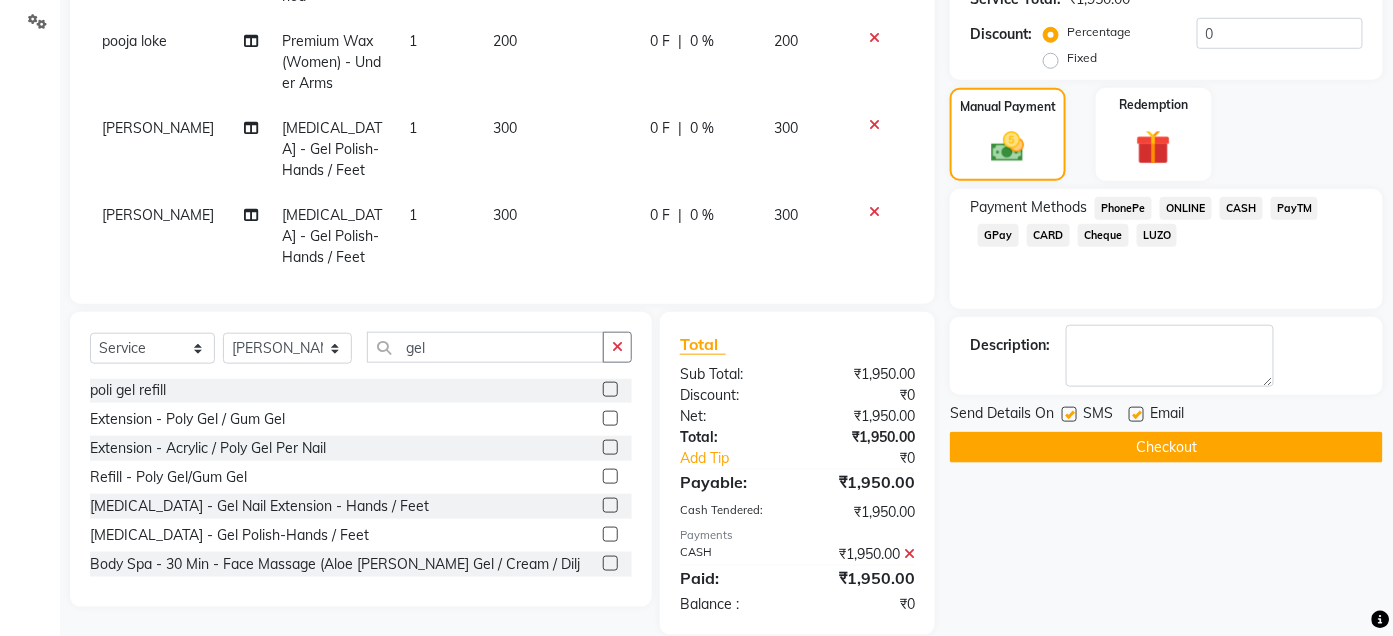click 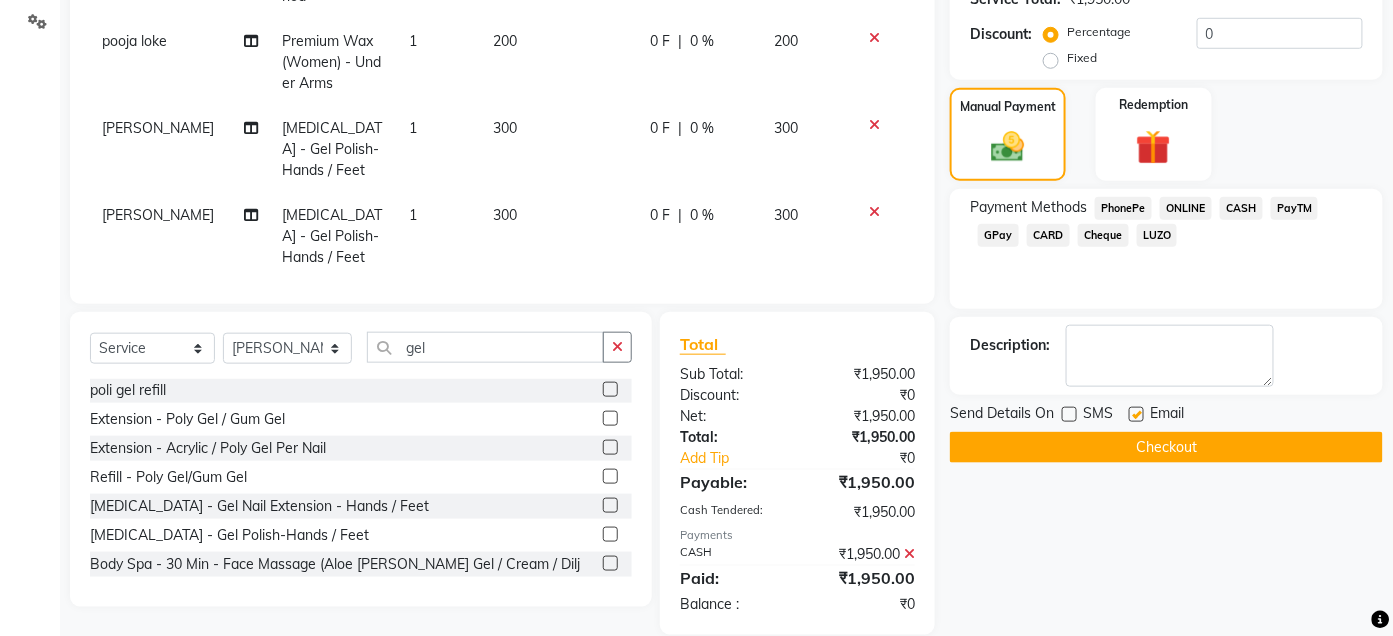 click 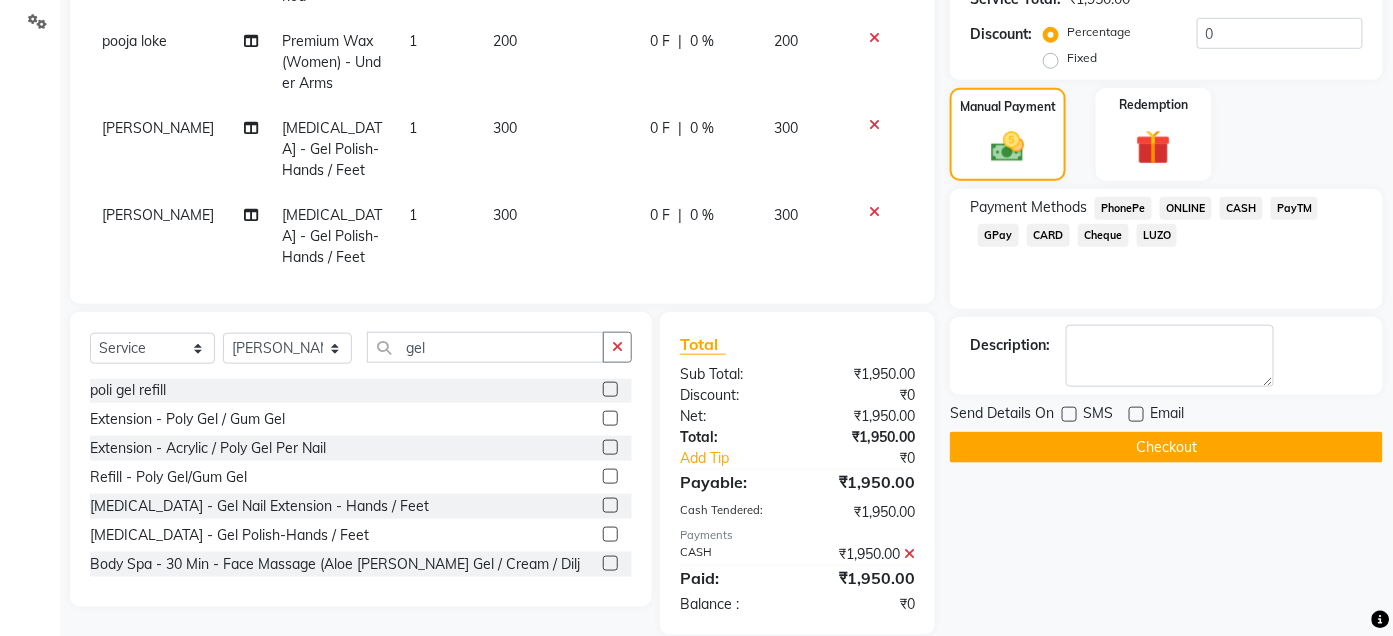 click on "Checkout" 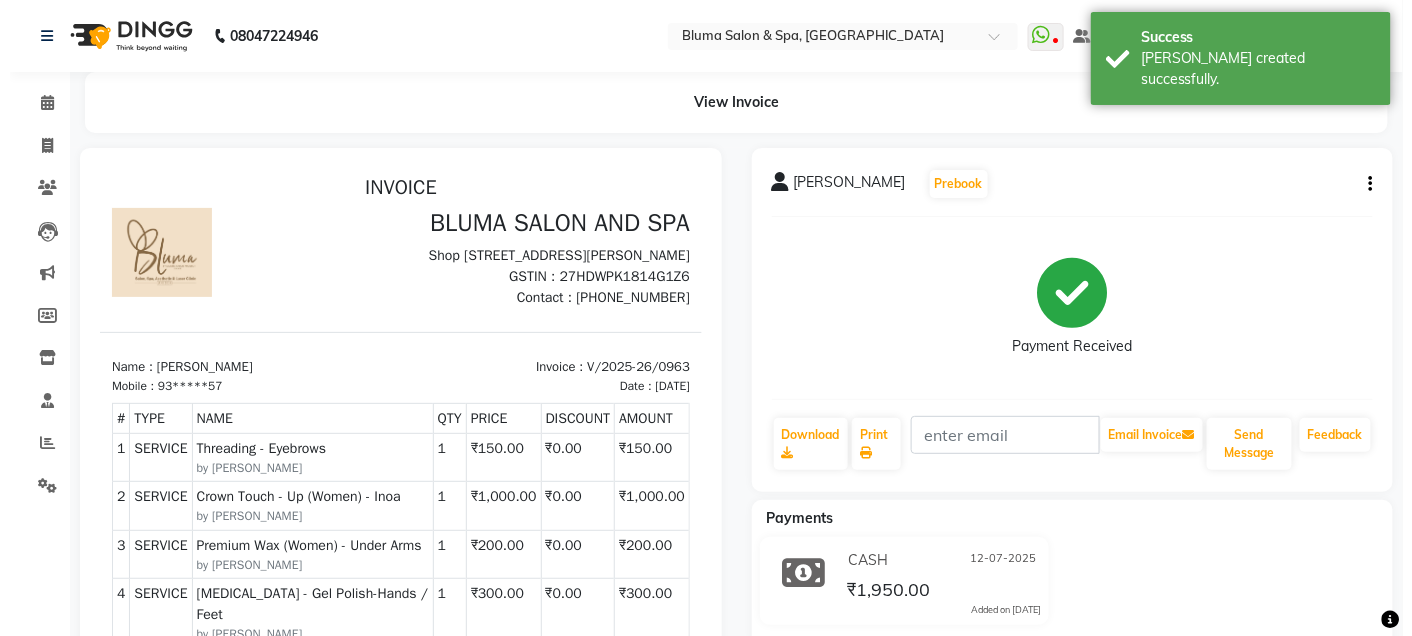 scroll, scrollTop: 0, scrollLeft: 0, axis: both 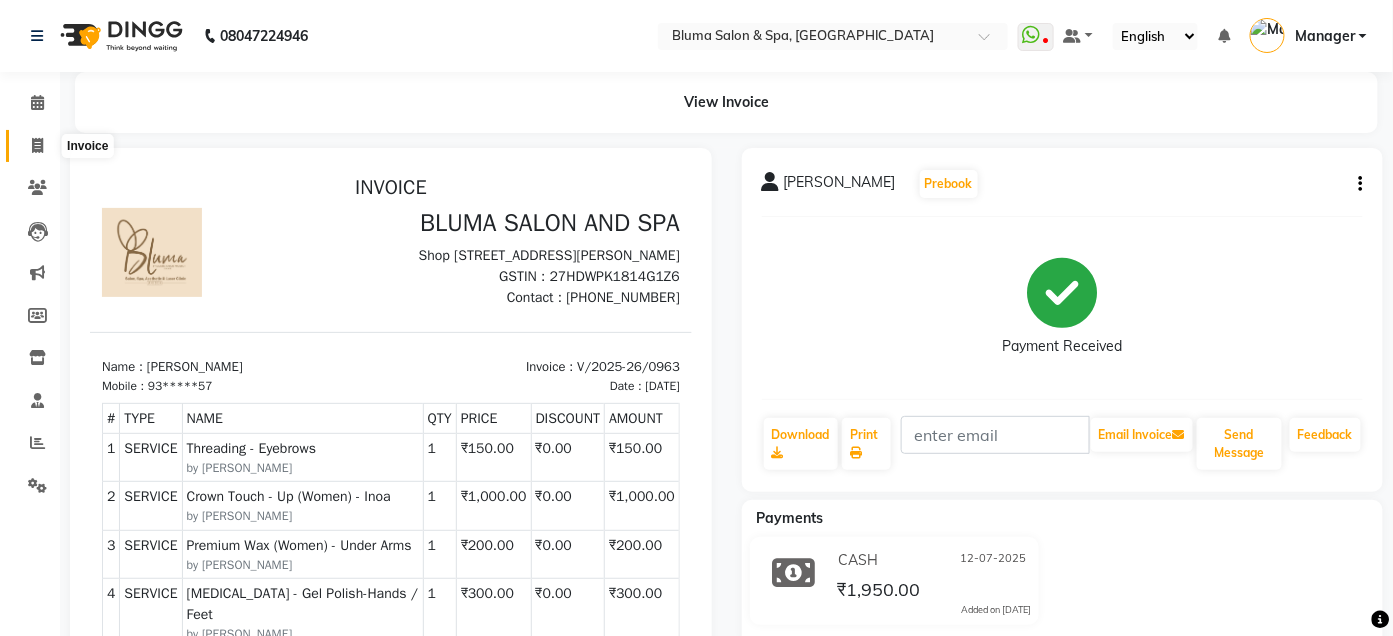 click 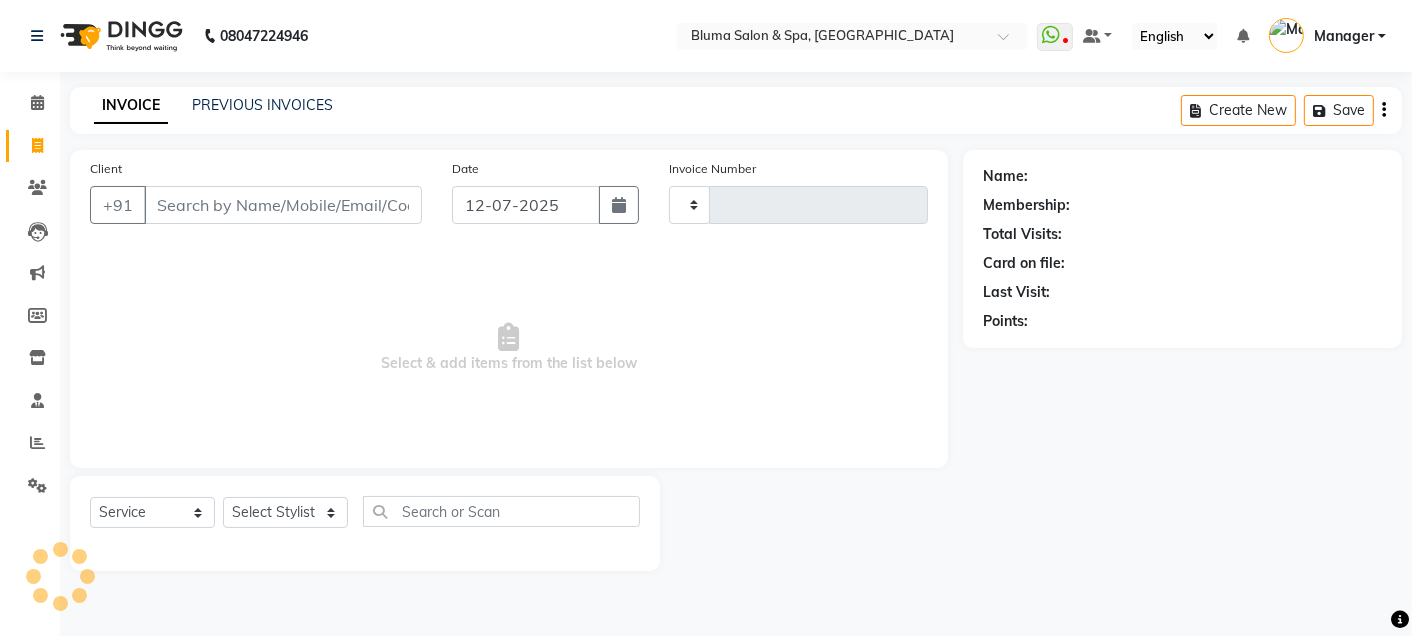 type on "0964" 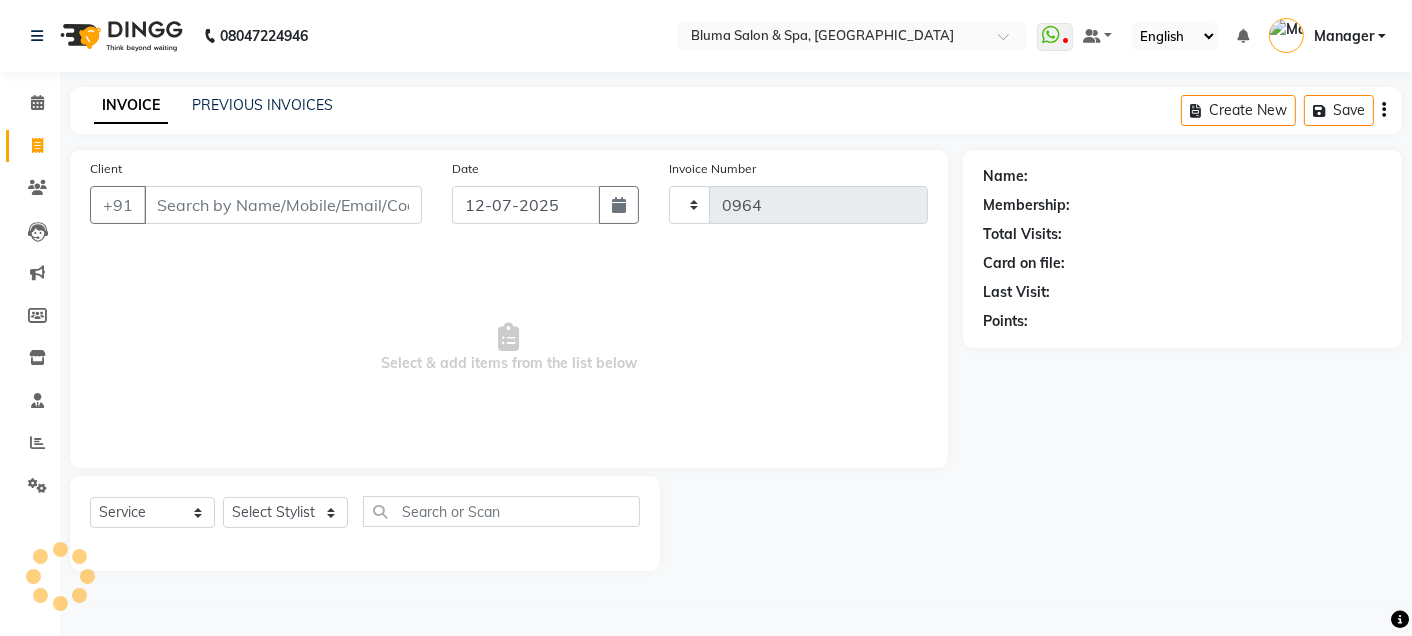 select on "3653" 